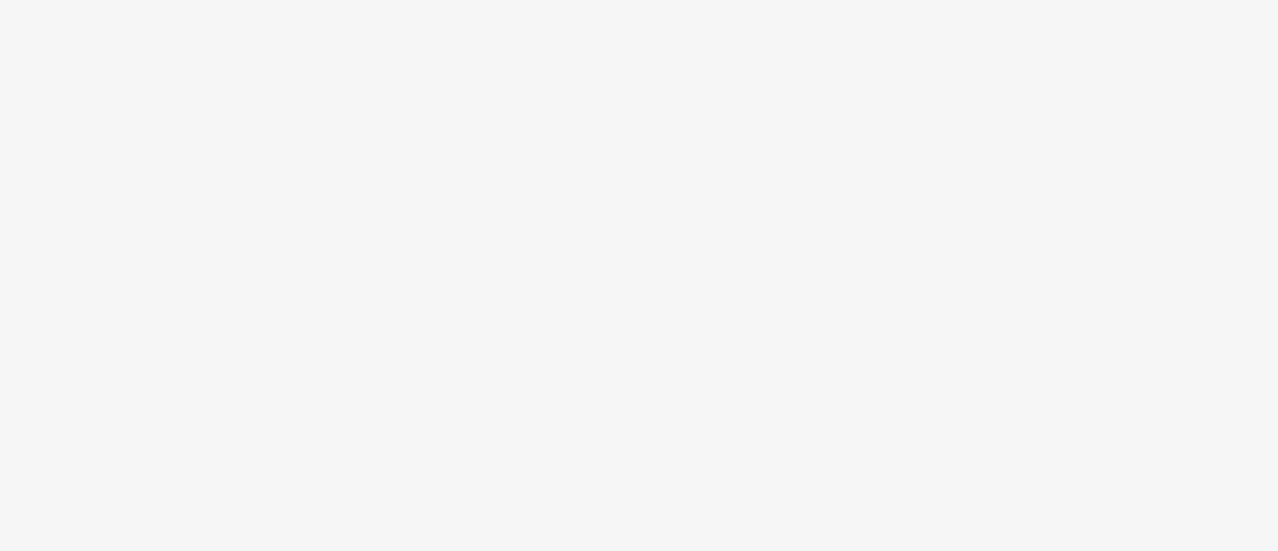 scroll, scrollTop: 0, scrollLeft: 0, axis: both 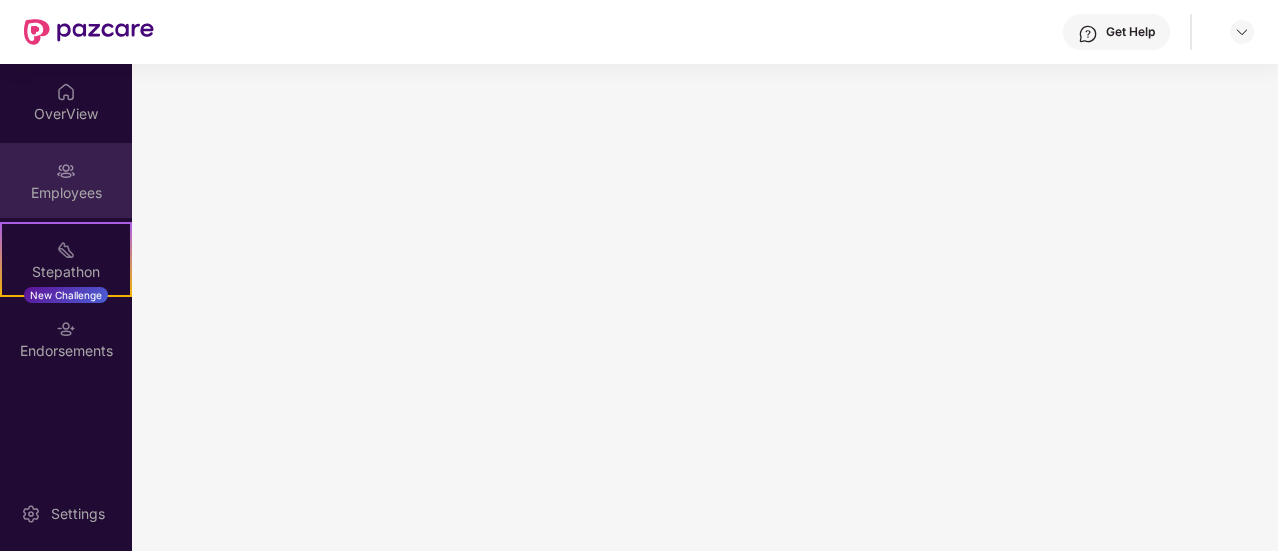 click on "Employees" at bounding box center [66, 180] 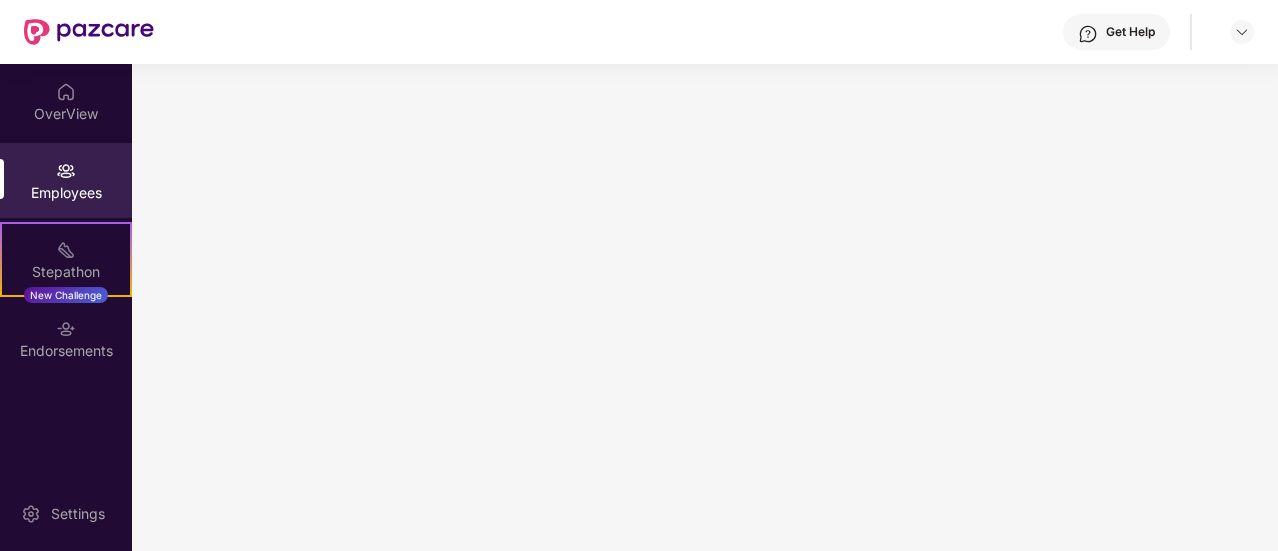 click at bounding box center (66, 171) 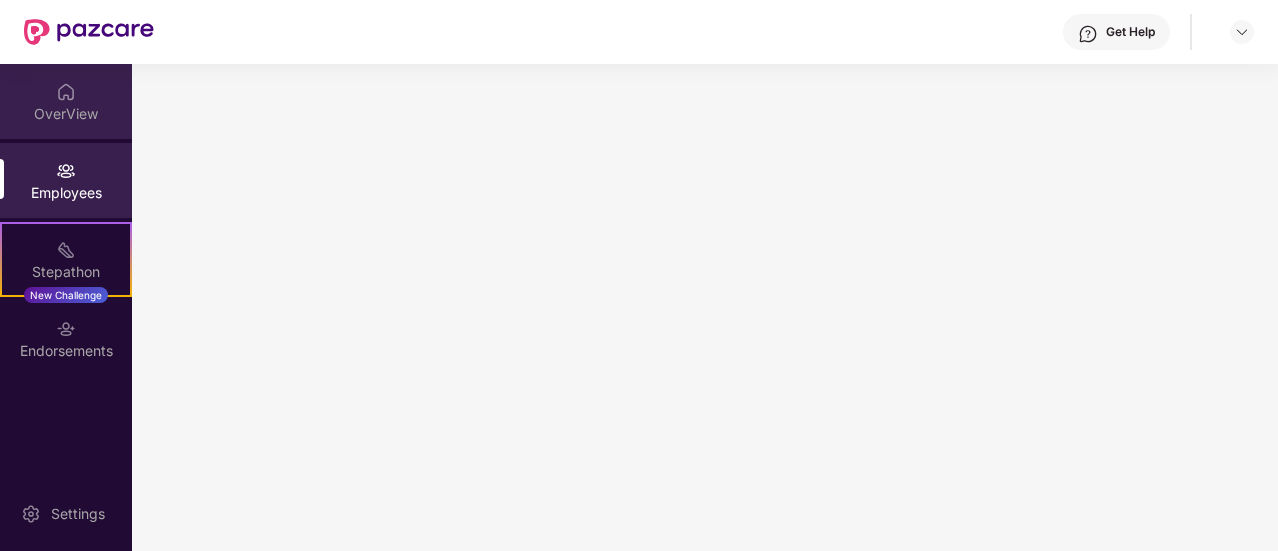 click at bounding box center (66, 92) 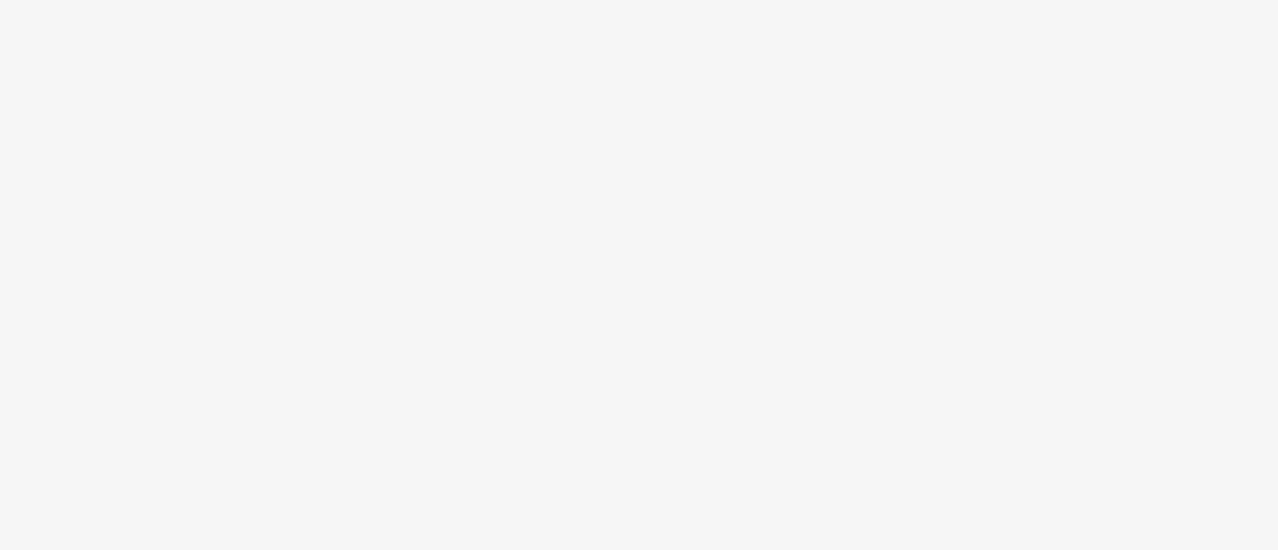 scroll, scrollTop: 0, scrollLeft: 0, axis: both 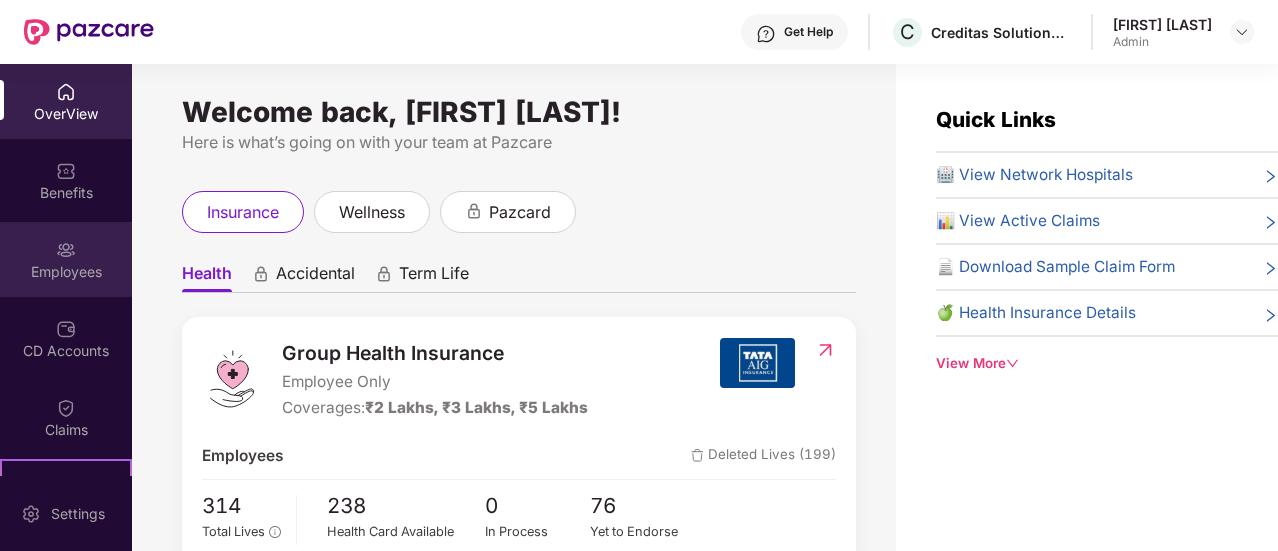 click at bounding box center [66, 250] 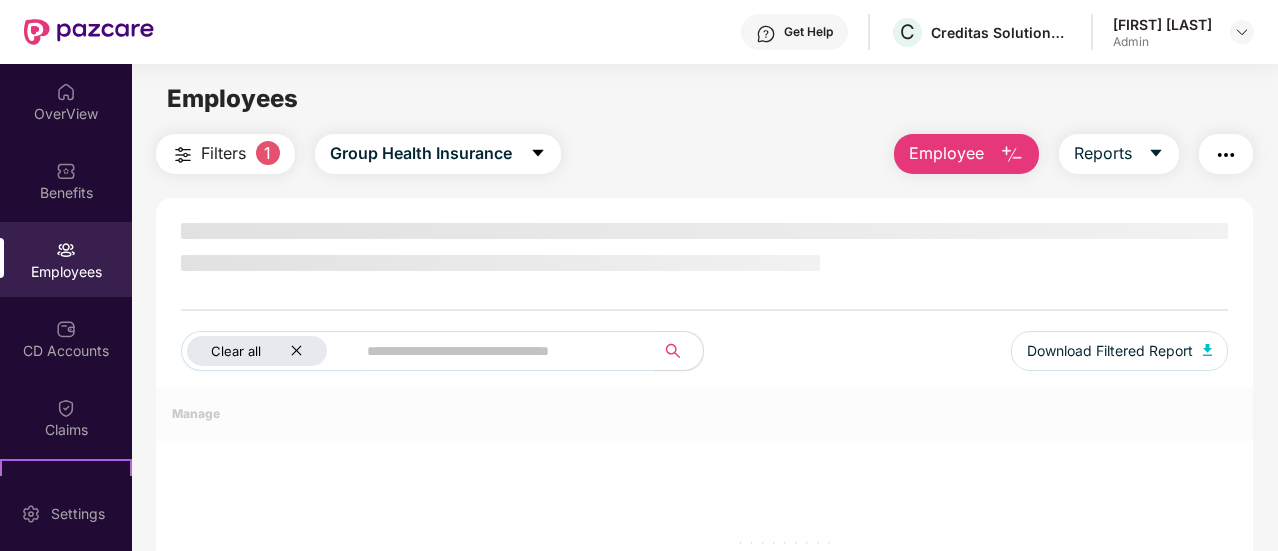 click 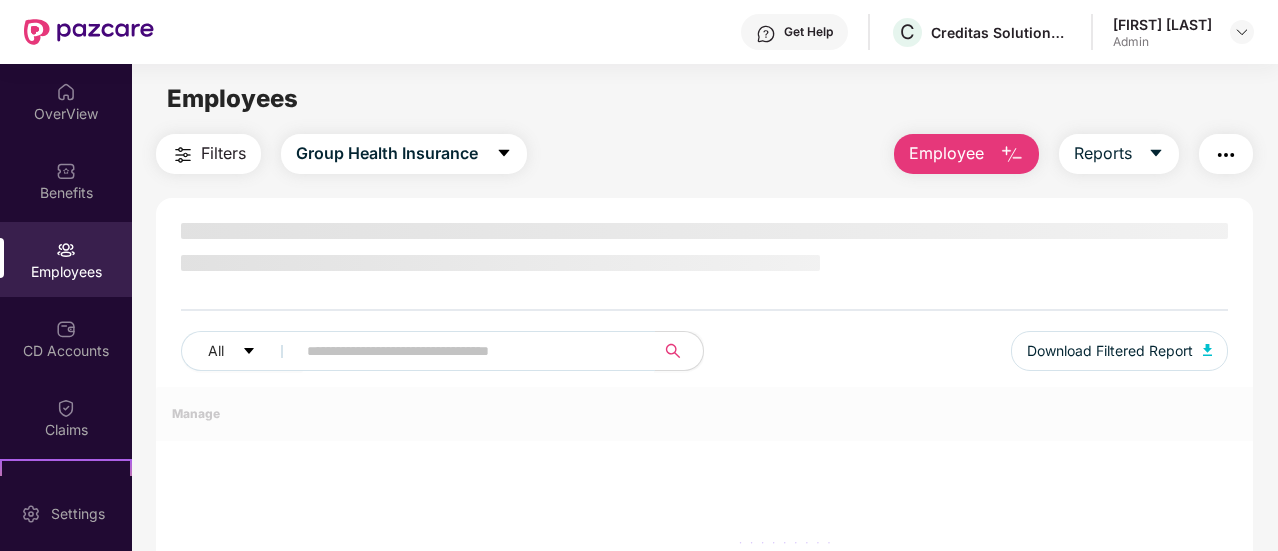 click at bounding box center (467, 351) 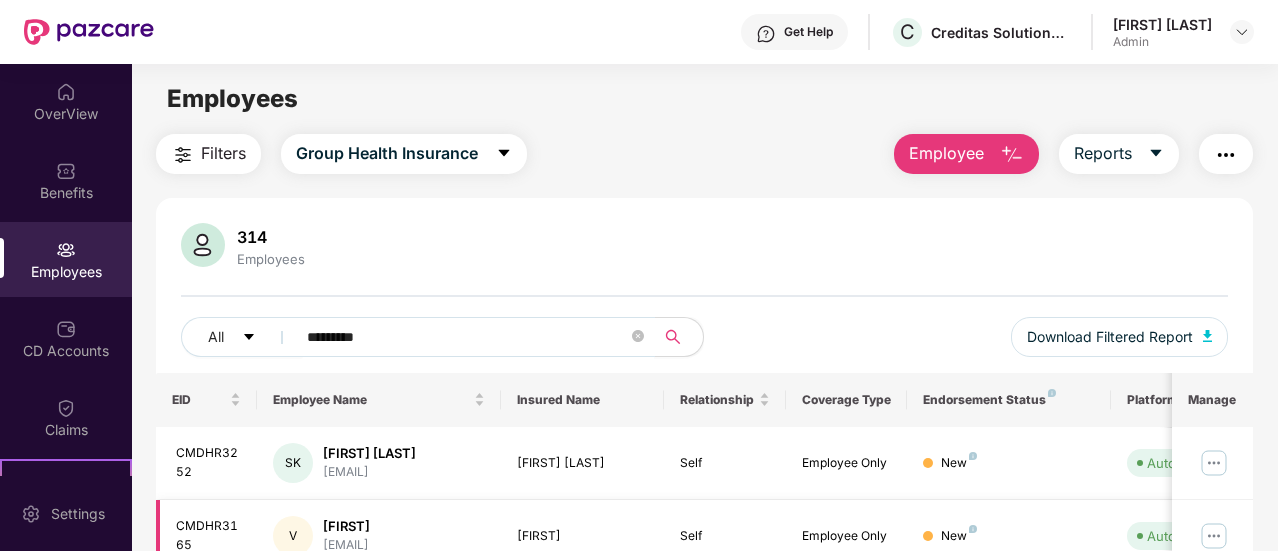 scroll, scrollTop: 100, scrollLeft: 0, axis: vertical 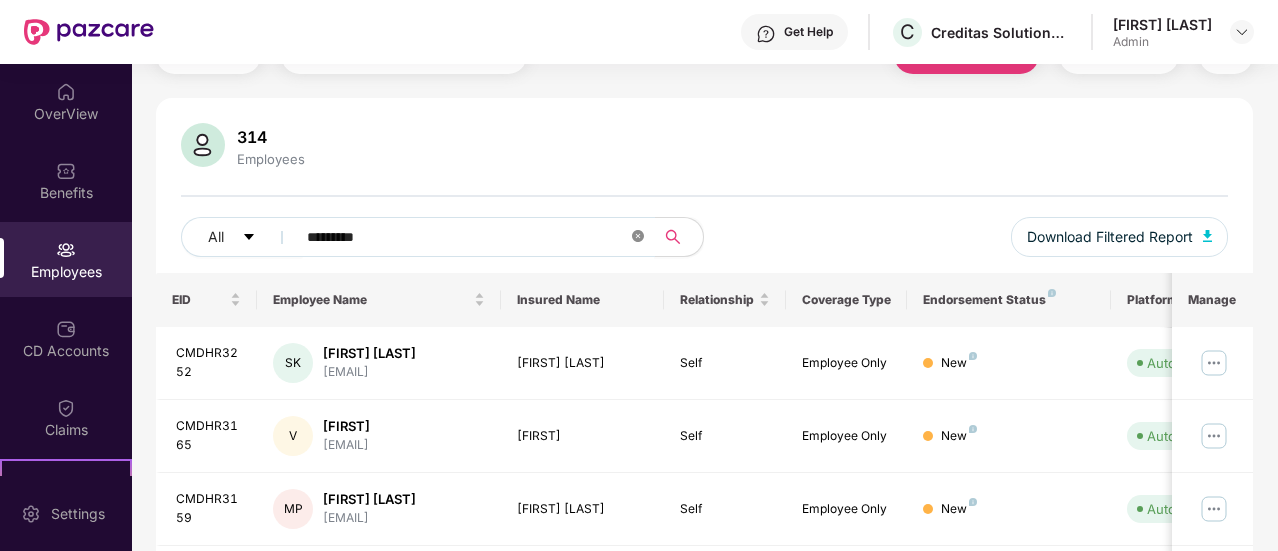click 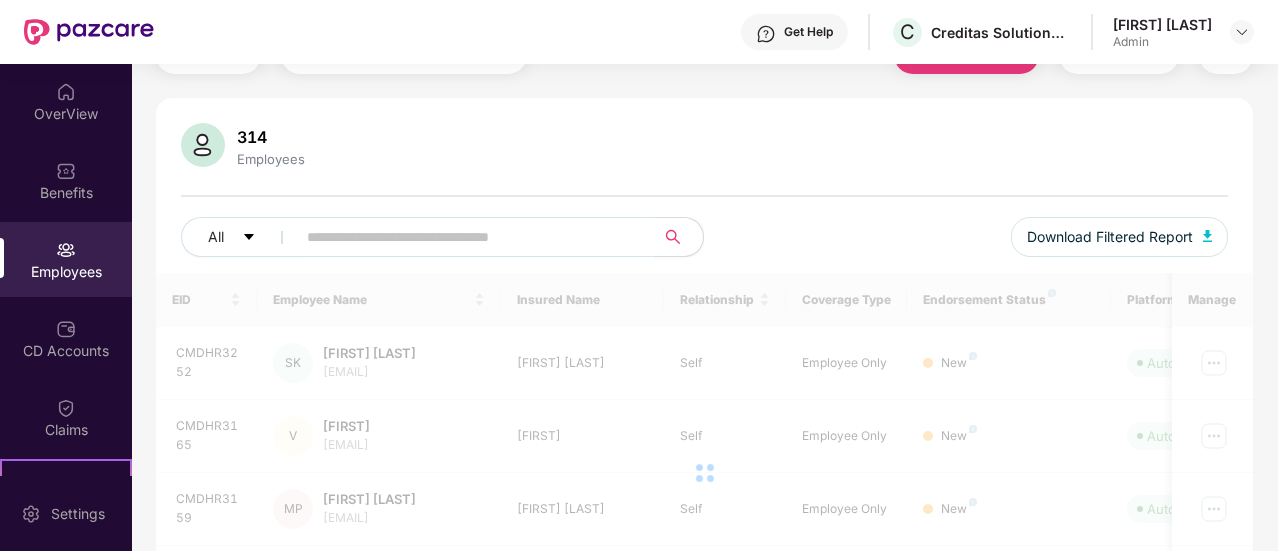 paste on "*********" 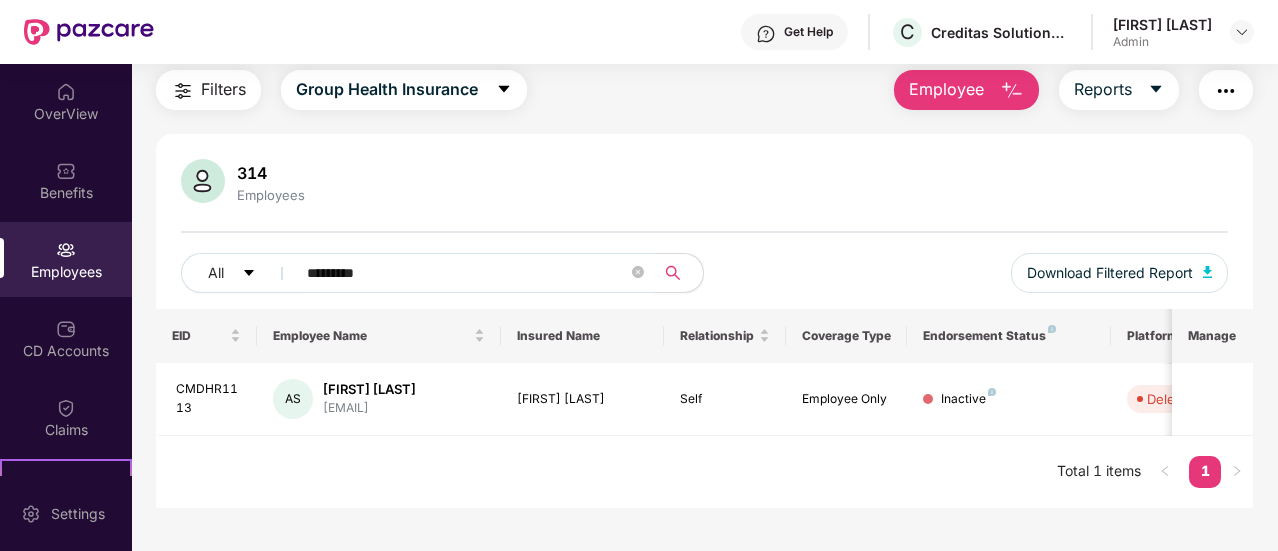 scroll, scrollTop: 64, scrollLeft: 0, axis: vertical 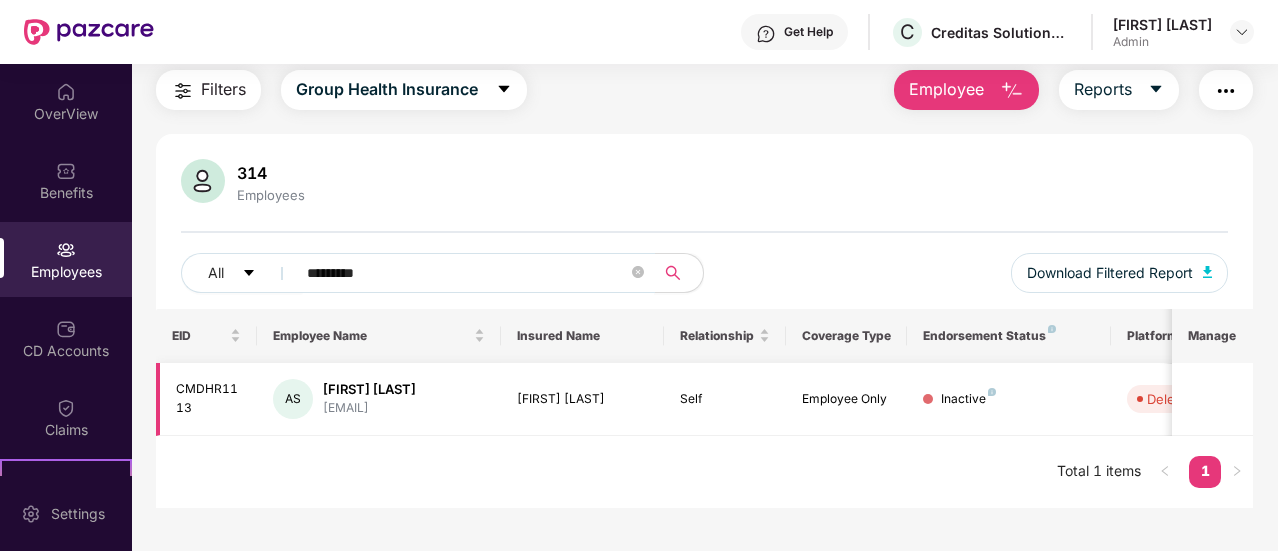 type on "*********" 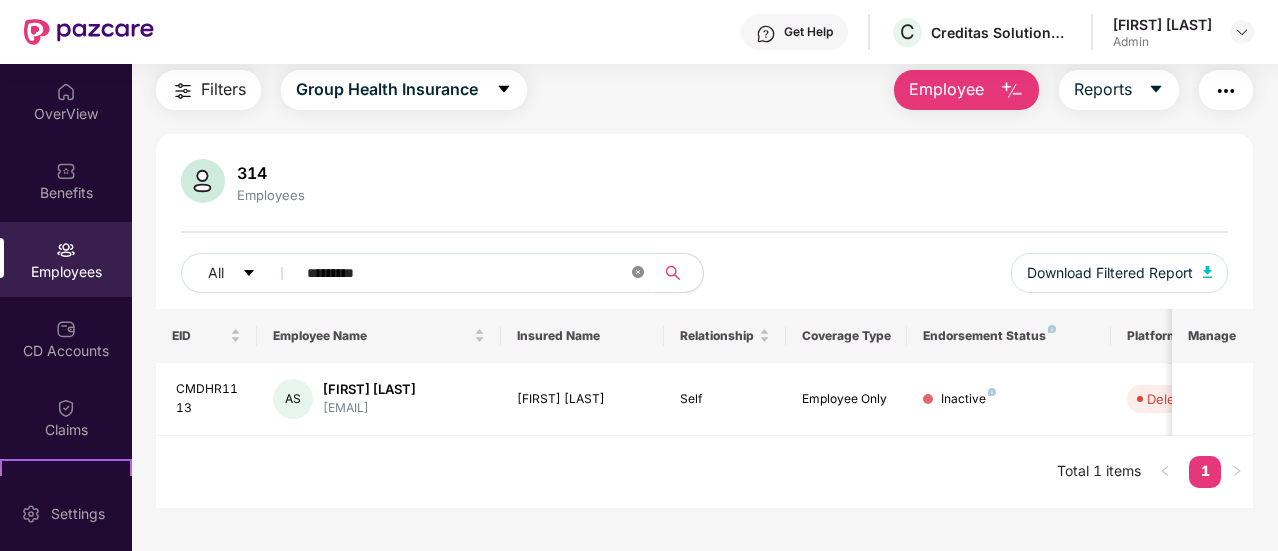 click 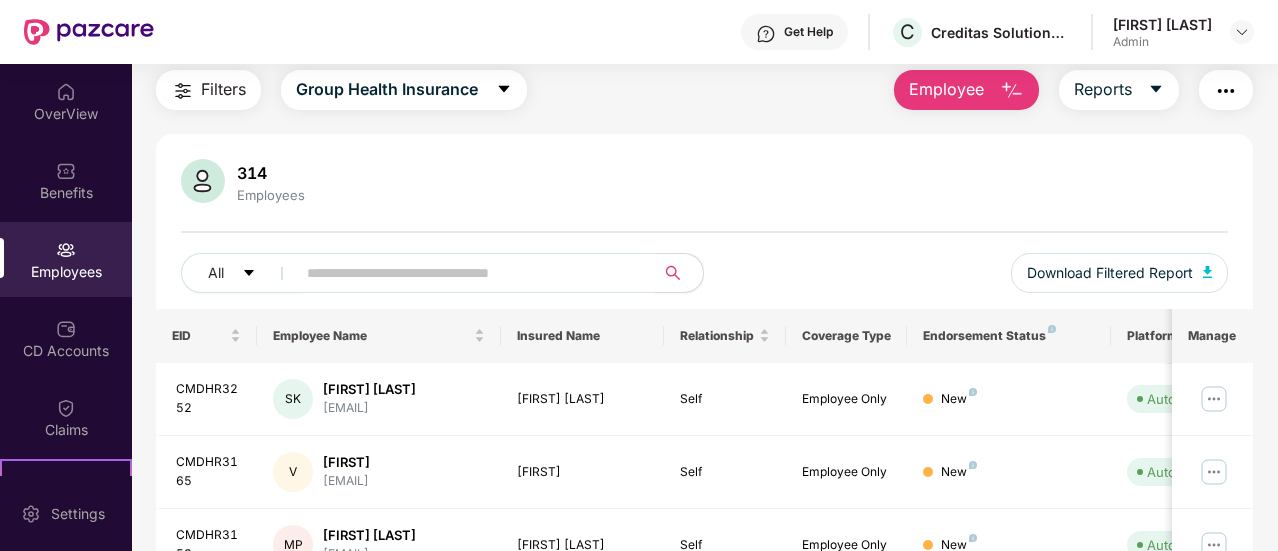 click at bounding box center [467, 273] 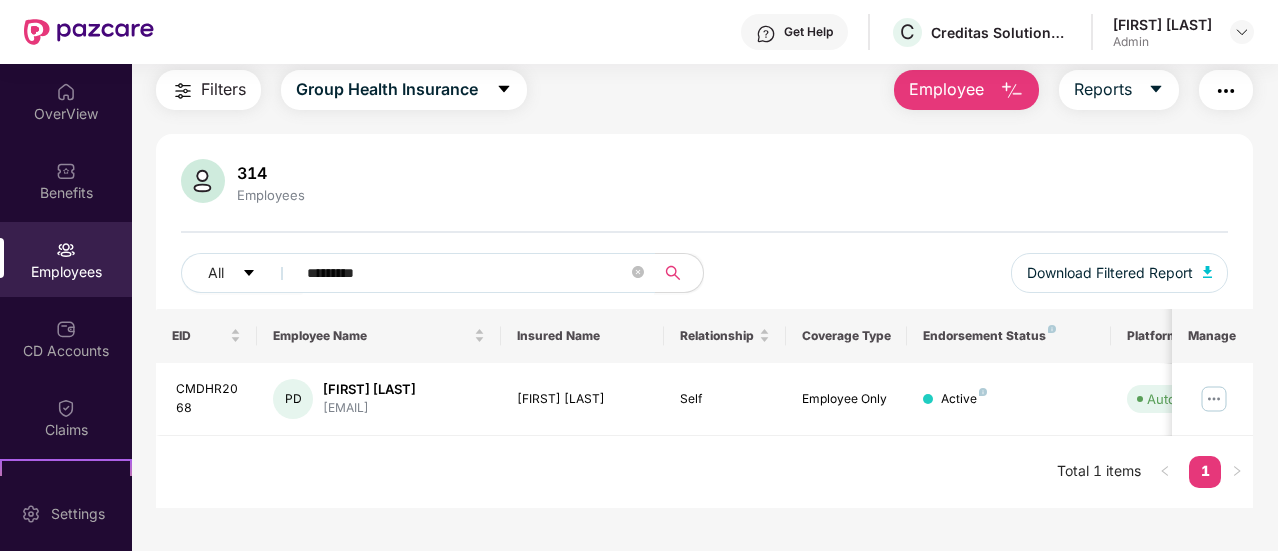 click 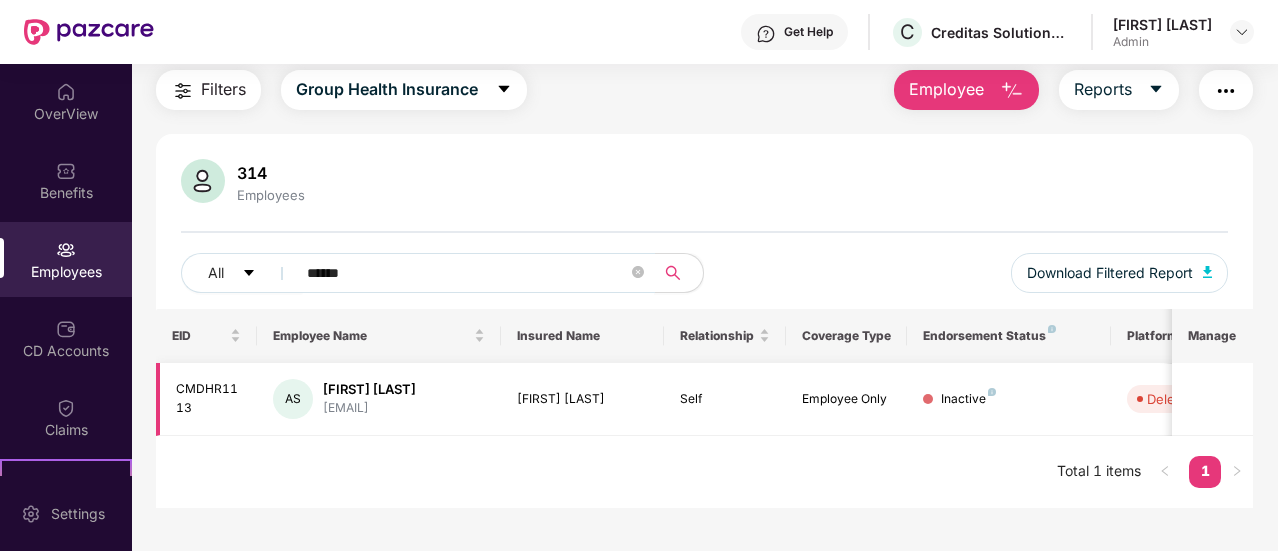 scroll, scrollTop: 0, scrollLeft: 200, axis: horizontal 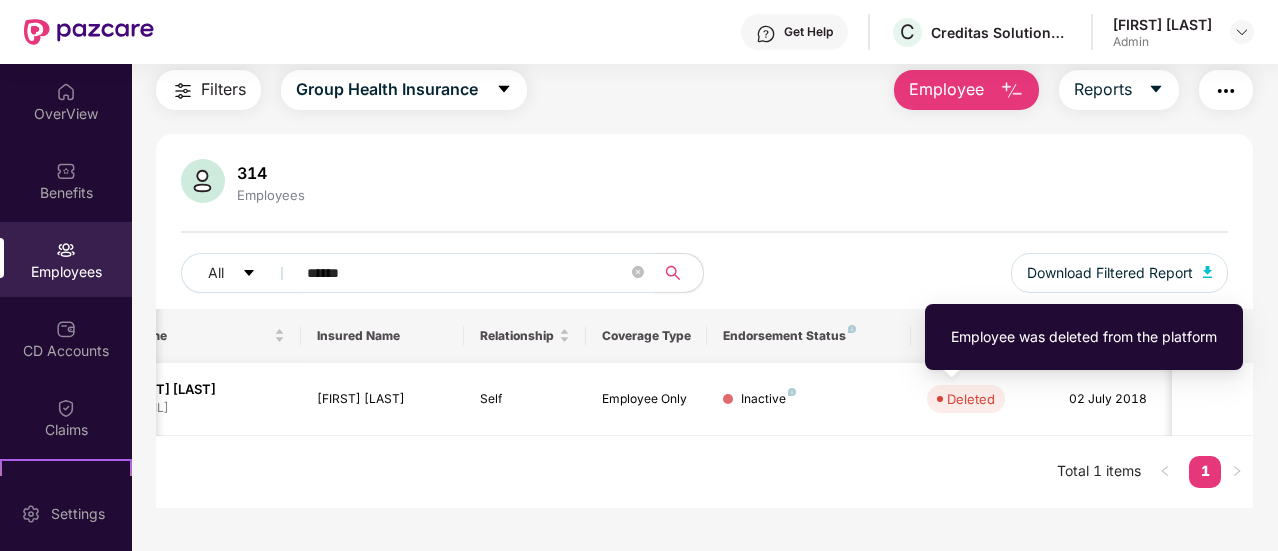 type on "******" 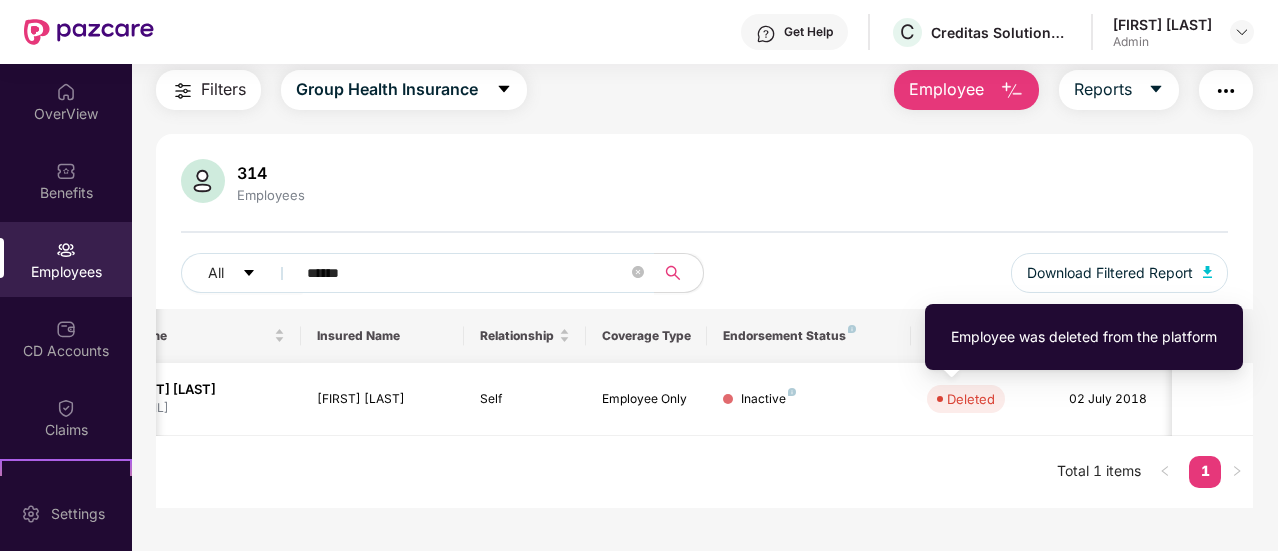 click on "Deleted" at bounding box center [971, 399] 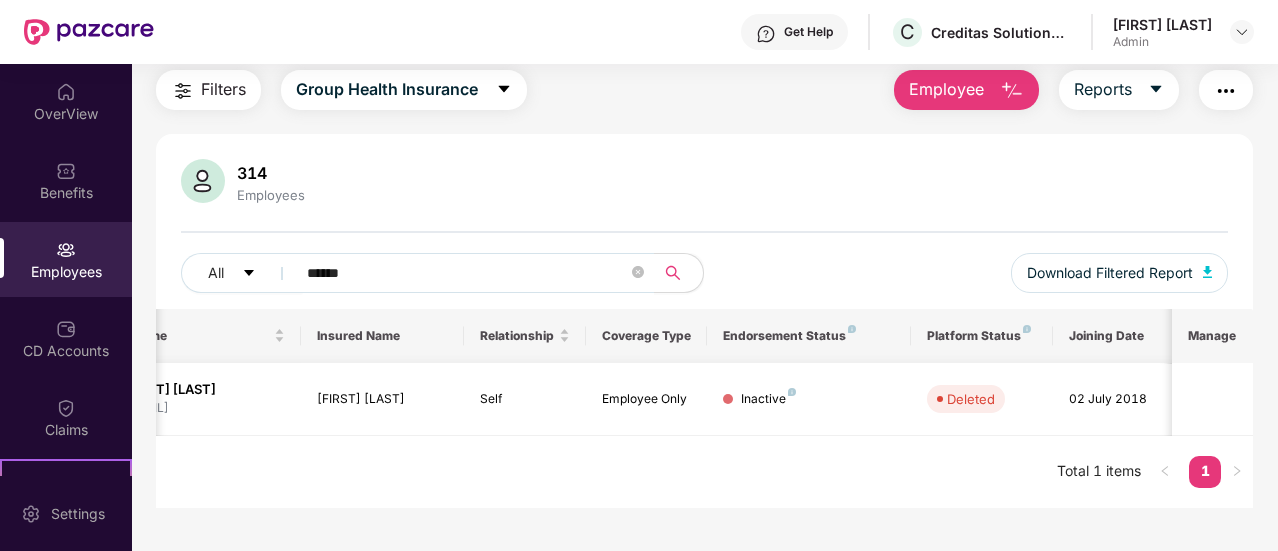 scroll, scrollTop: 0, scrollLeft: 0, axis: both 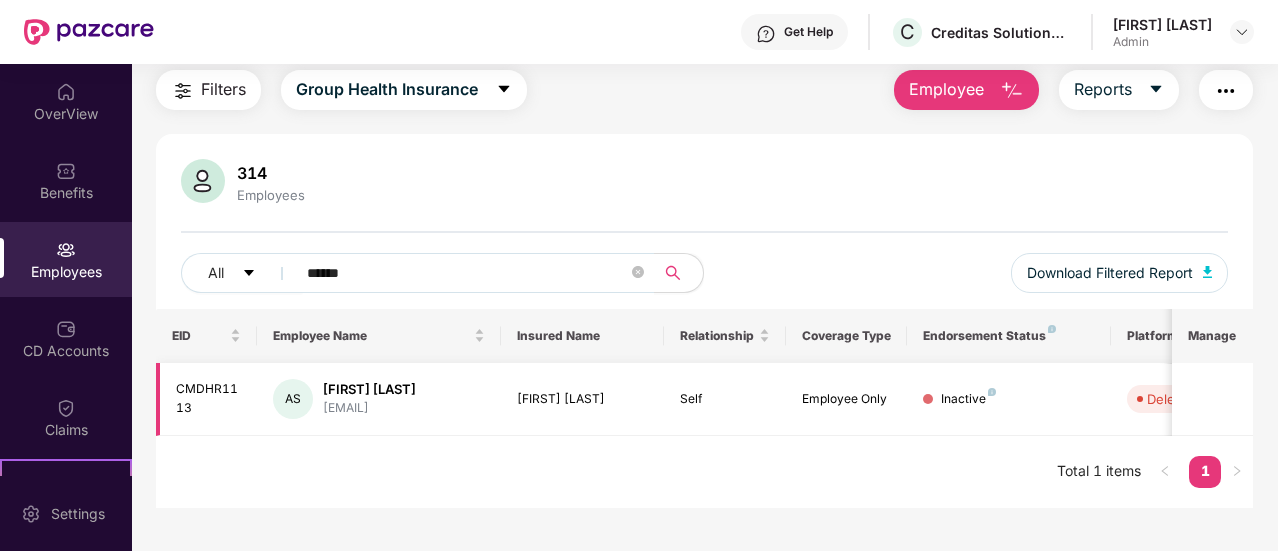 click on "AS Aviraj Srivastava   aviraj.srivastava@clea..." at bounding box center [379, 399] 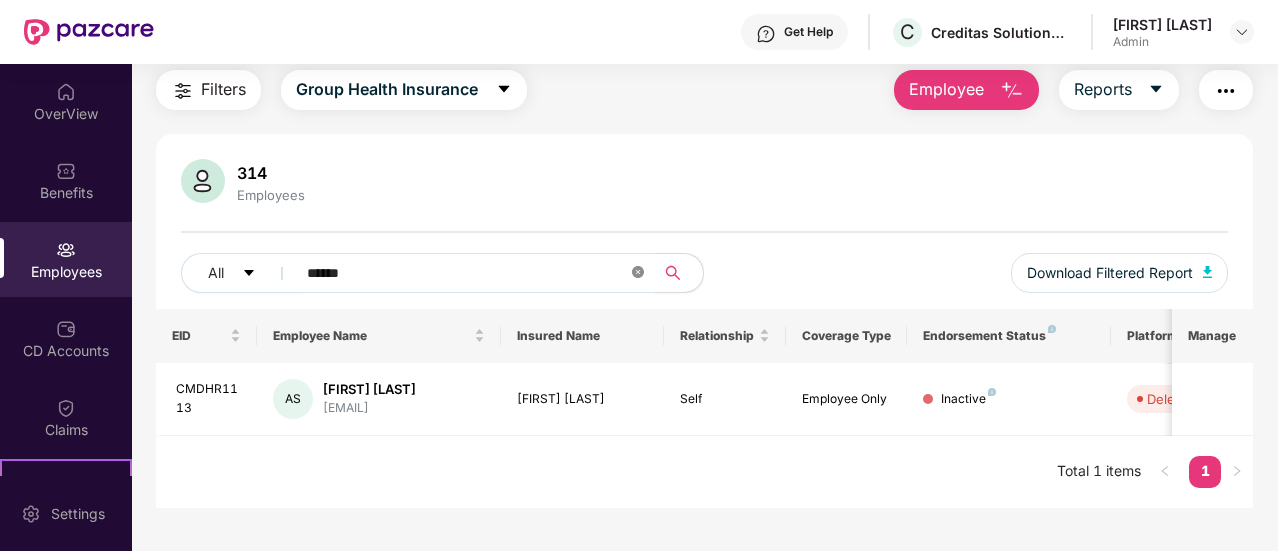 click 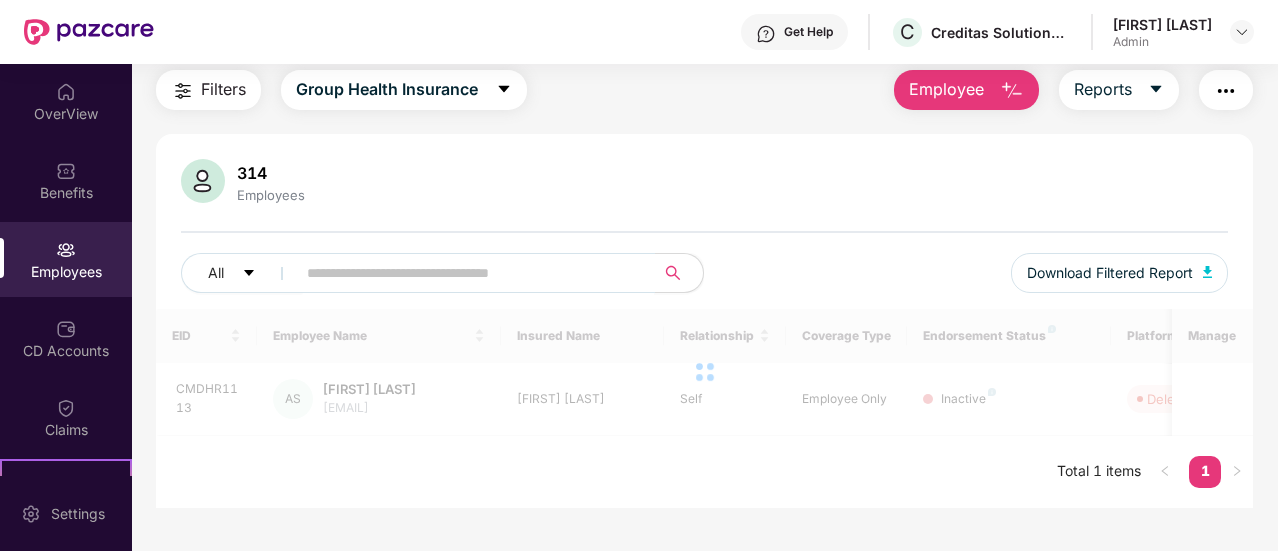 paste on "*********" 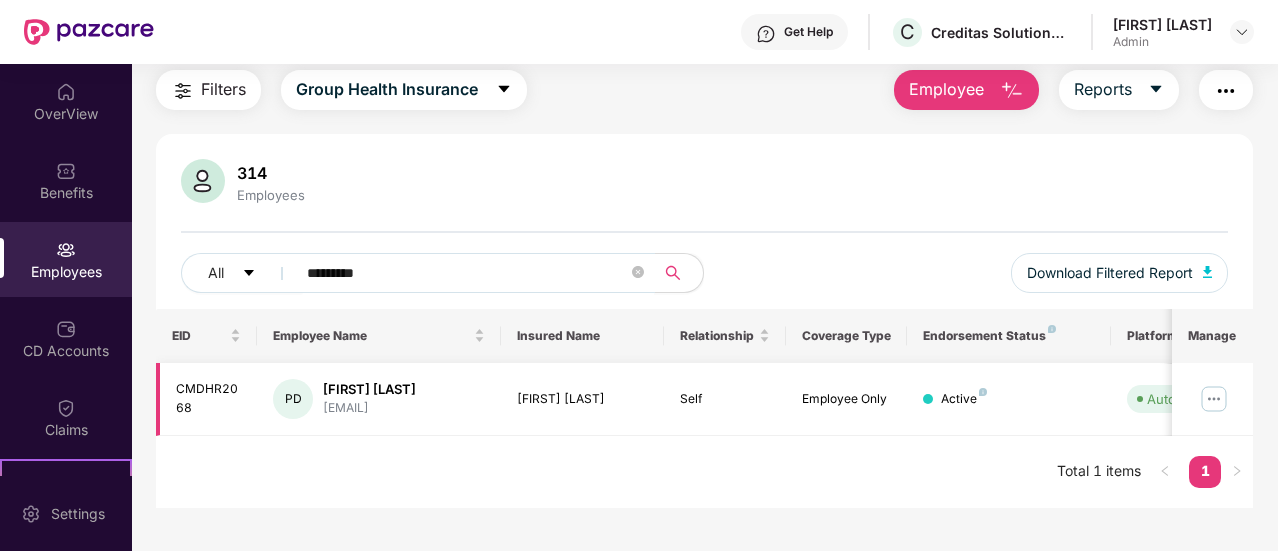 type on "*********" 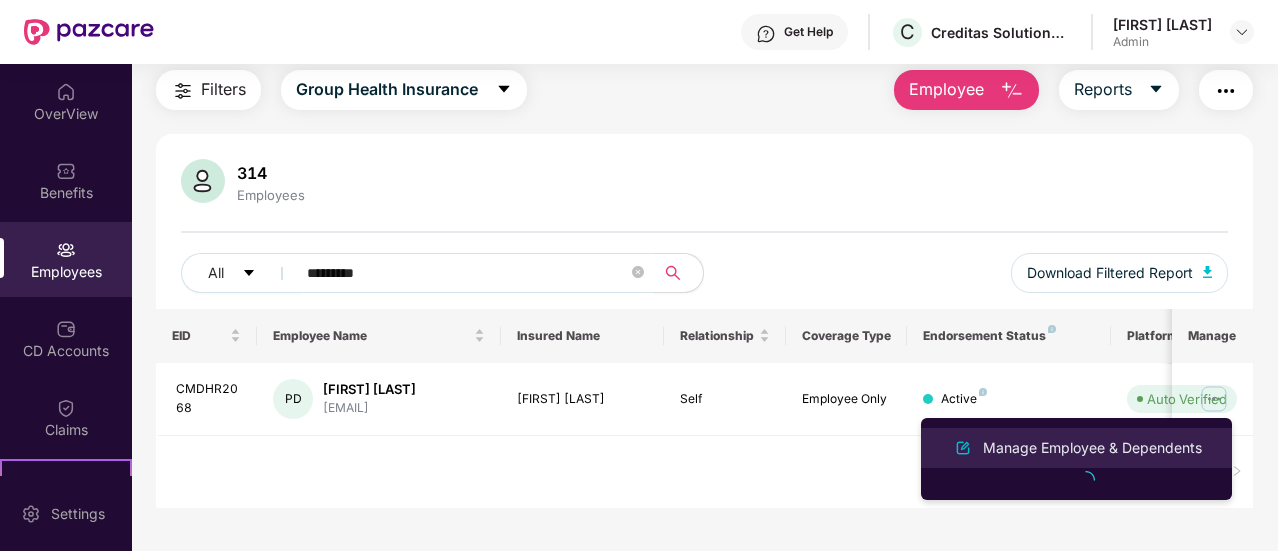 click on "Manage Employee & Dependents" at bounding box center [1092, 448] 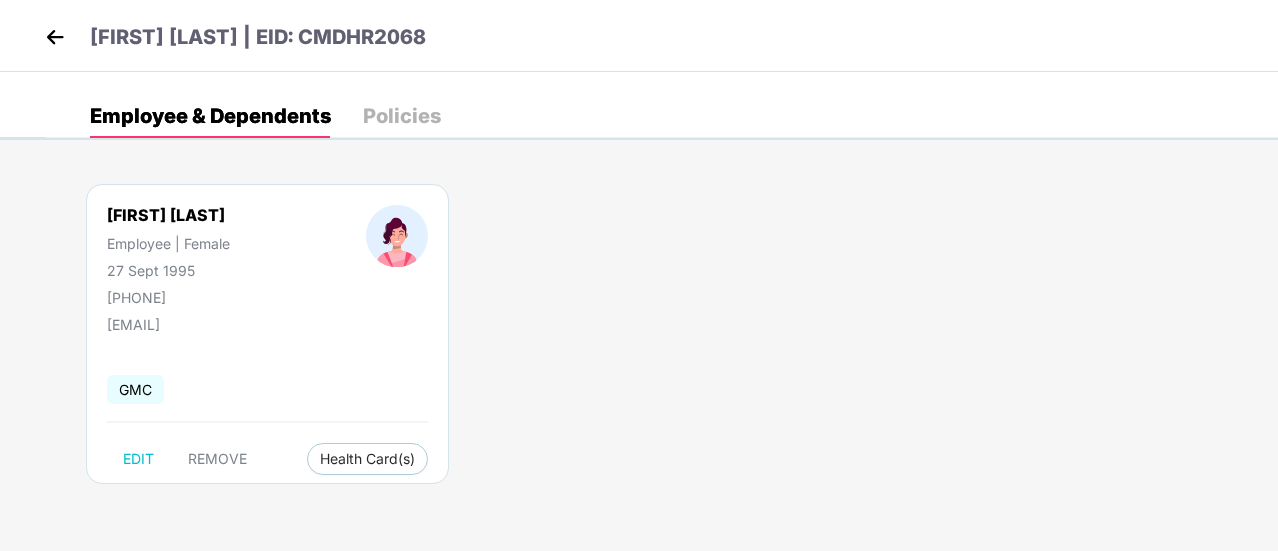 click at bounding box center (55, 37) 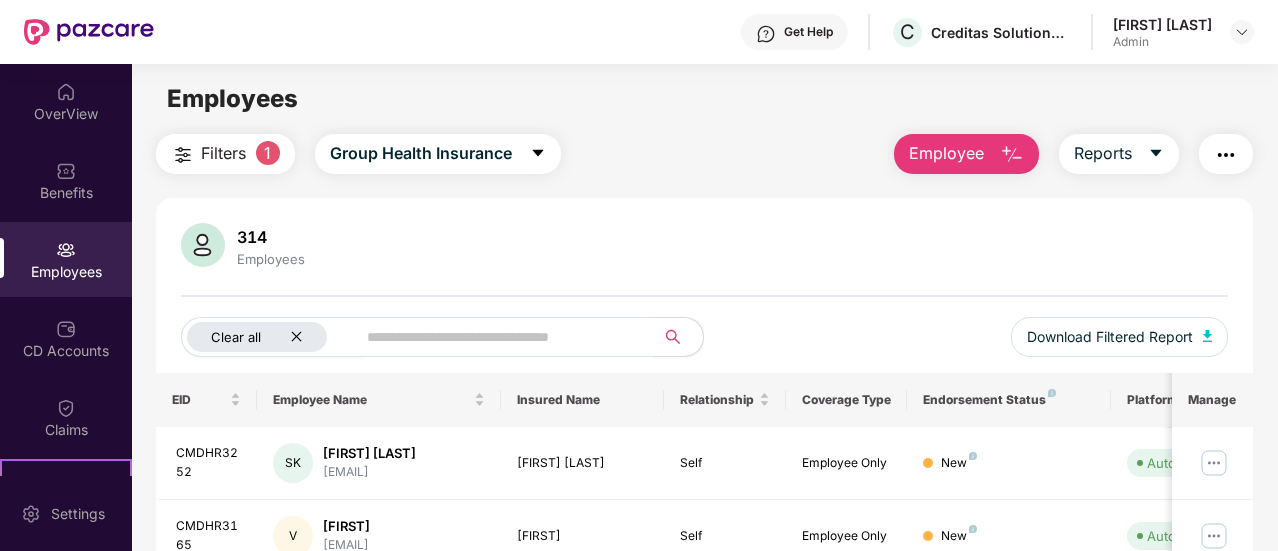 click 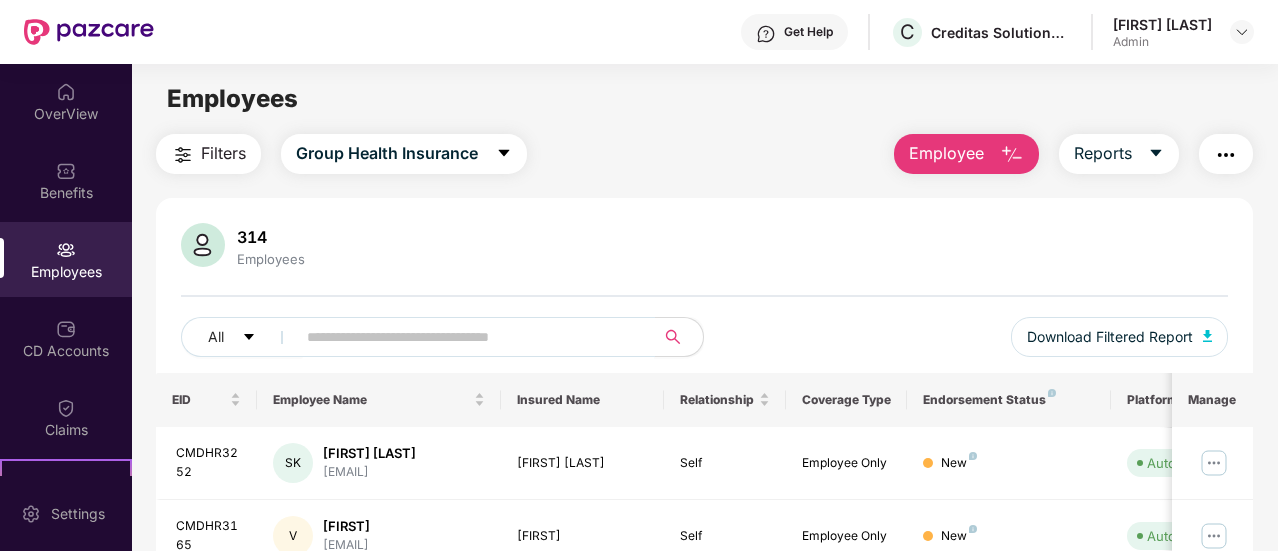 click at bounding box center [467, 337] 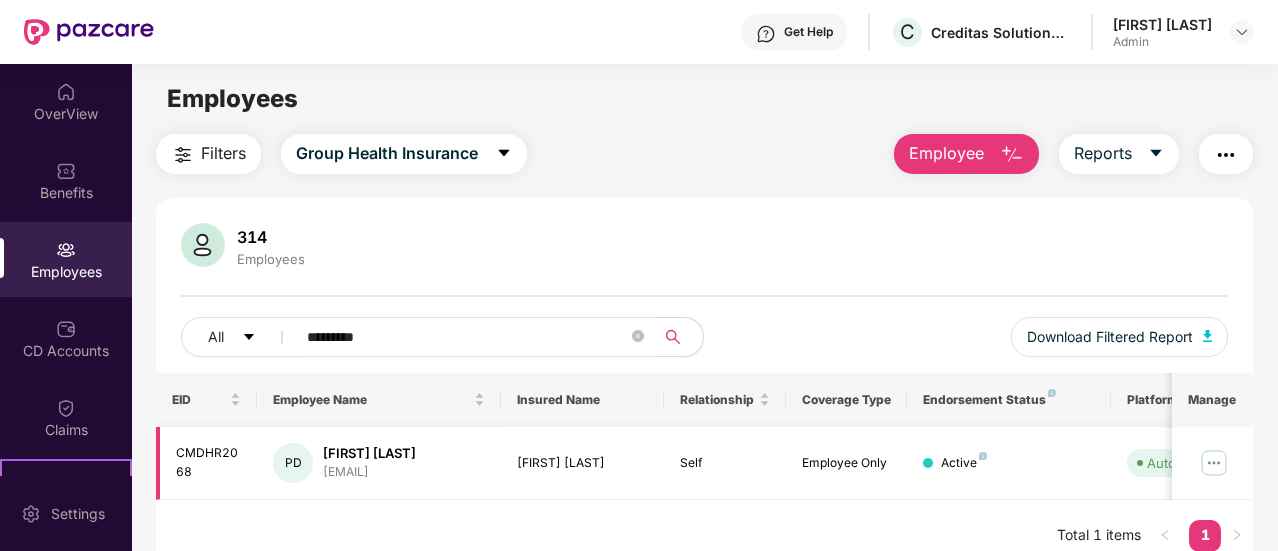 type on "*********" 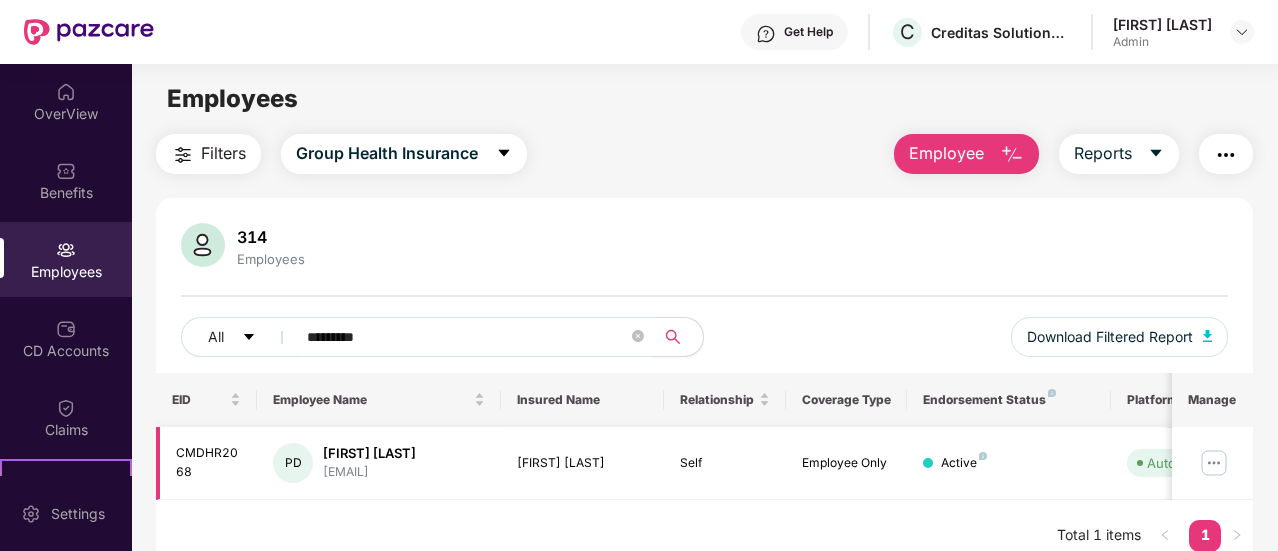 click at bounding box center (1214, 463) 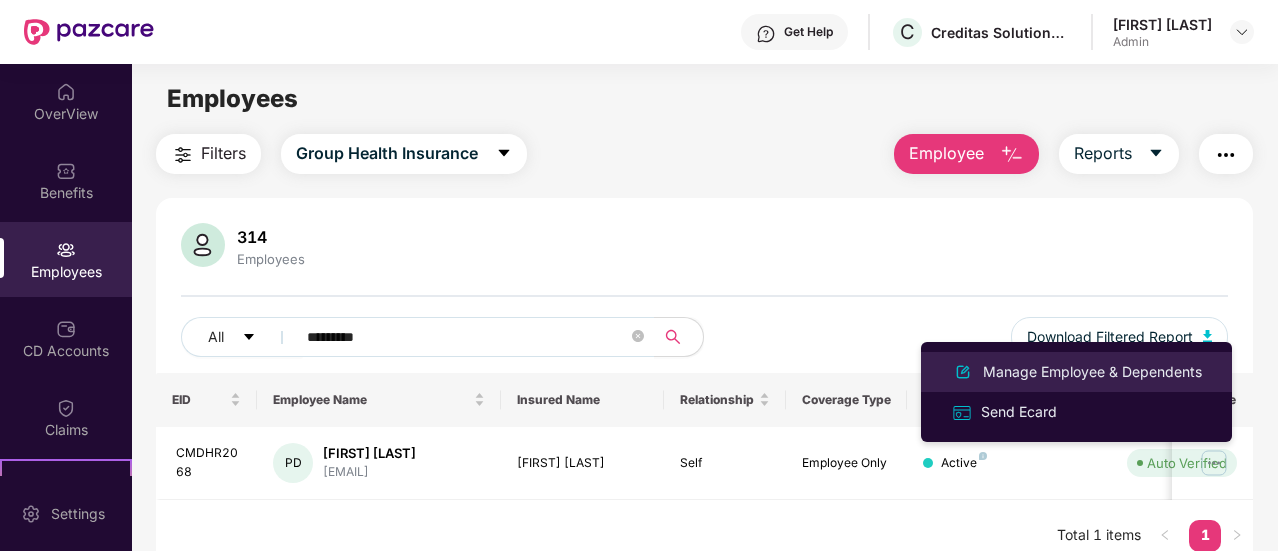 click on "Manage Employee & Dependents" at bounding box center (1092, 372) 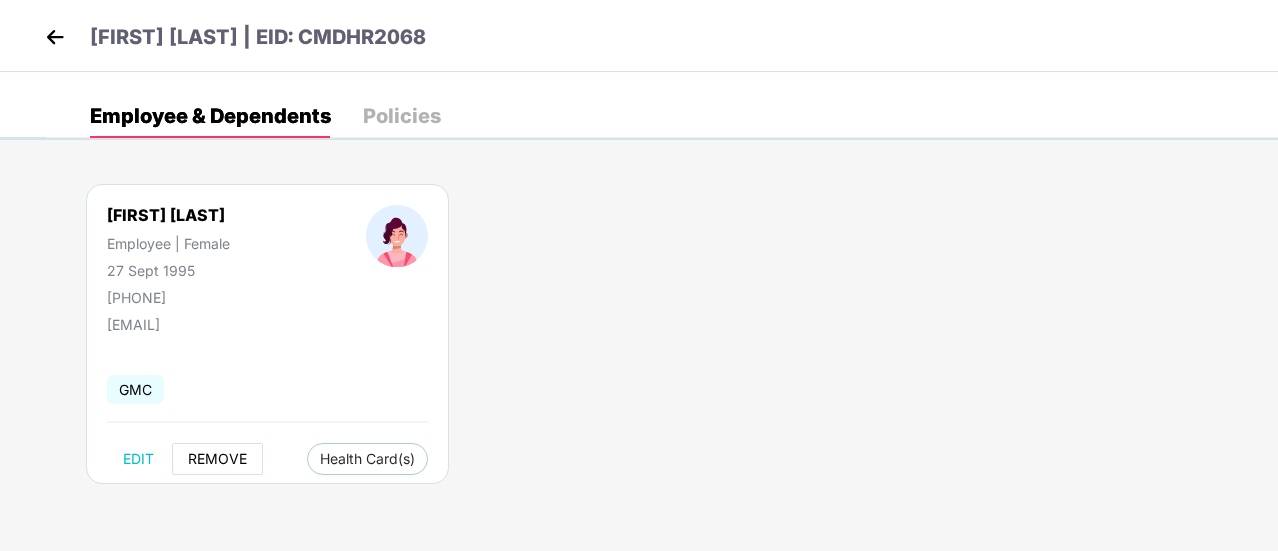 click on "REMOVE" at bounding box center [217, 459] 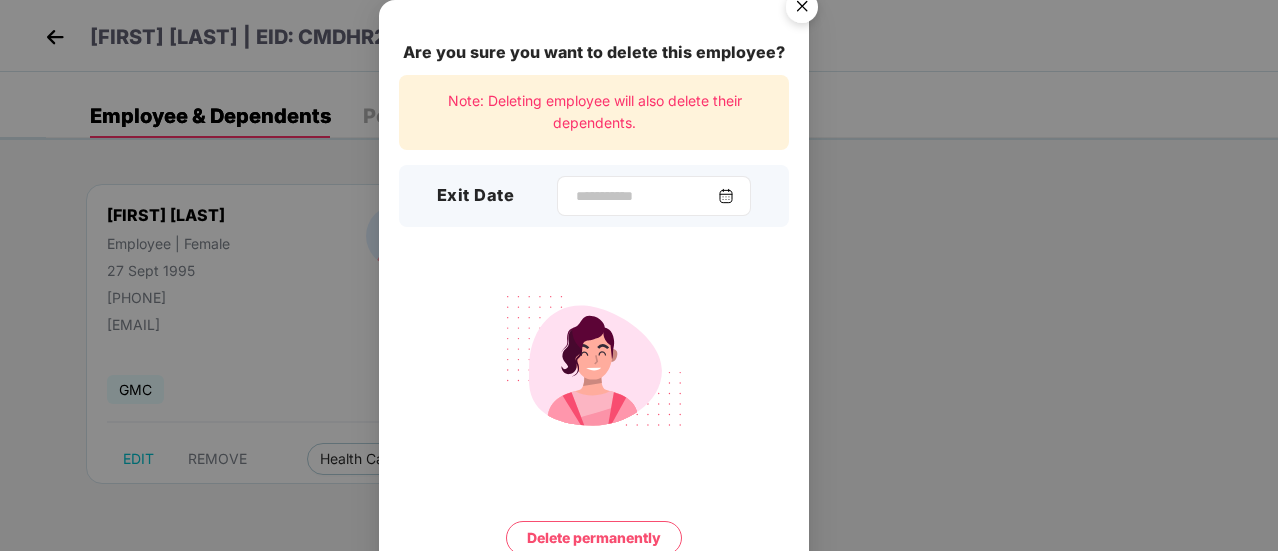 click at bounding box center (726, 196) 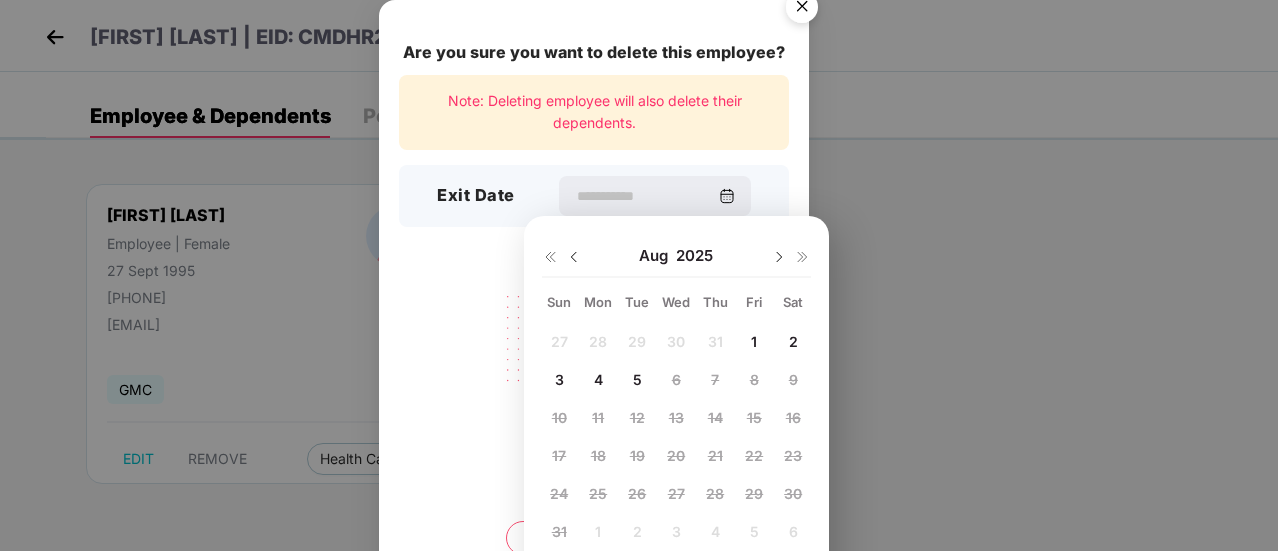 click at bounding box center [574, 257] 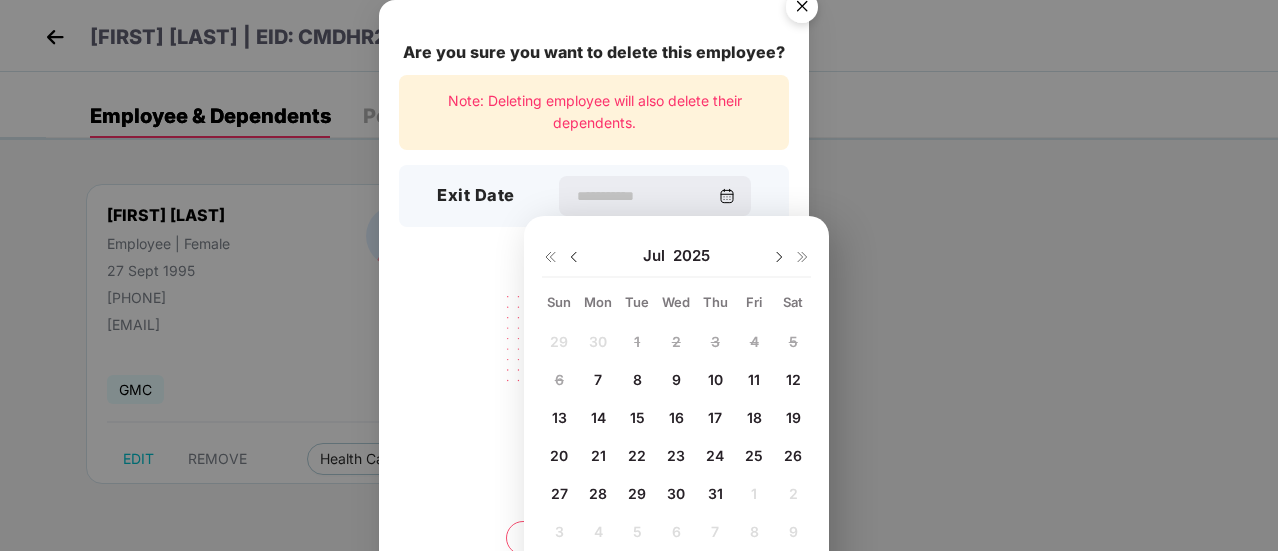 click on "11" at bounding box center (754, 379) 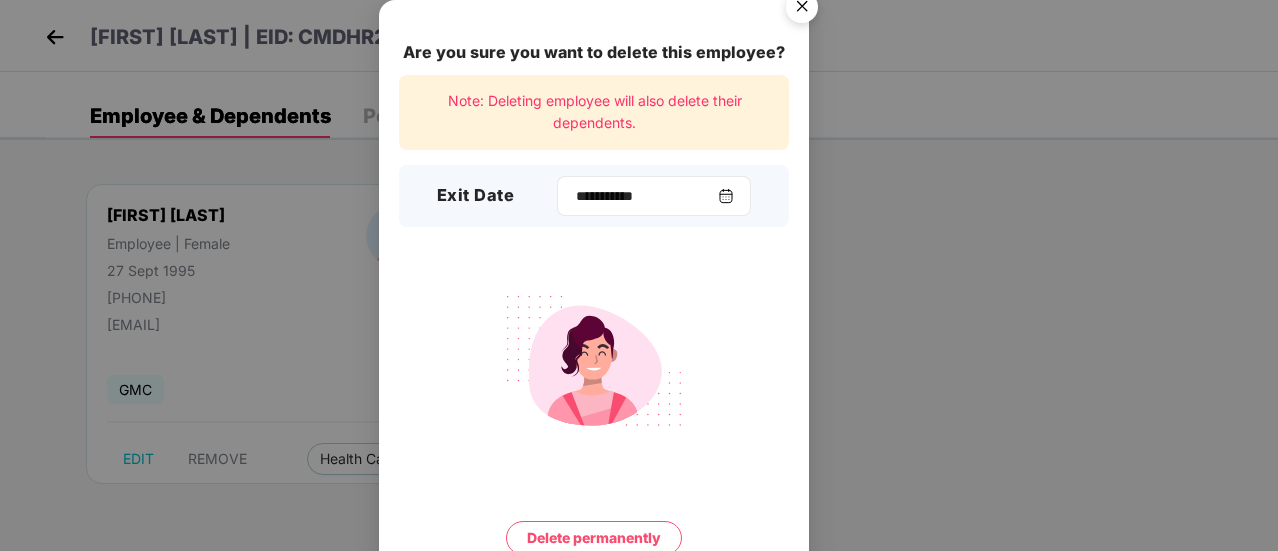 click at bounding box center (726, 196) 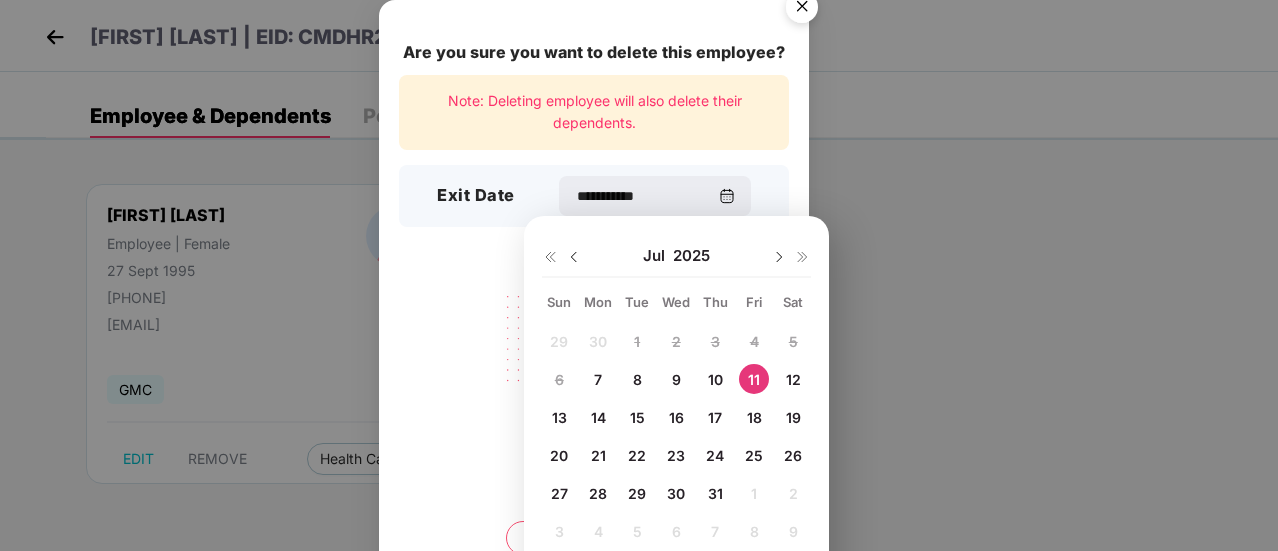 click on "18" at bounding box center [754, 417] 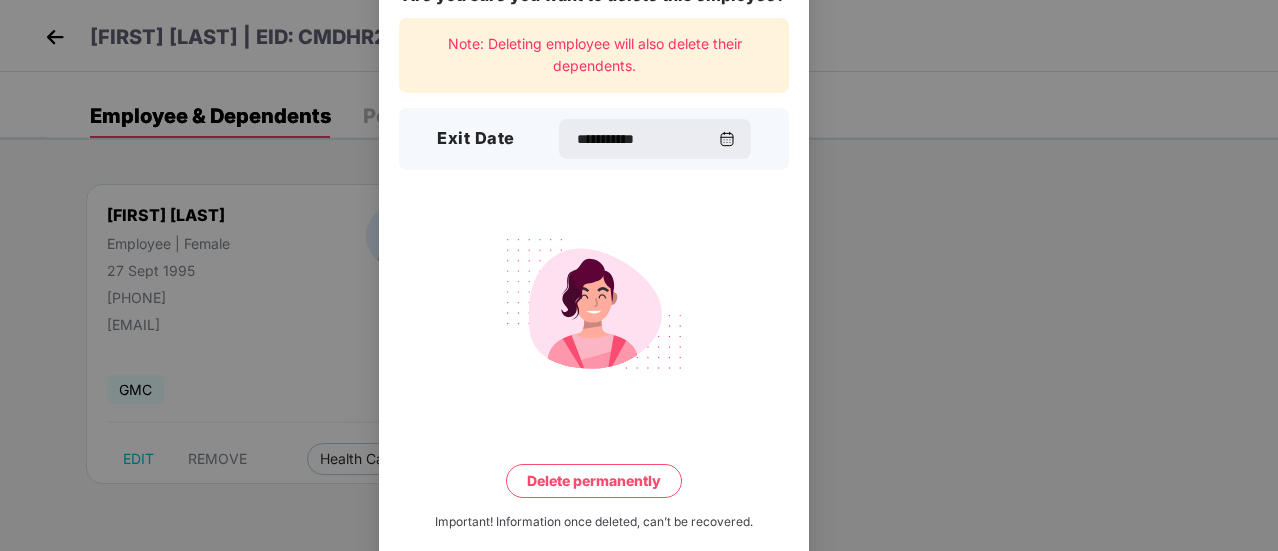 scroll, scrollTop: 86, scrollLeft: 0, axis: vertical 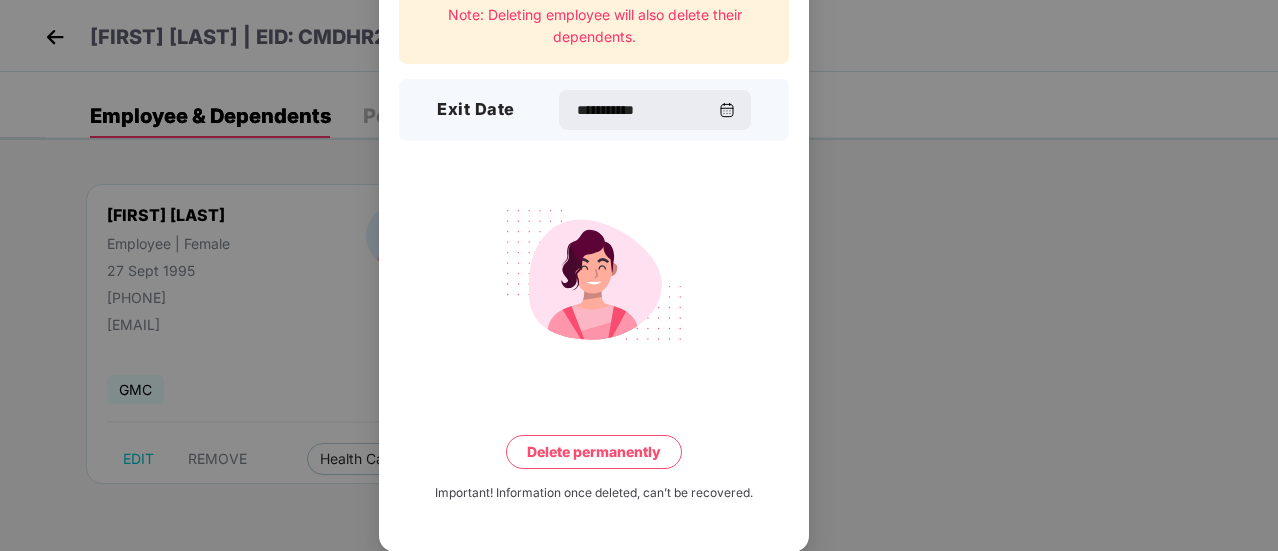 click on "Delete permanently" at bounding box center [594, 452] 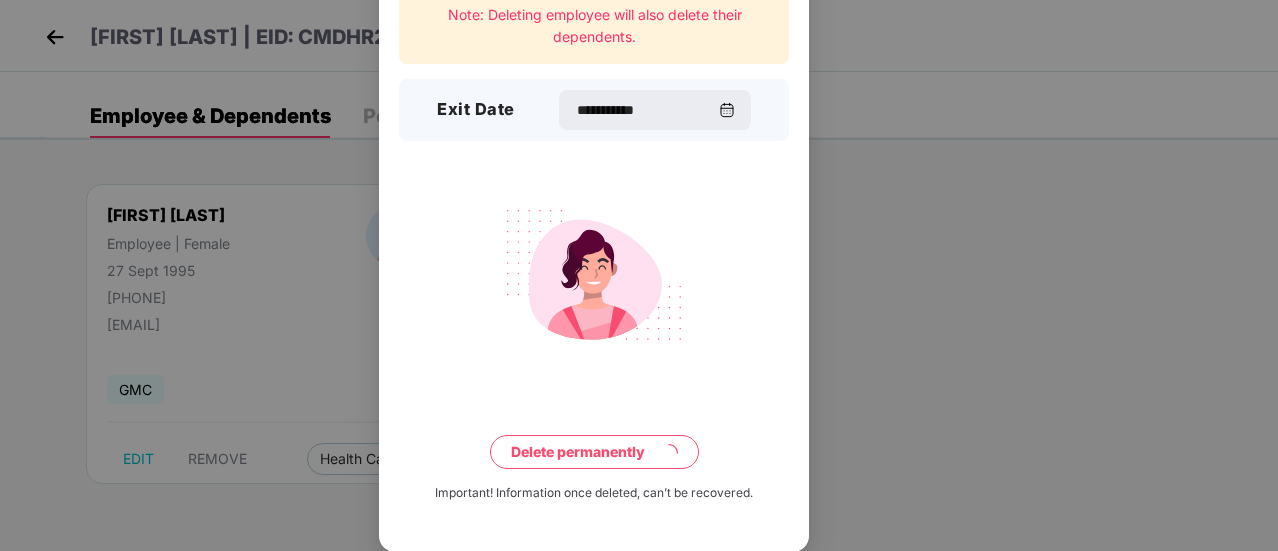 scroll, scrollTop: 0, scrollLeft: 0, axis: both 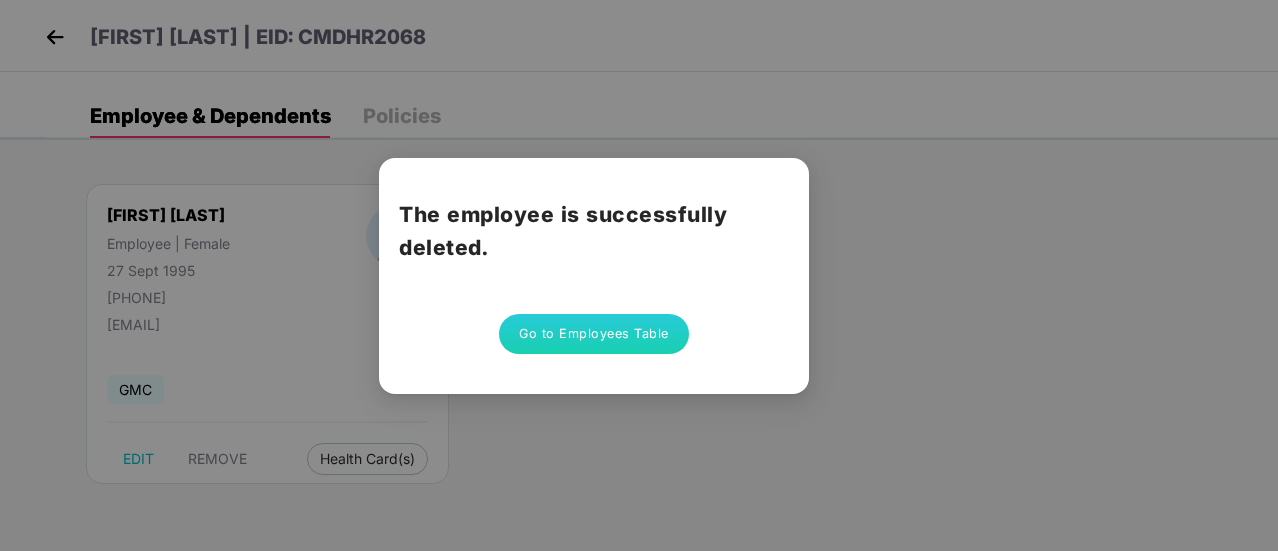 click on "Go to Employees Table" at bounding box center [594, 334] 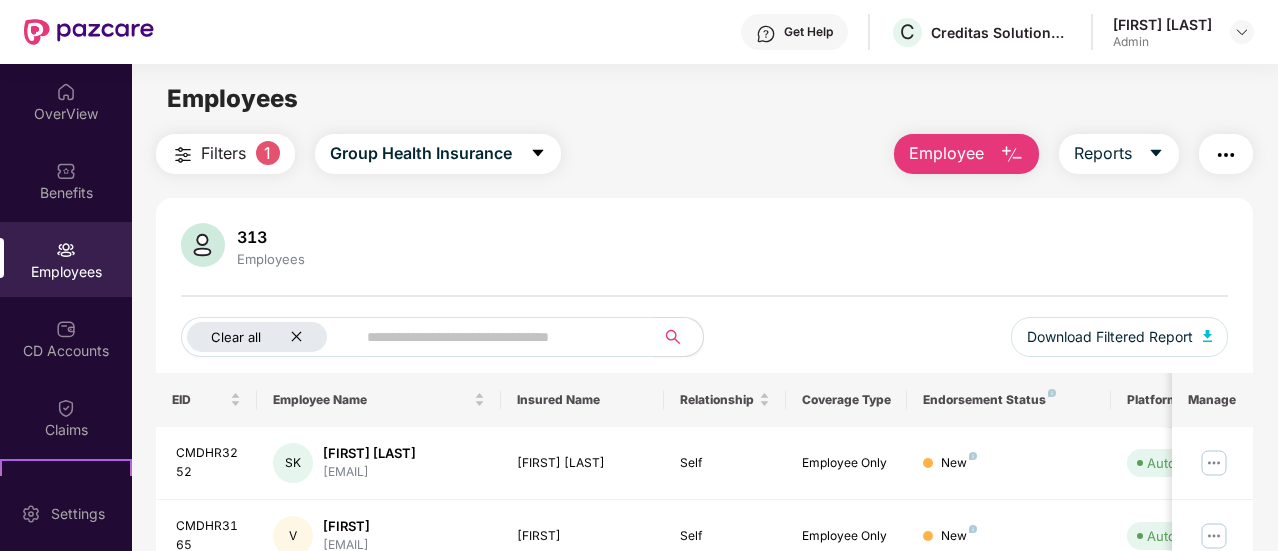 click 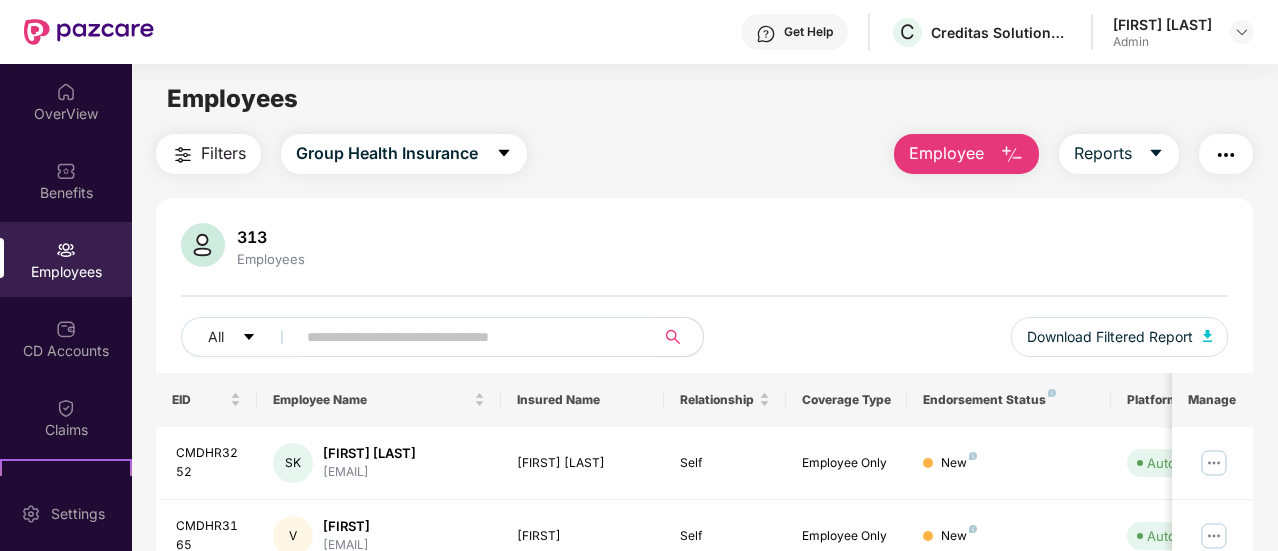 click at bounding box center [467, 337] 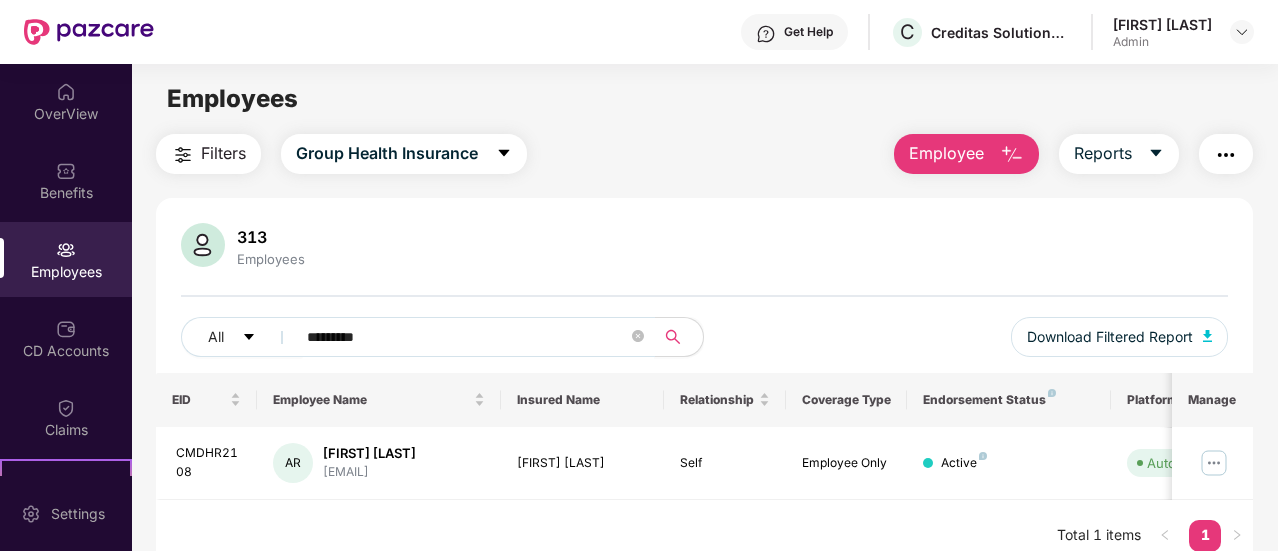 scroll, scrollTop: 64, scrollLeft: 0, axis: vertical 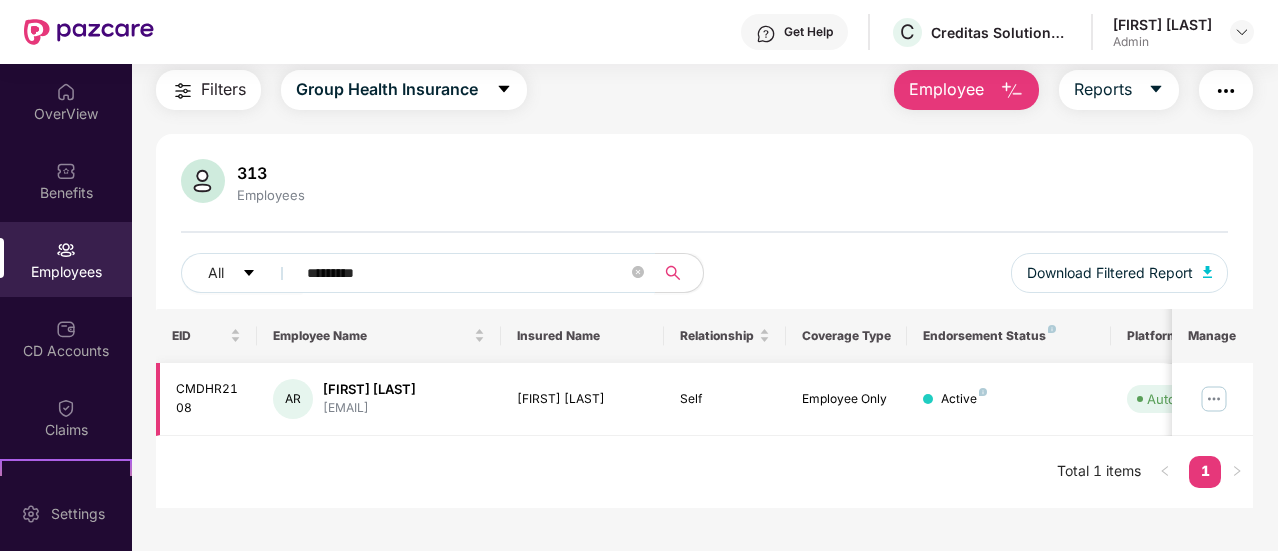 type on "*********" 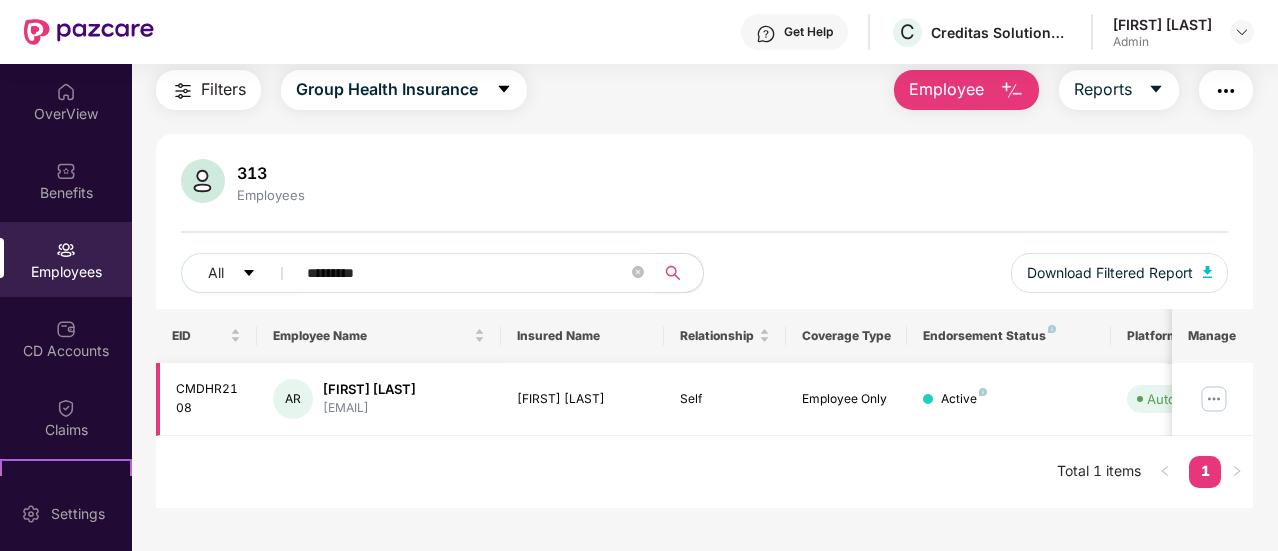 click at bounding box center (1214, 399) 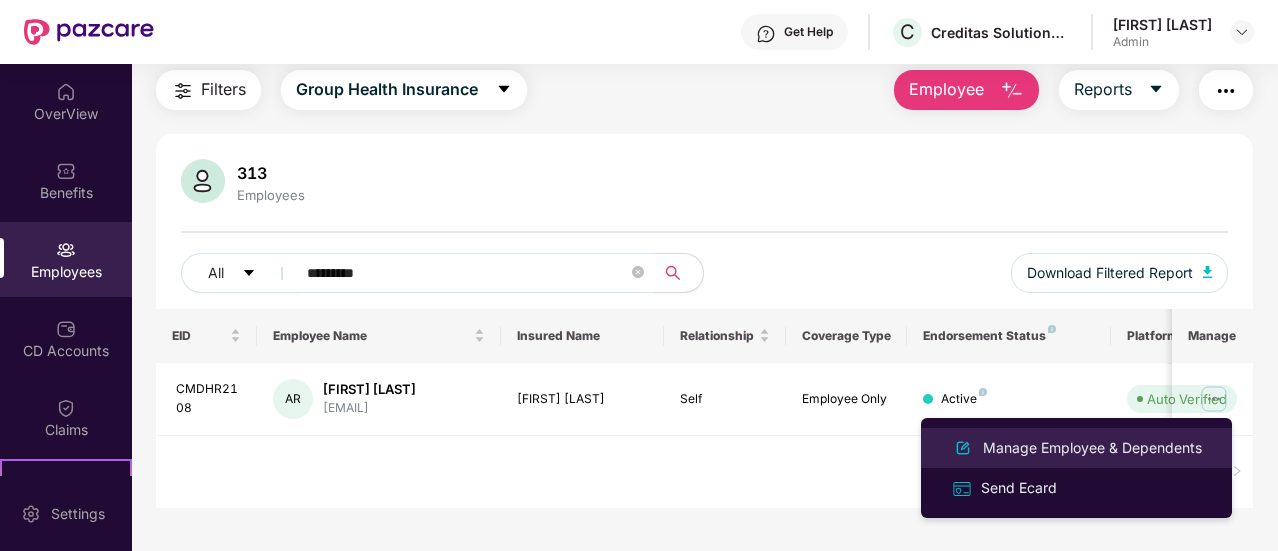 click on "Manage Employee & Dependents" at bounding box center (1092, 448) 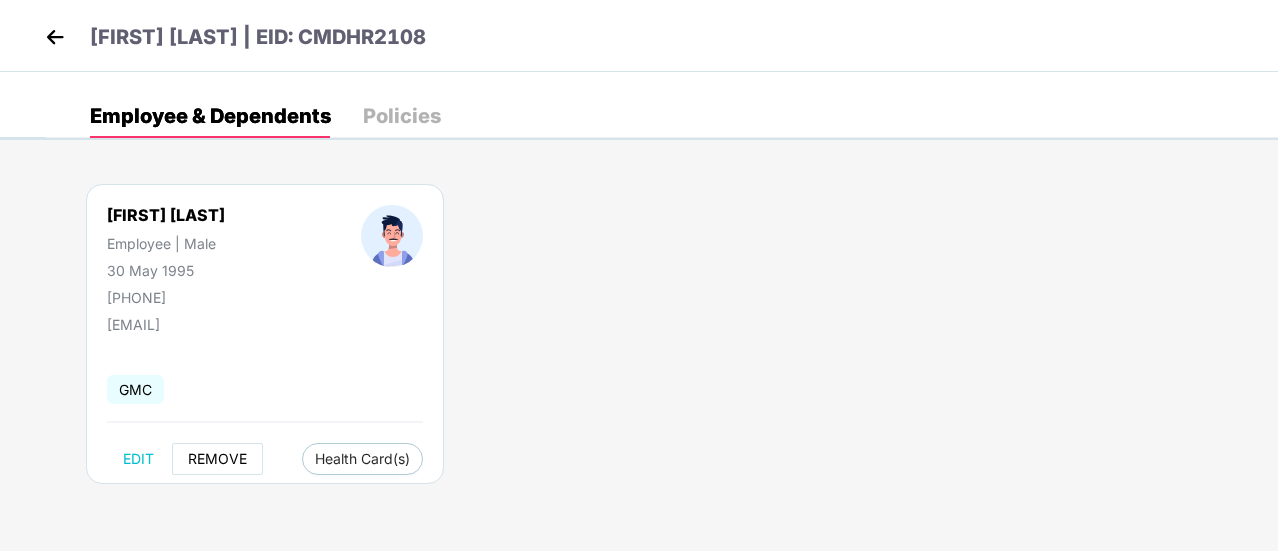 click on "REMOVE" at bounding box center [217, 459] 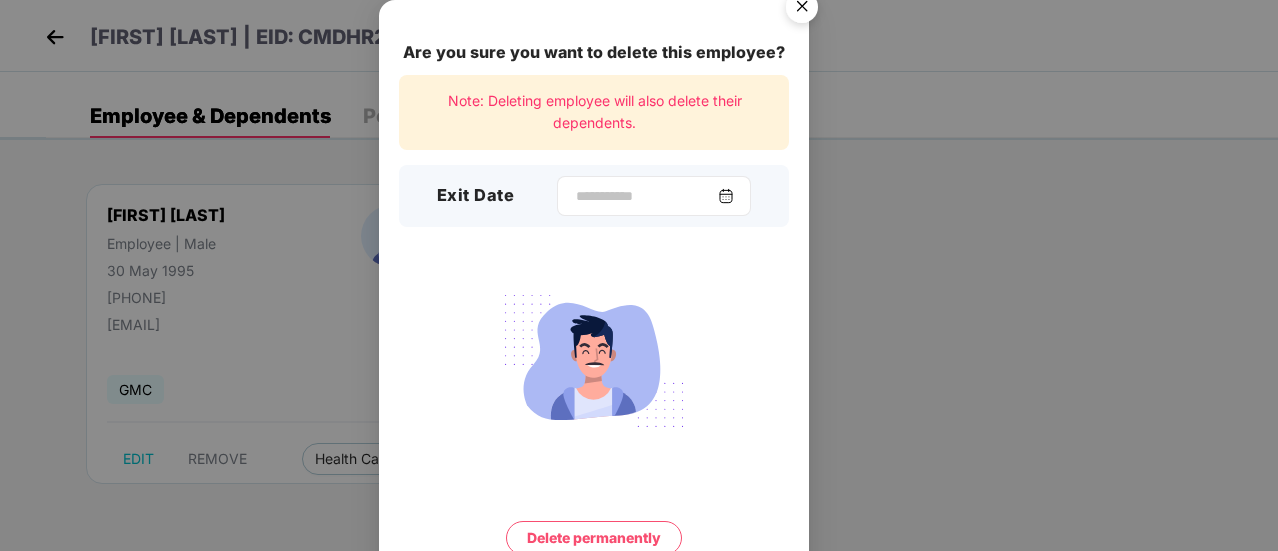 click at bounding box center [726, 196] 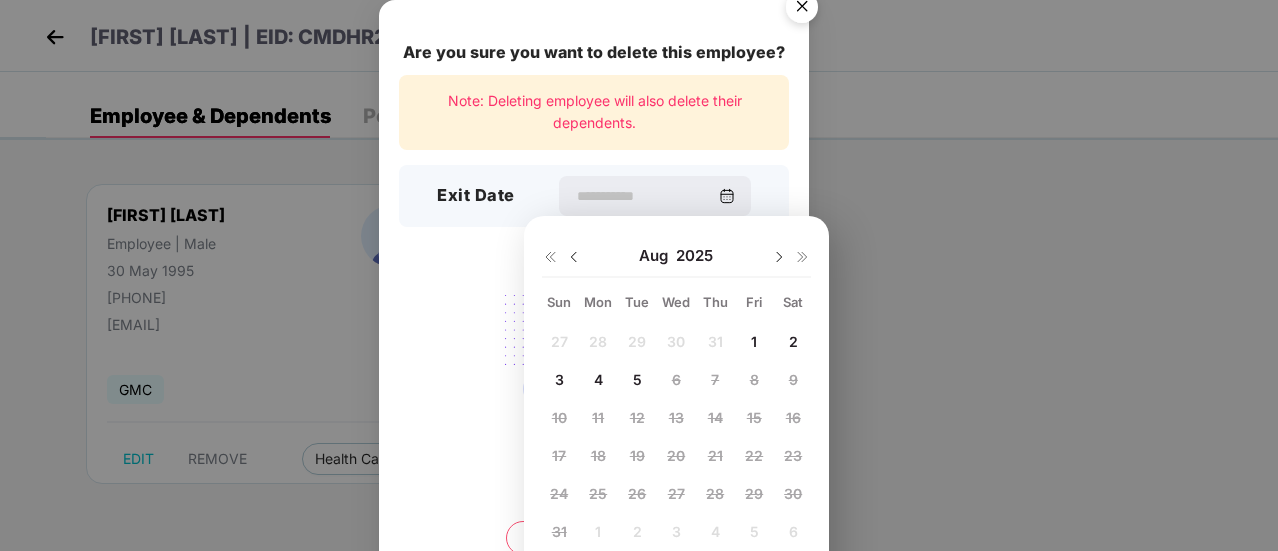 click at bounding box center [574, 257] 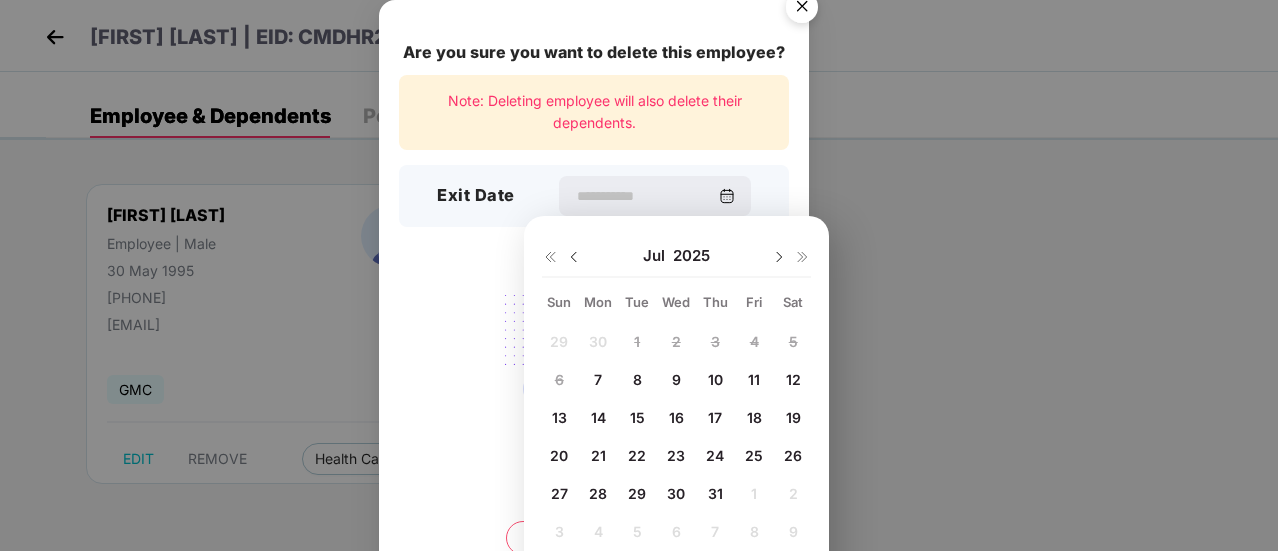 click on "7" at bounding box center (598, 379) 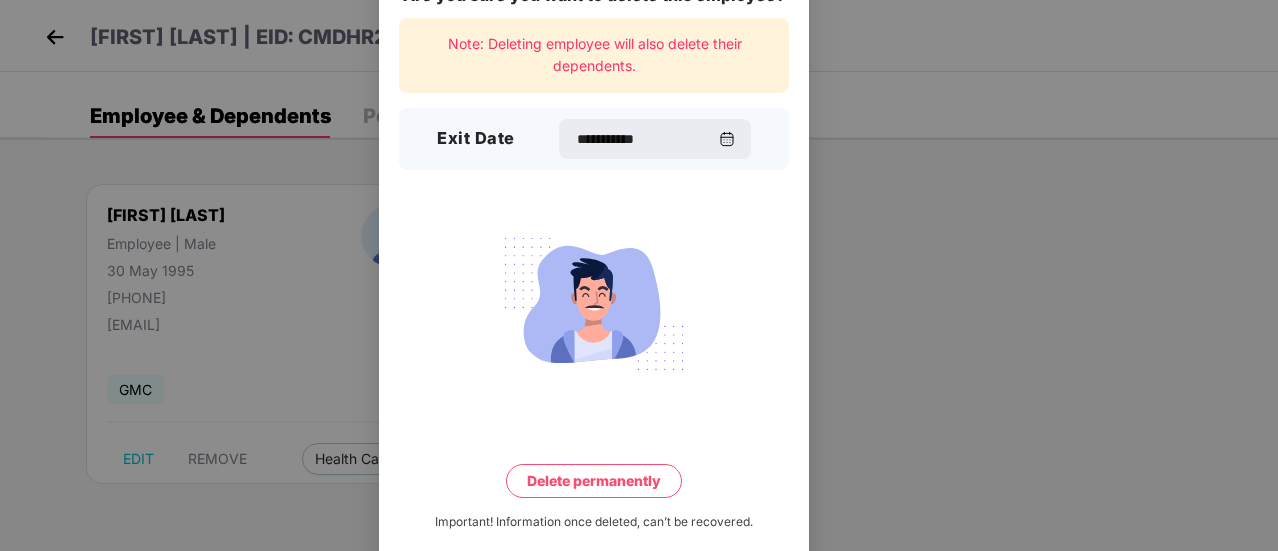 scroll, scrollTop: 86, scrollLeft: 0, axis: vertical 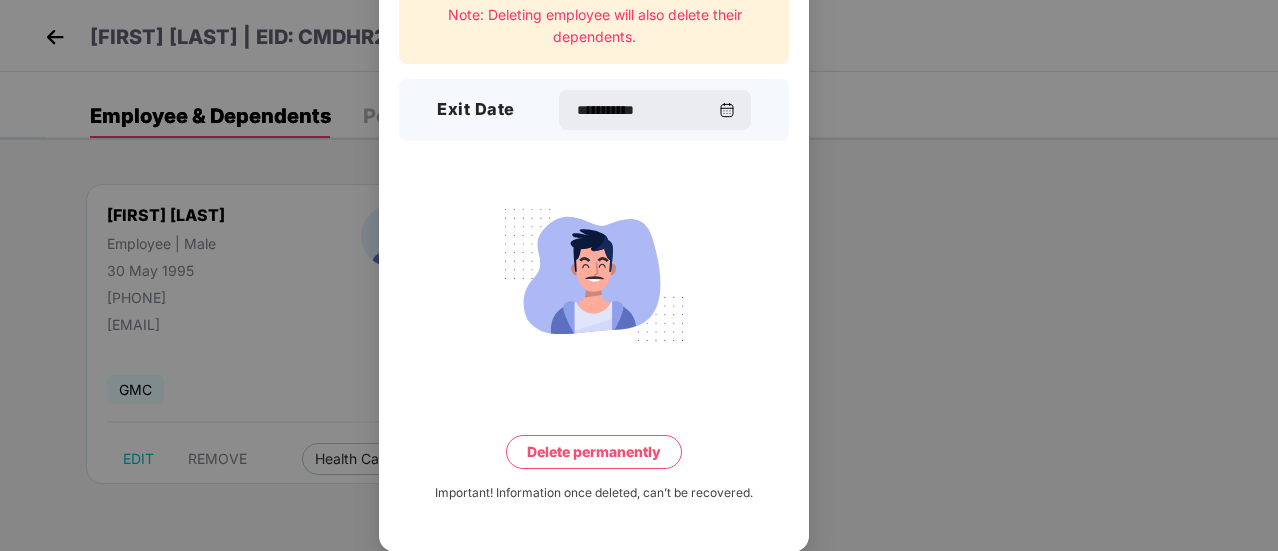 click on "Delete permanently" at bounding box center (594, 452) 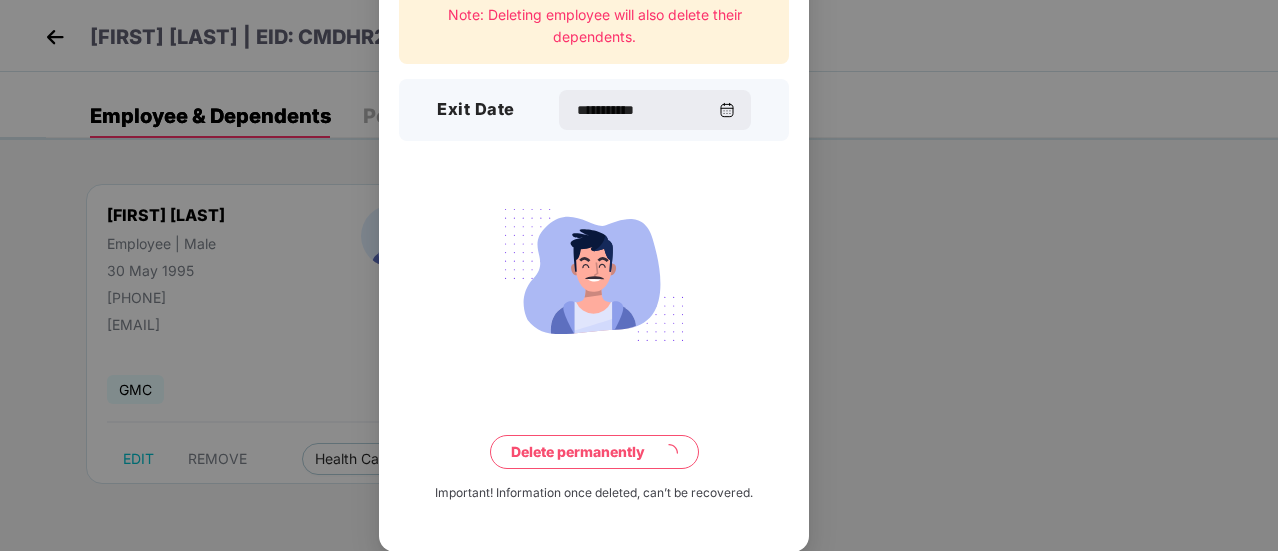 scroll, scrollTop: 0, scrollLeft: 0, axis: both 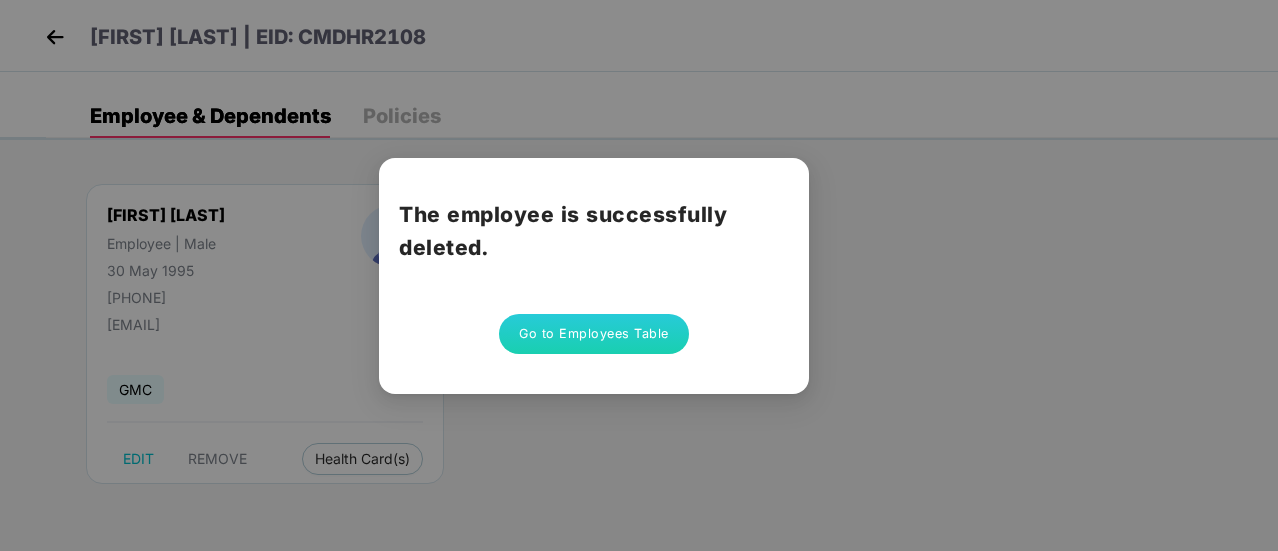 click on "Go to Employees Table" at bounding box center (594, 334) 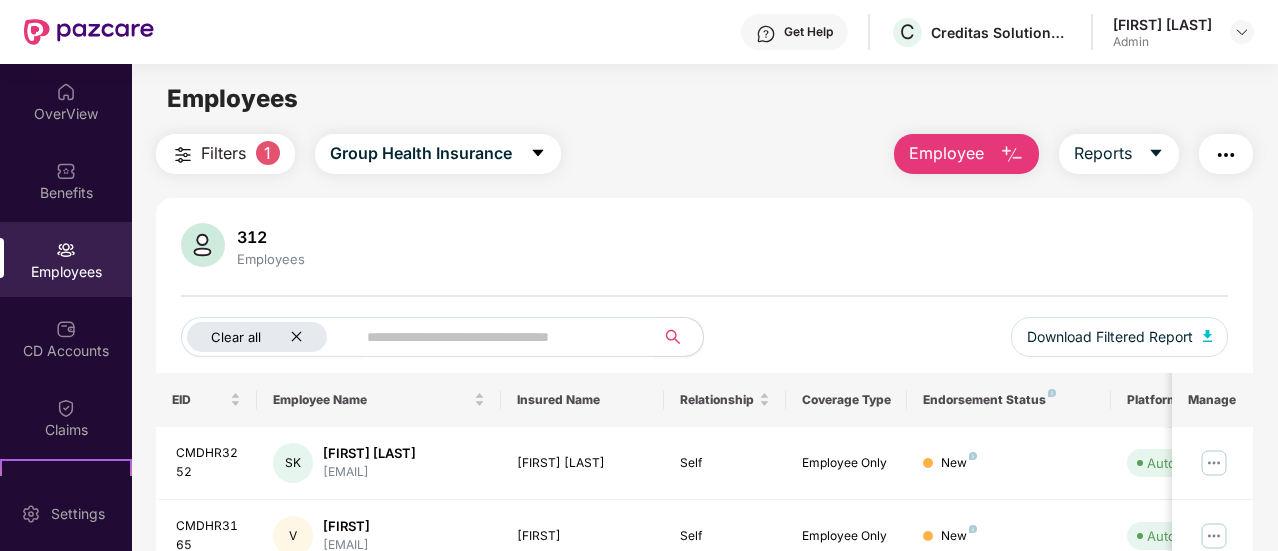click 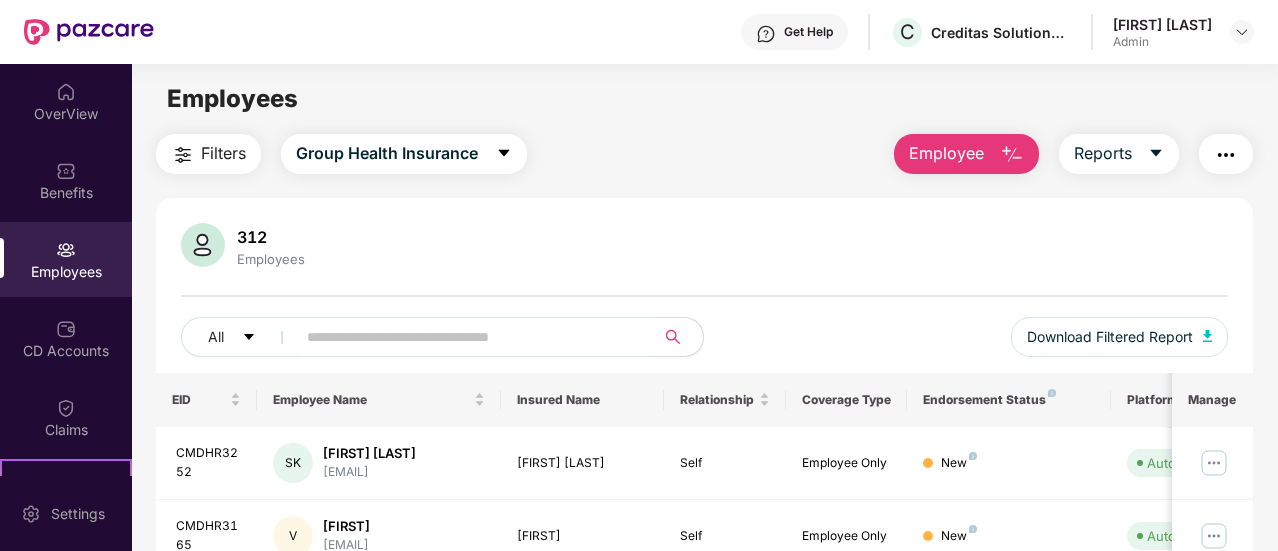 click at bounding box center [467, 337] 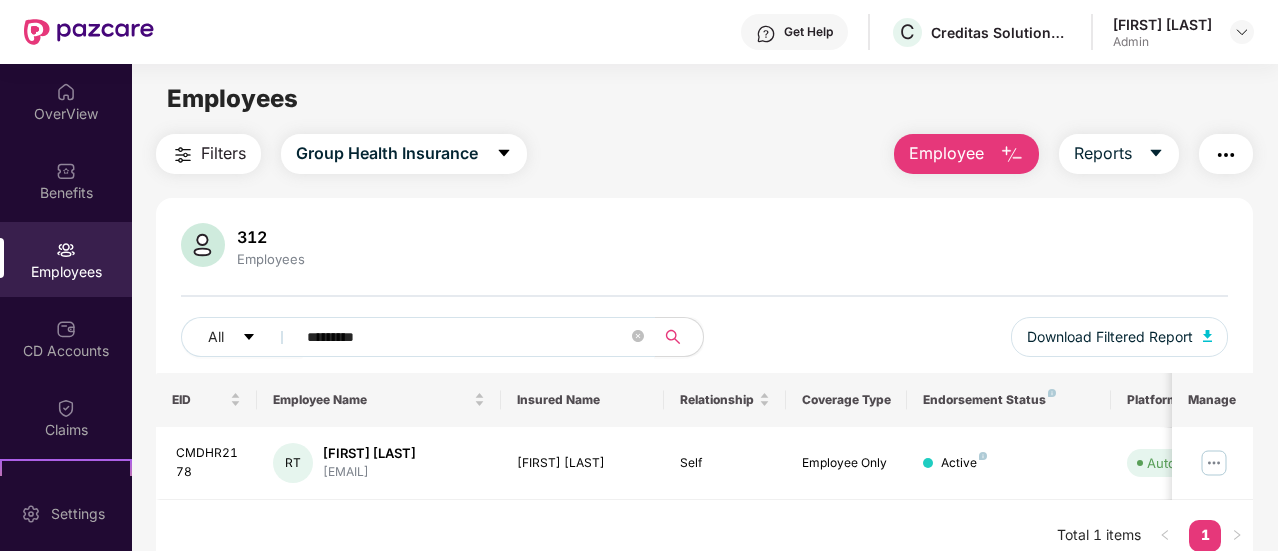 scroll, scrollTop: 64, scrollLeft: 0, axis: vertical 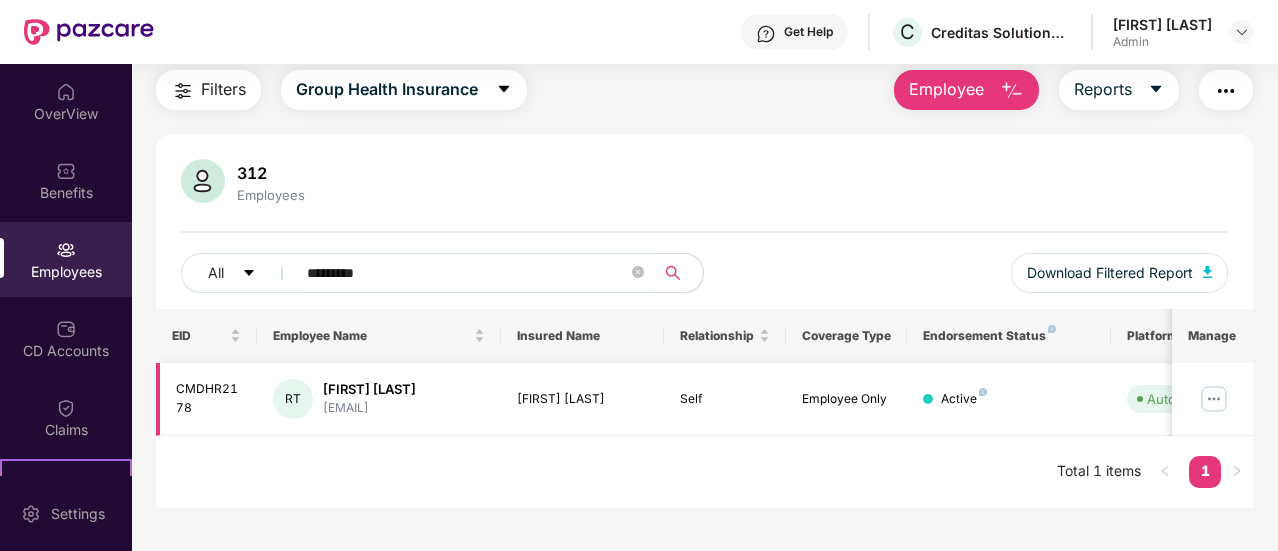 type on "*********" 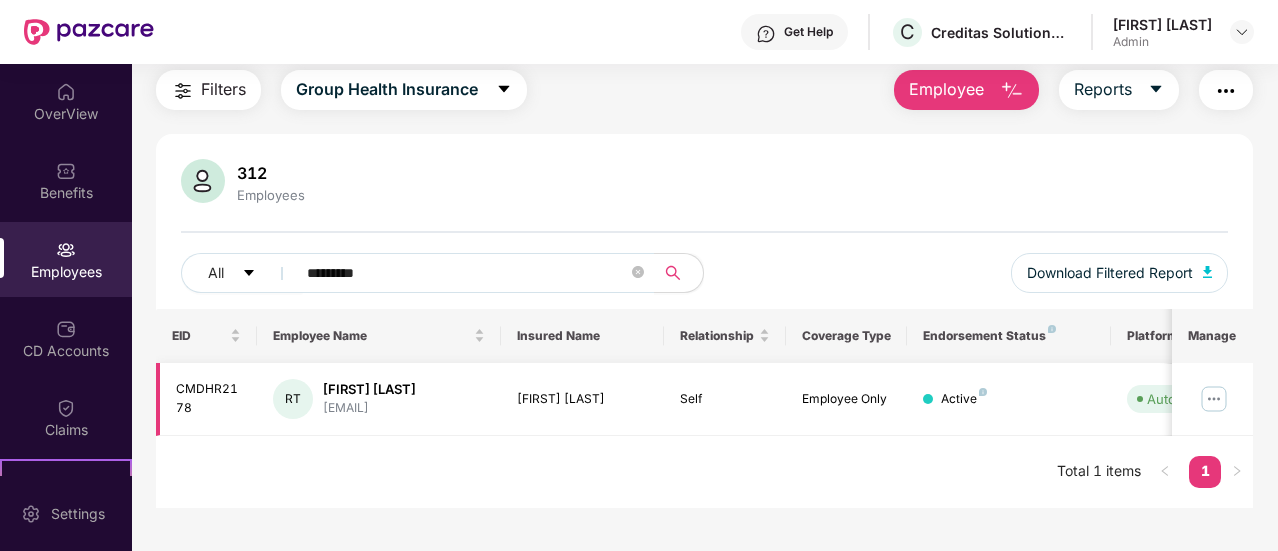 click at bounding box center [1214, 399] 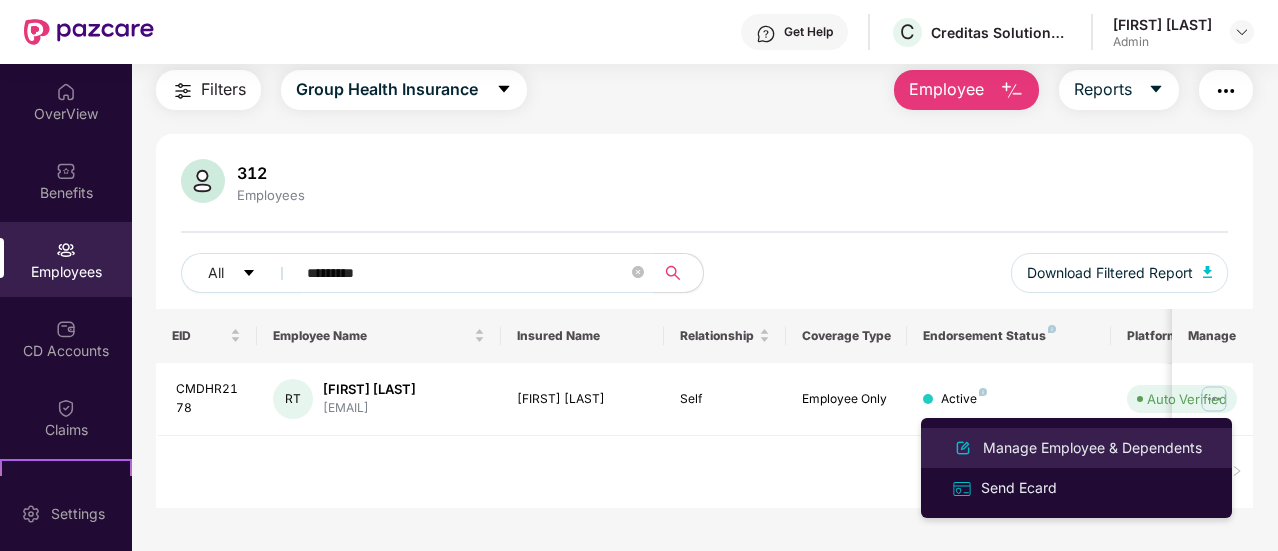 click on "Manage Employee & Dependents" at bounding box center [1092, 448] 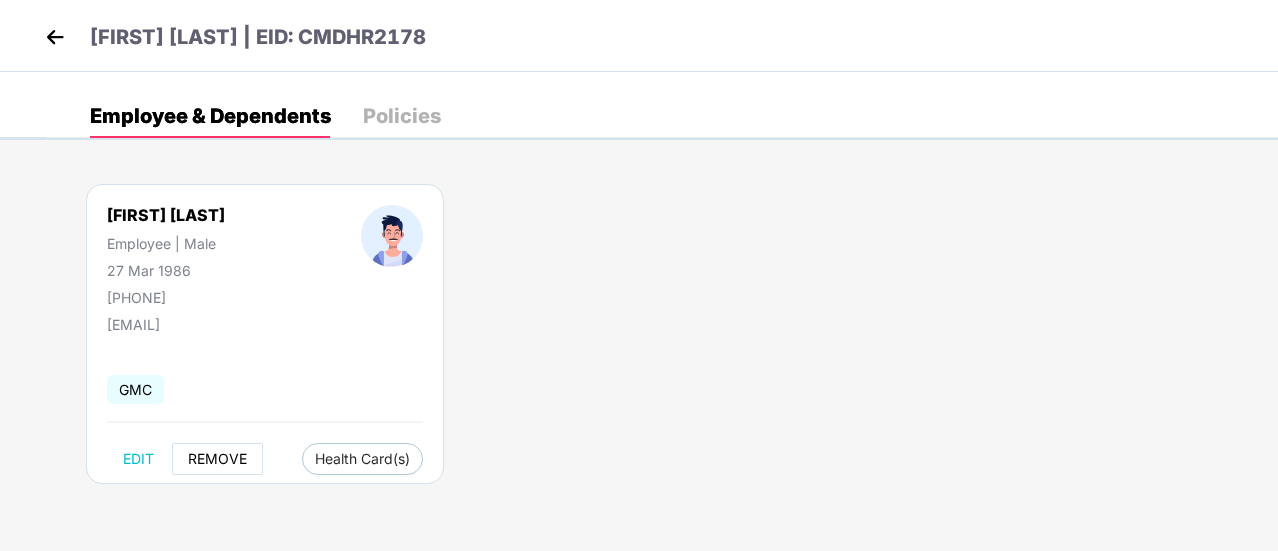 click on "REMOVE" at bounding box center (217, 459) 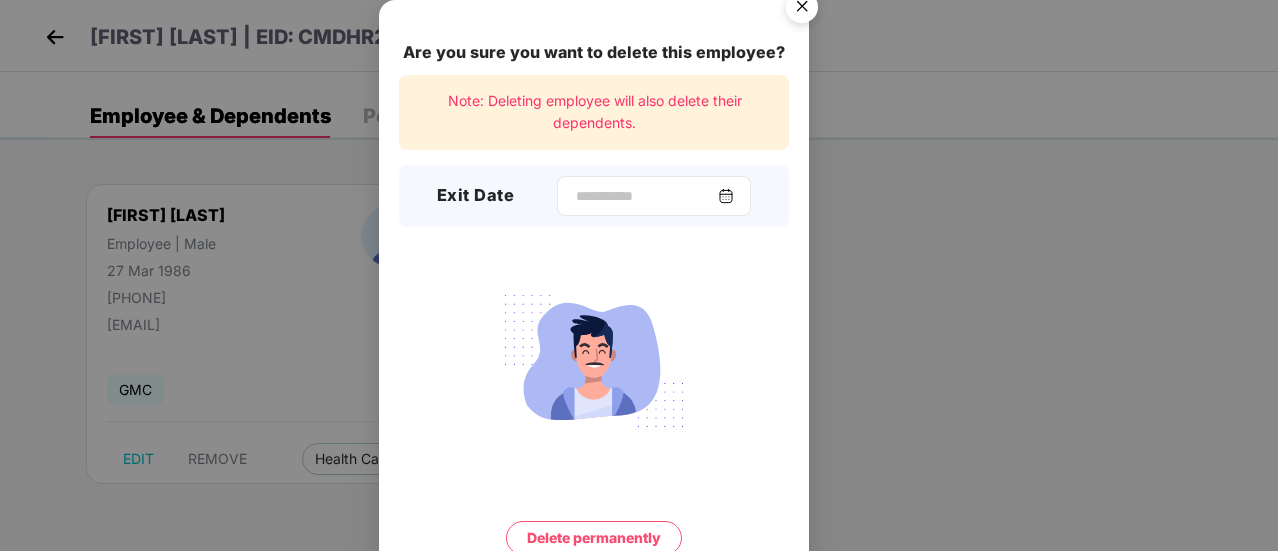 click at bounding box center [726, 196] 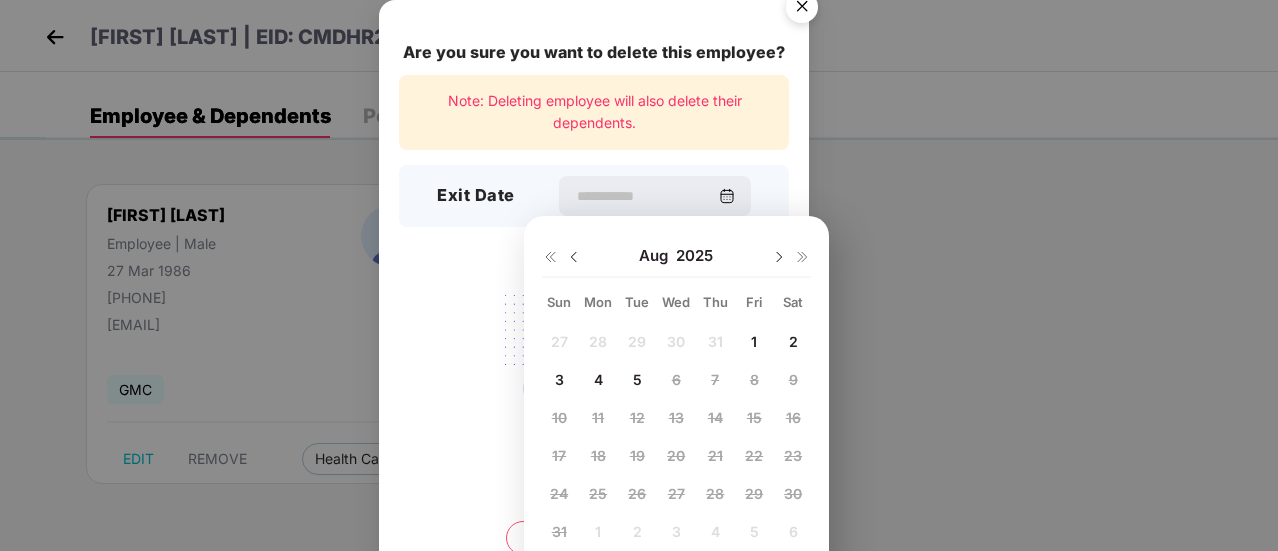 click at bounding box center (574, 257) 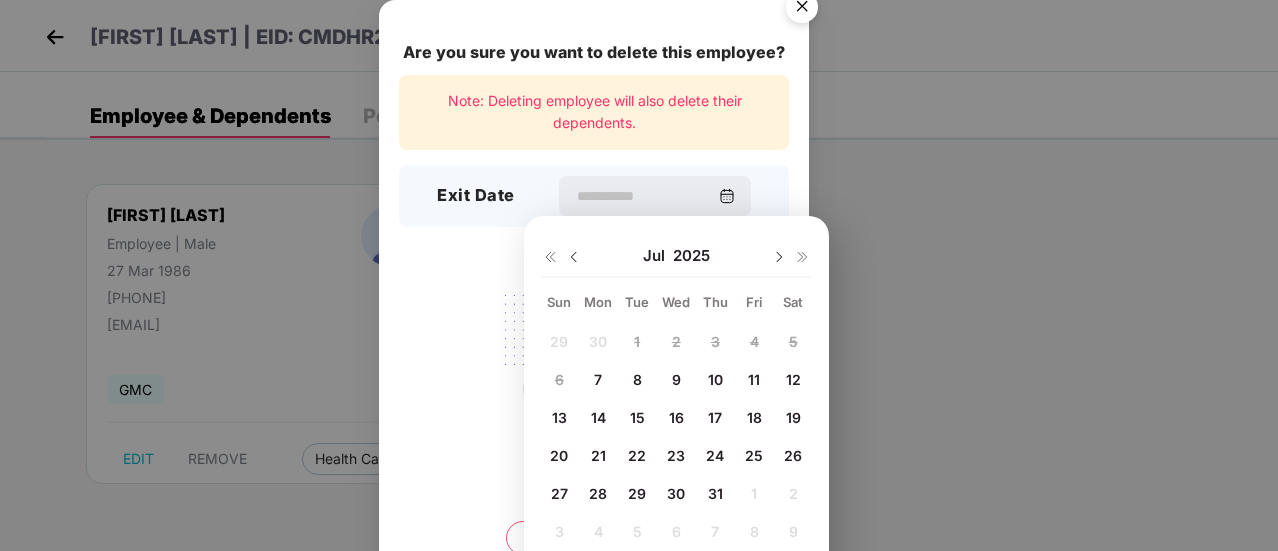click on "7" at bounding box center (598, 379) 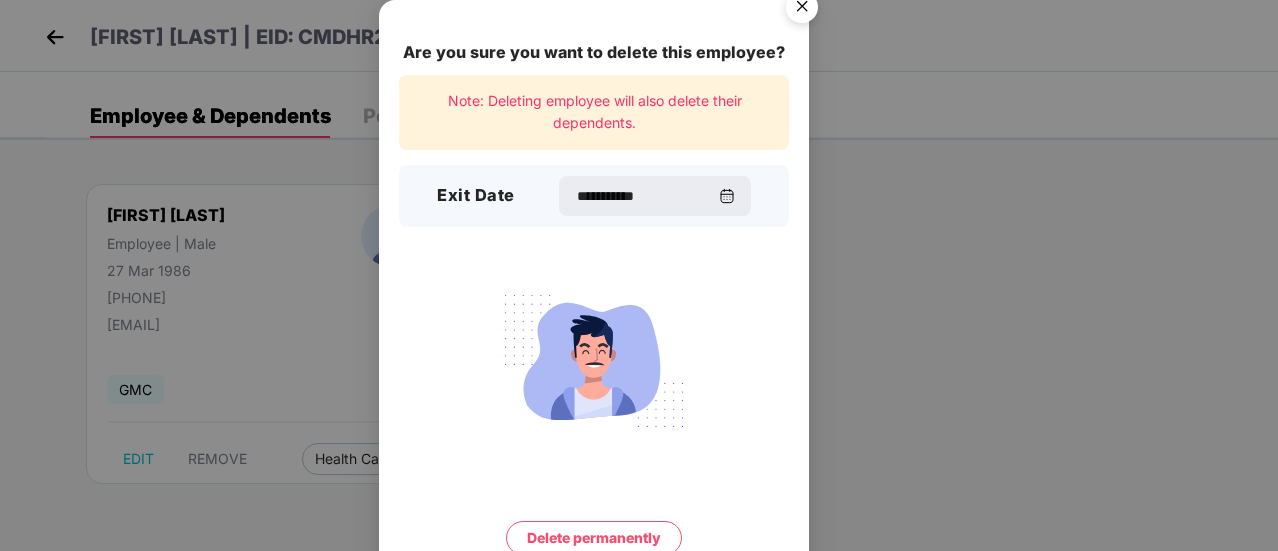 scroll, scrollTop: 86, scrollLeft: 0, axis: vertical 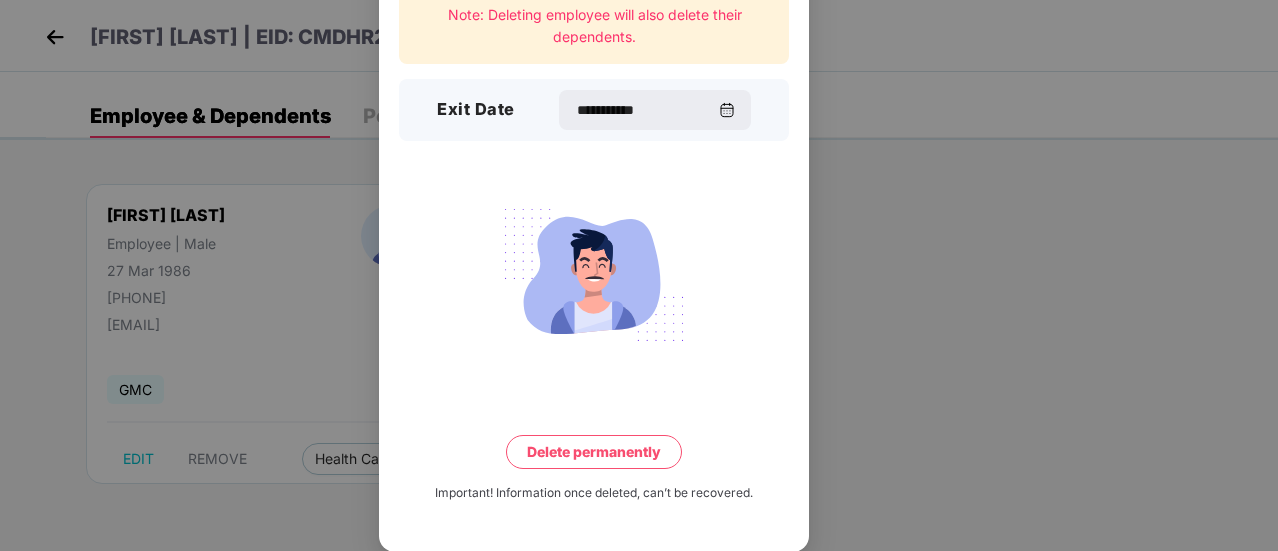 click on "Delete permanently" at bounding box center [594, 452] 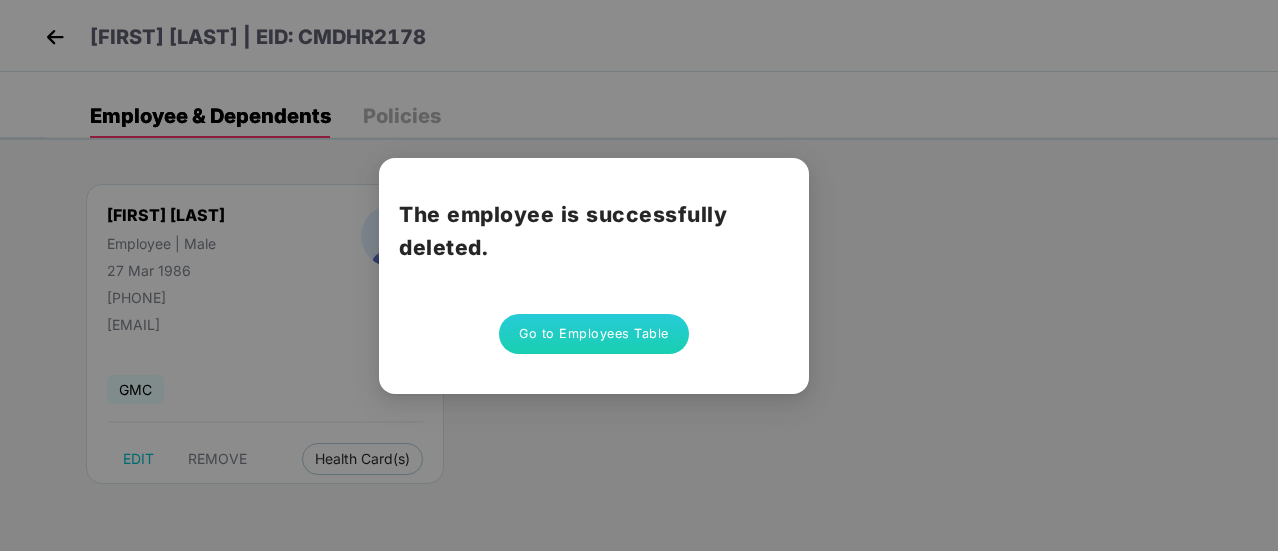 scroll, scrollTop: 0, scrollLeft: 0, axis: both 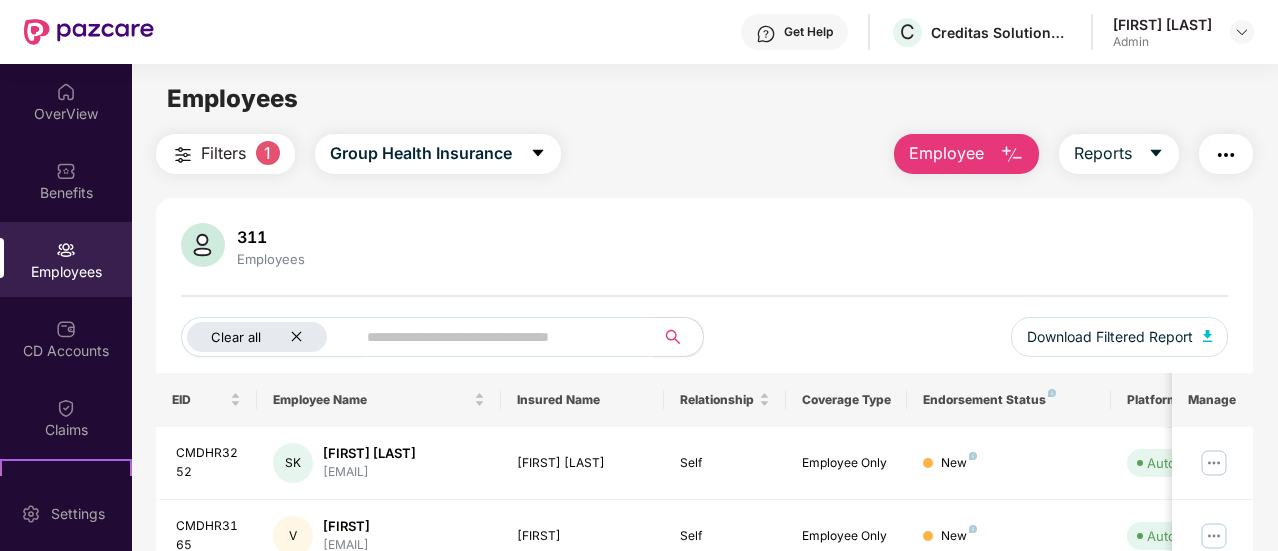 click 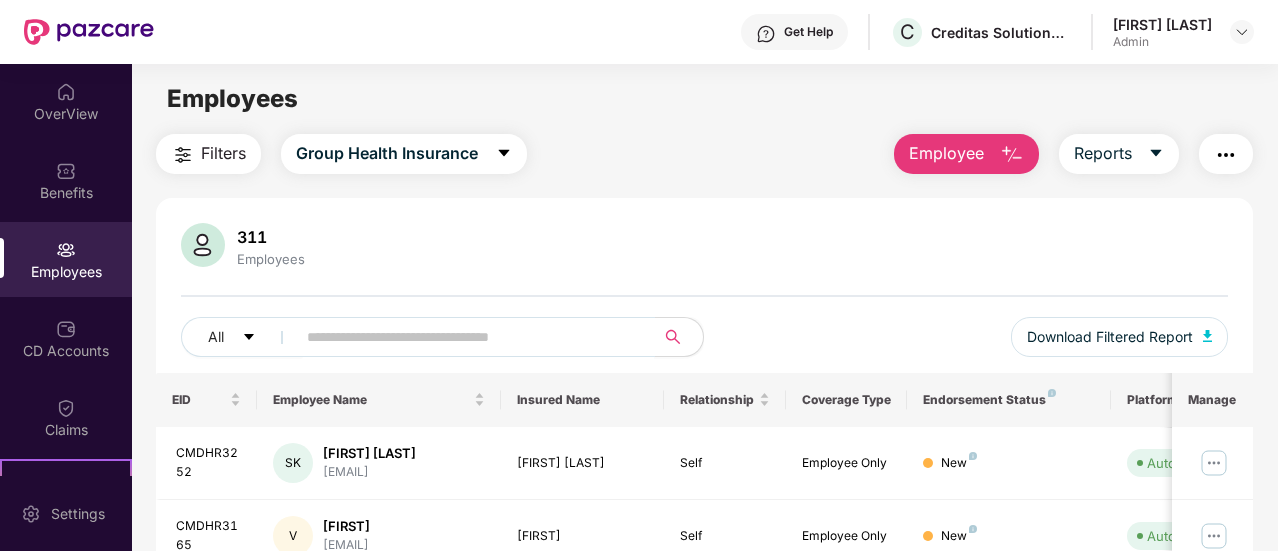 click at bounding box center (467, 337) 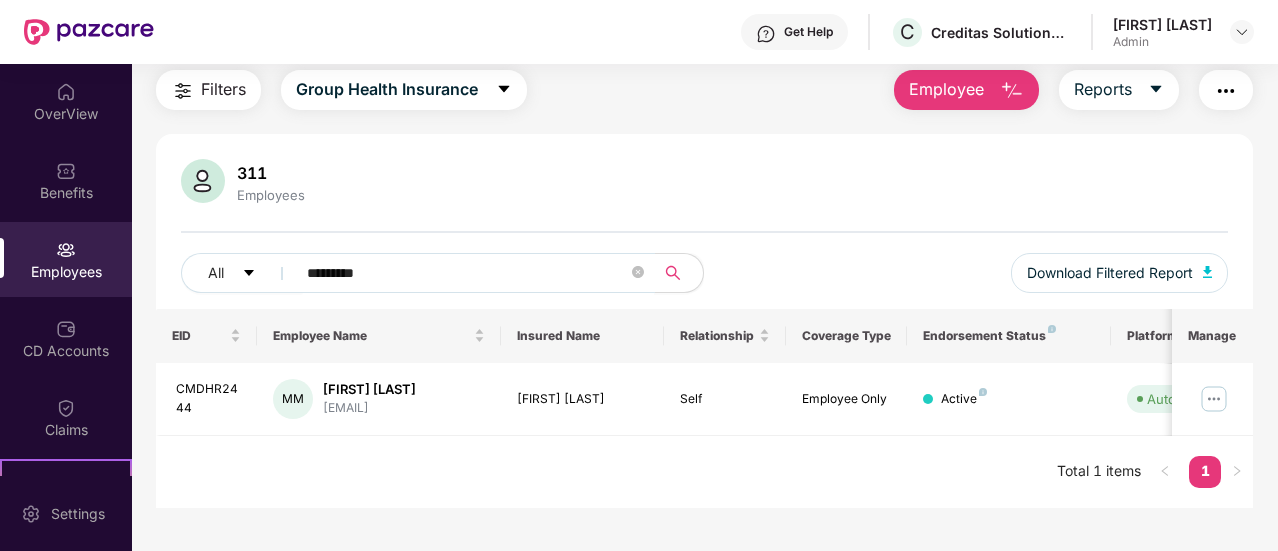scroll, scrollTop: 64, scrollLeft: 0, axis: vertical 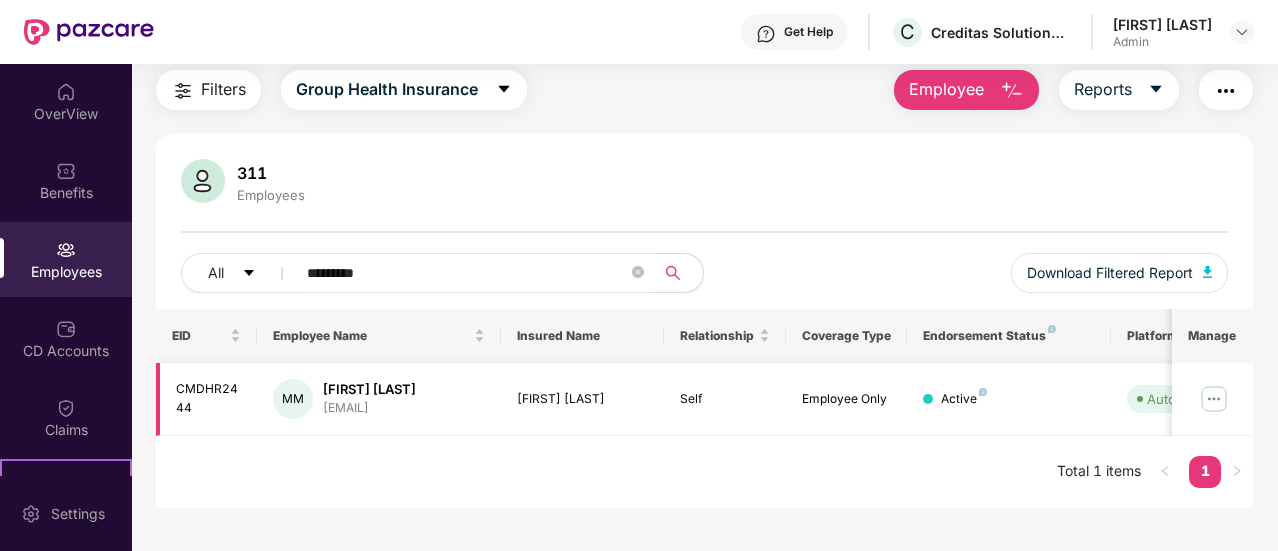 type on "*********" 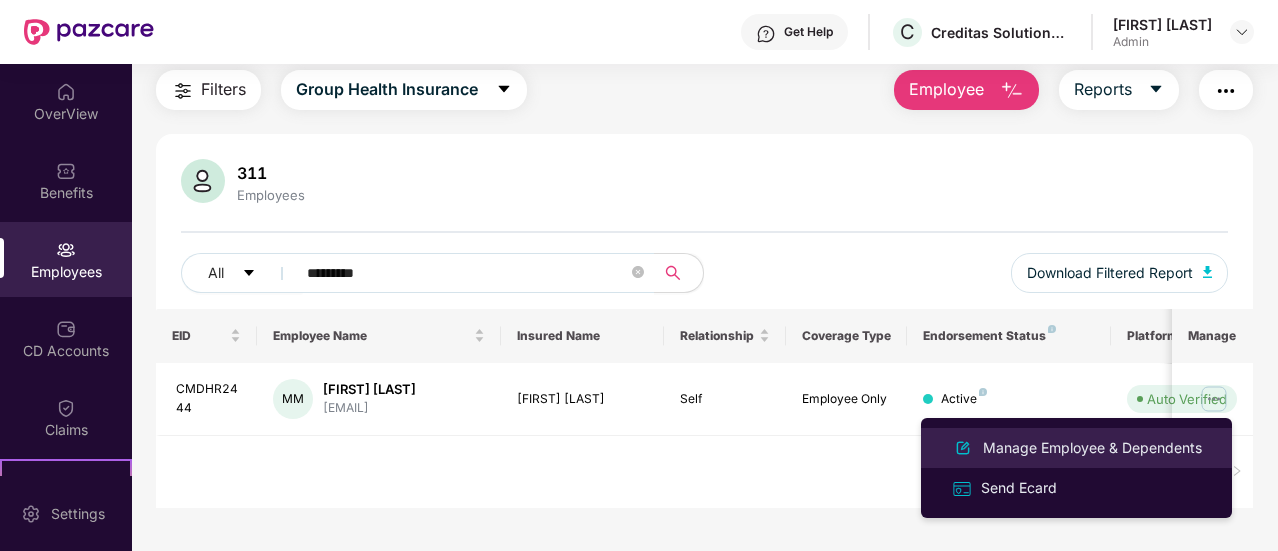 click at bounding box center (963, 448) 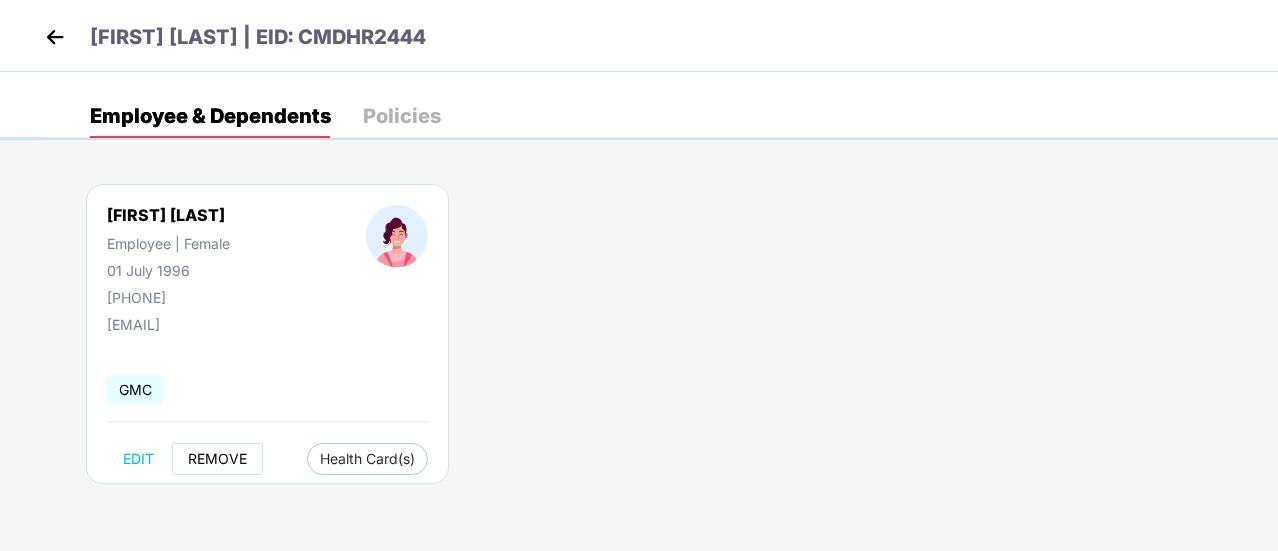 click on "REMOVE" at bounding box center (217, 459) 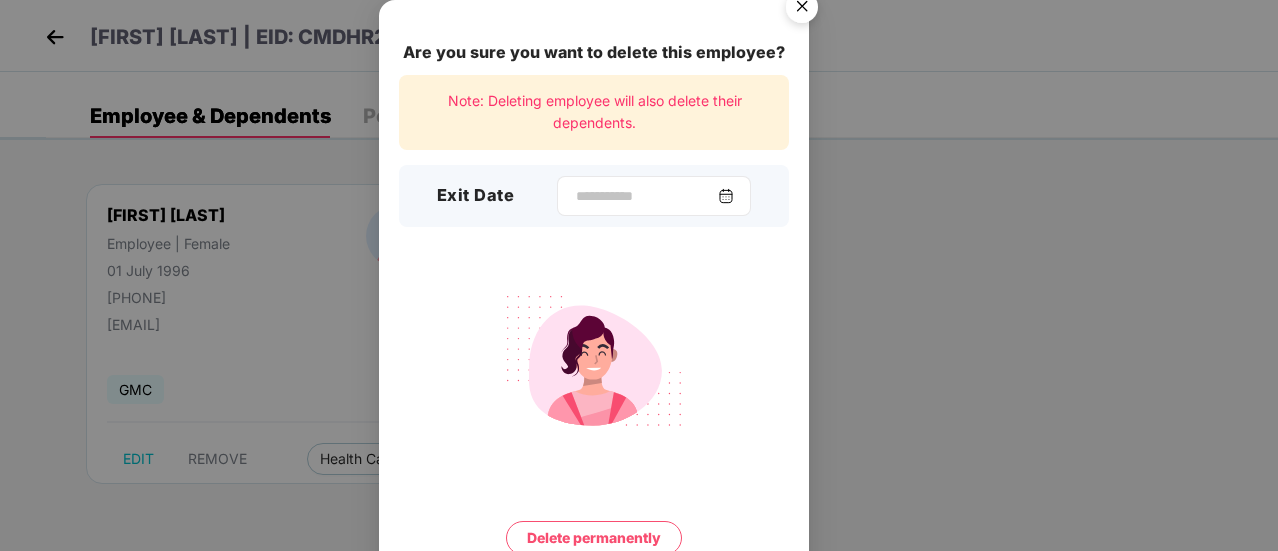 click at bounding box center [726, 196] 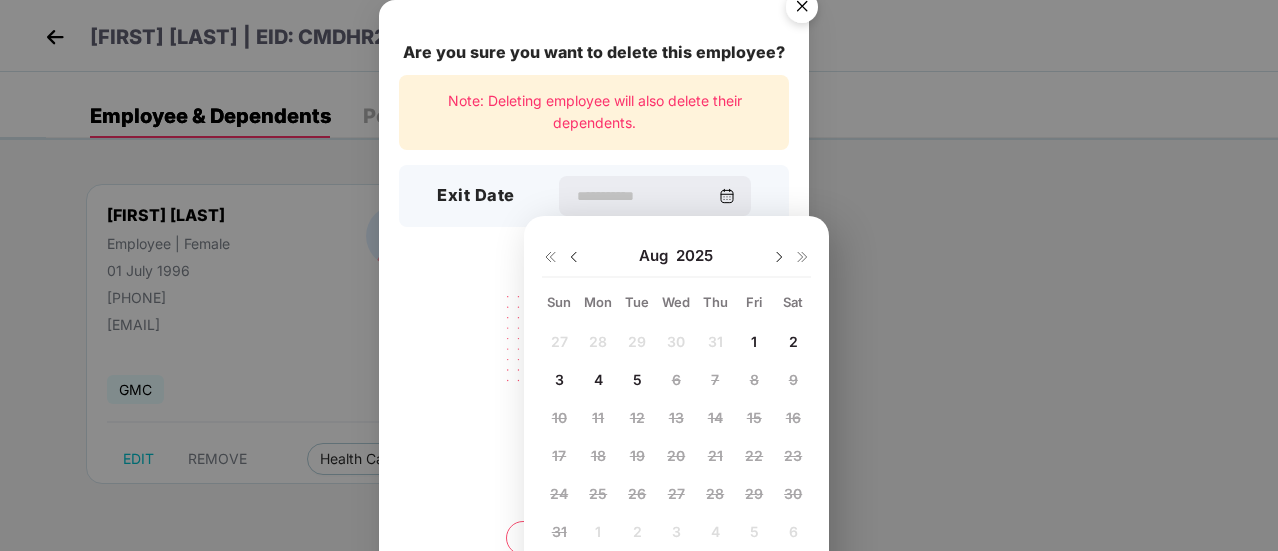 click at bounding box center [574, 257] 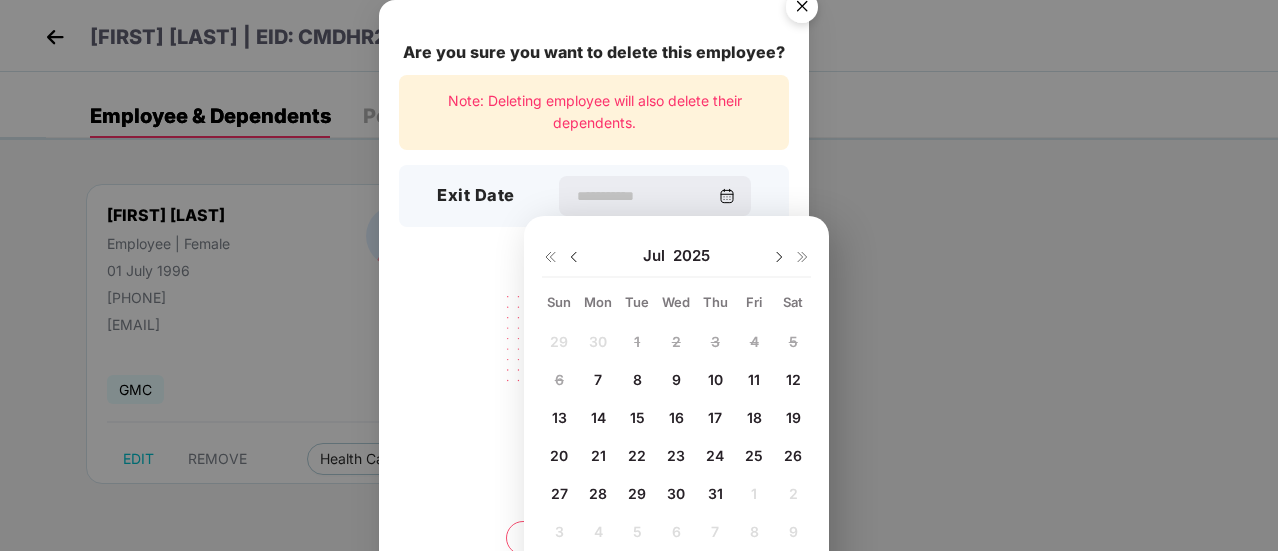 click on "7" at bounding box center [598, 379] 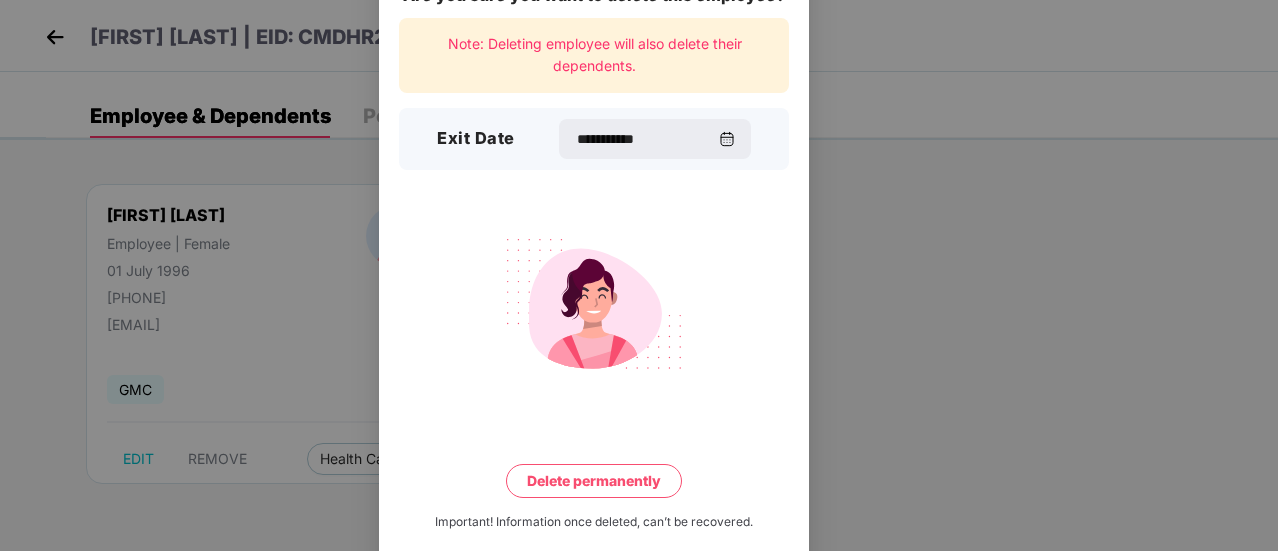 scroll, scrollTop: 86, scrollLeft: 0, axis: vertical 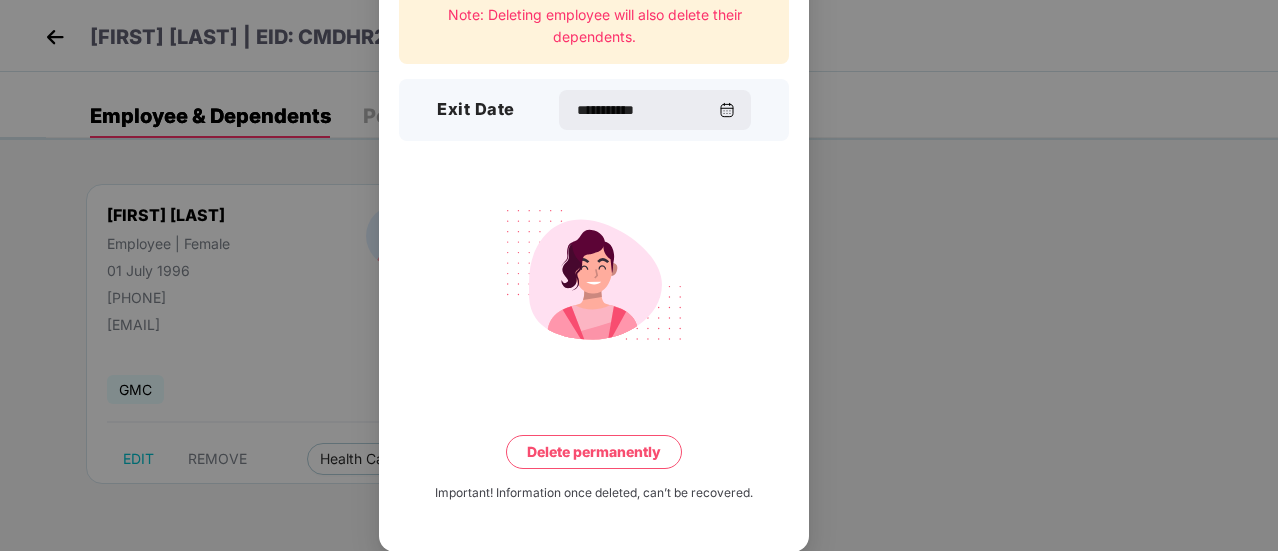 click on "Delete permanently" at bounding box center [594, 452] 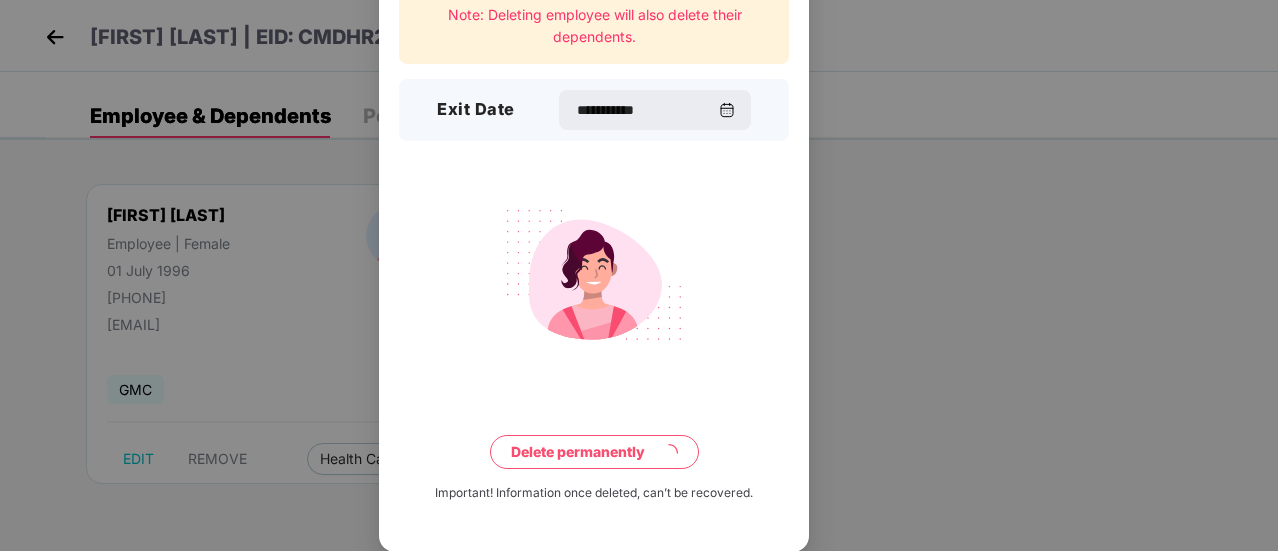 scroll, scrollTop: 0, scrollLeft: 0, axis: both 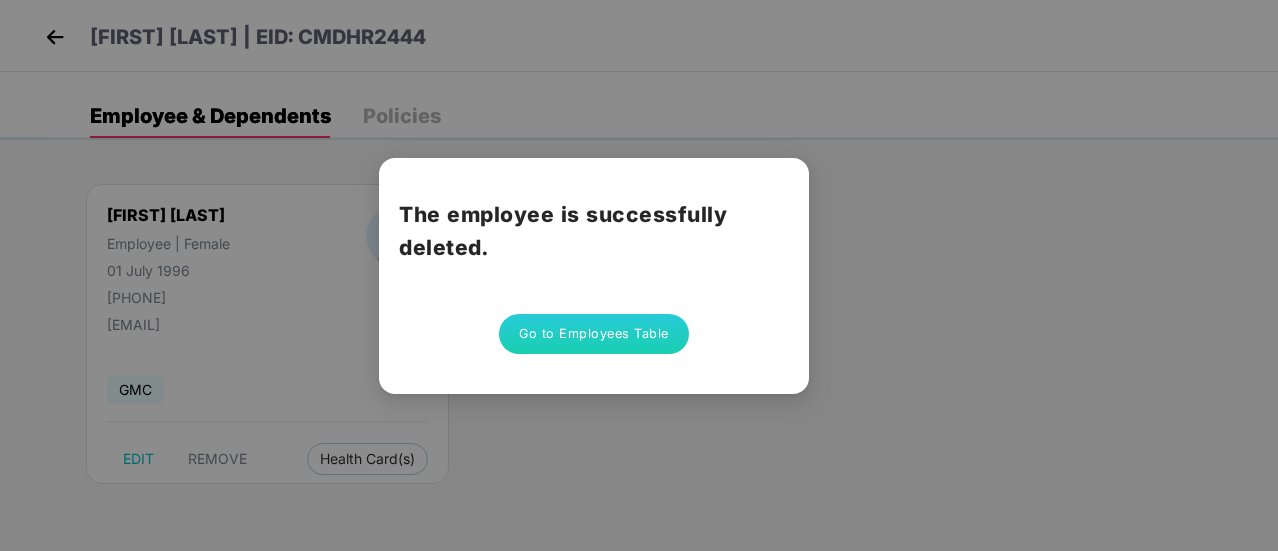click on "Go to Employees Table" at bounding box center [594, 334] 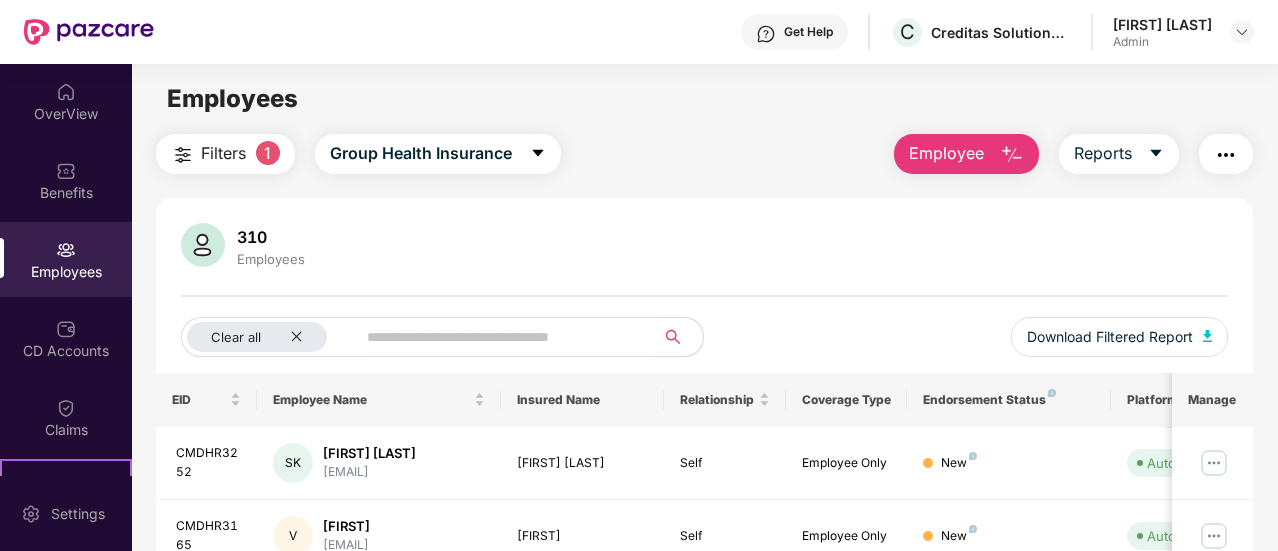 click at bounding box center [497, 337] 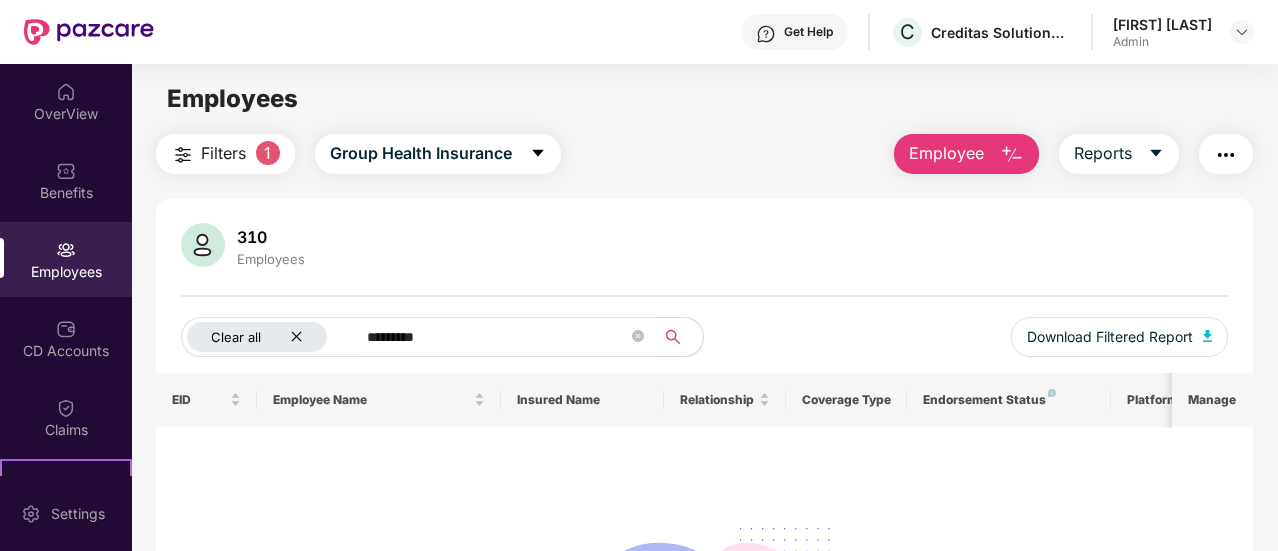 type on "*********" 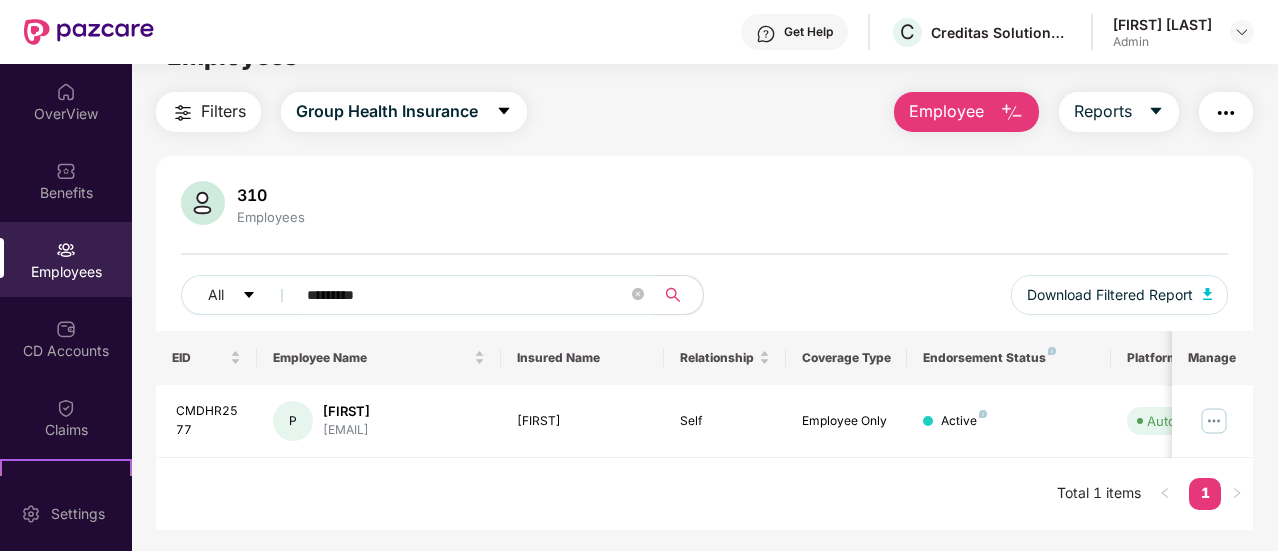 scroll, scrollTop: 64, scrollLeft: 0, axis: vertical 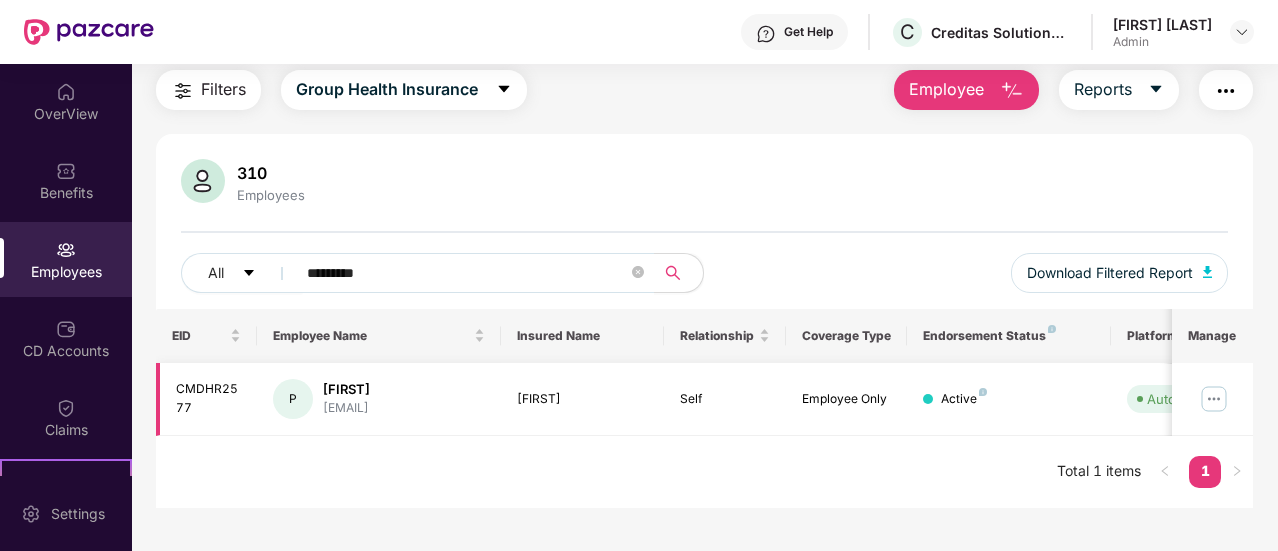 click at bounding box center [1214, 399] 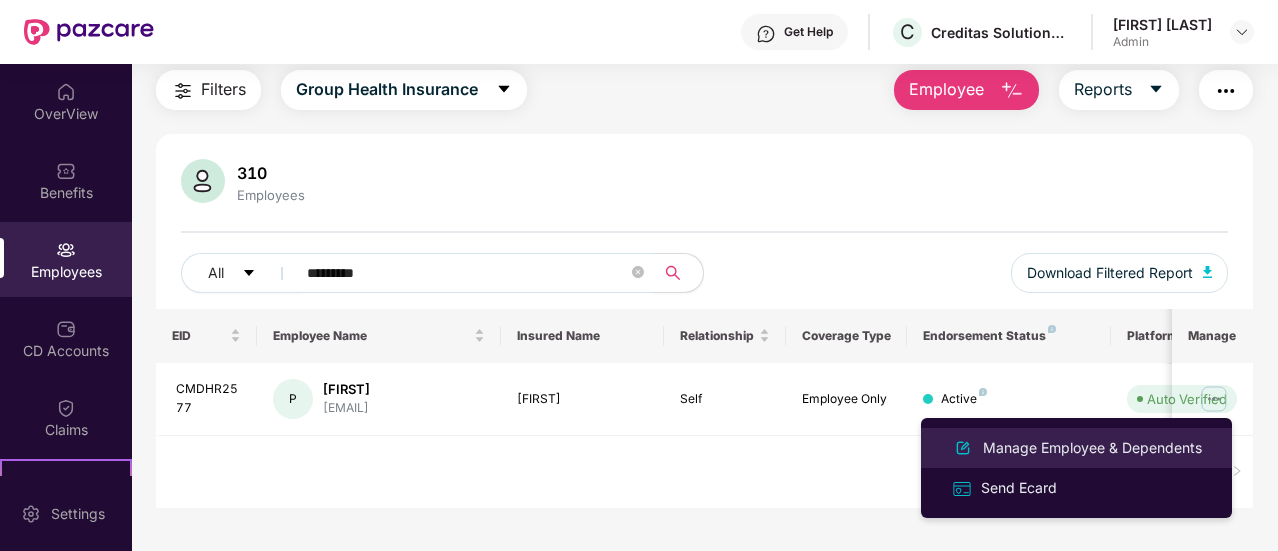 click on "Manage Employee & Dependents" at bounding box center (1092, 448) 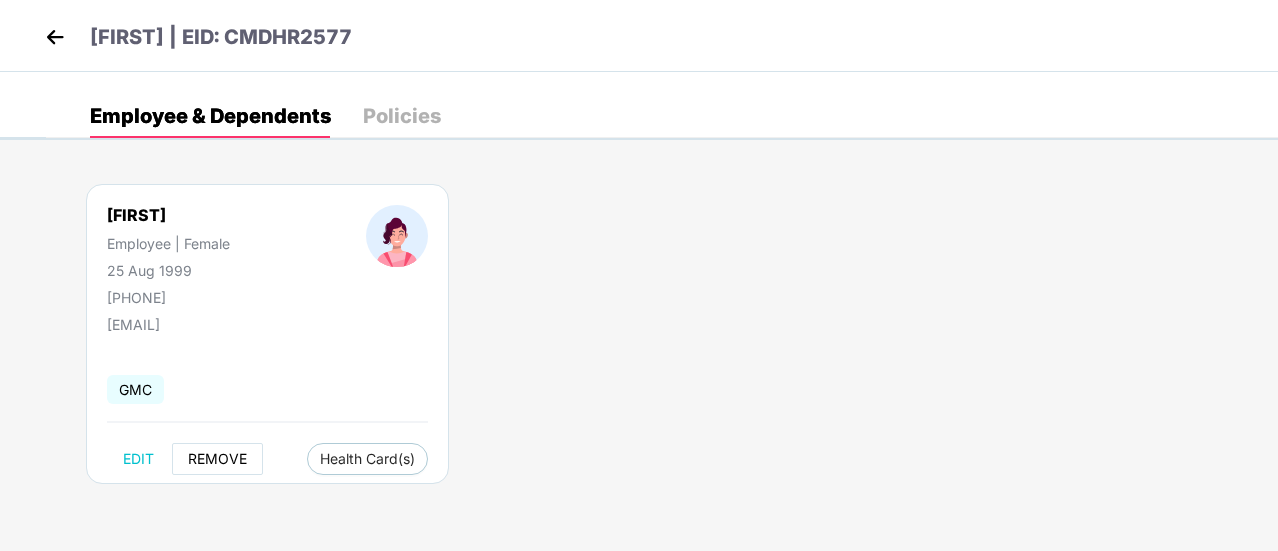 click on "REMOVE" at bounding box center (217, 459) 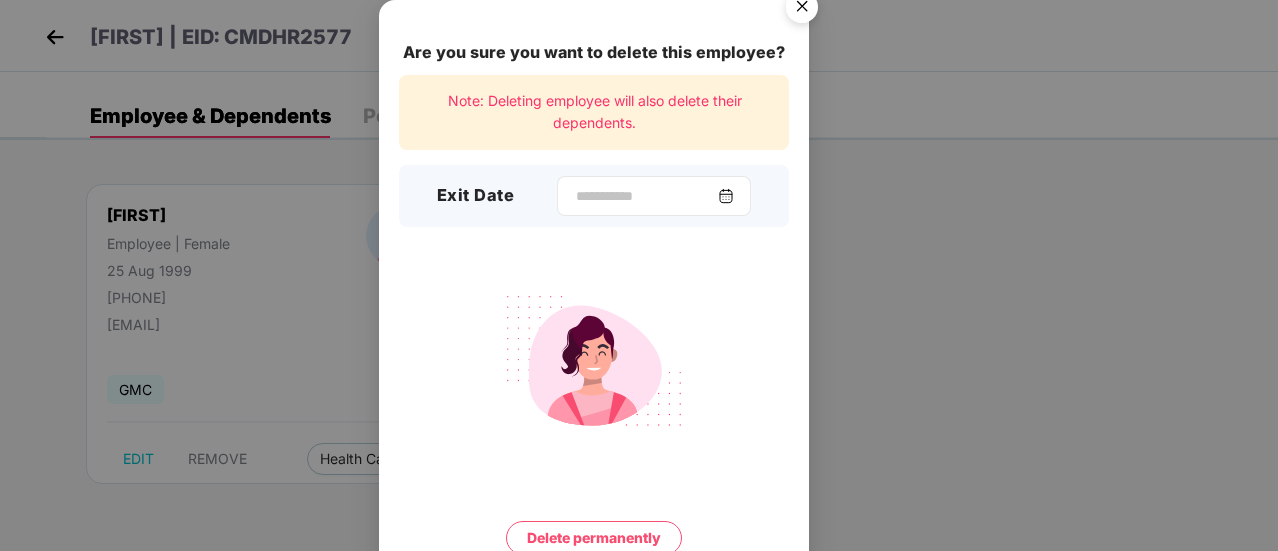 click at bounding box center (726, 196) 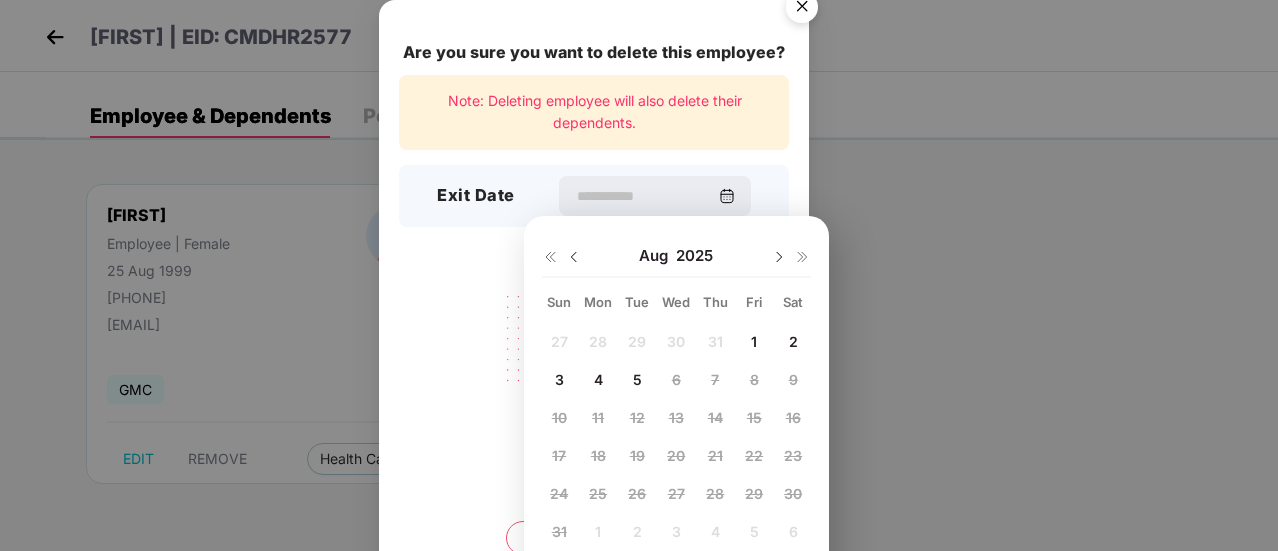 click at bounding box center [574, 257] 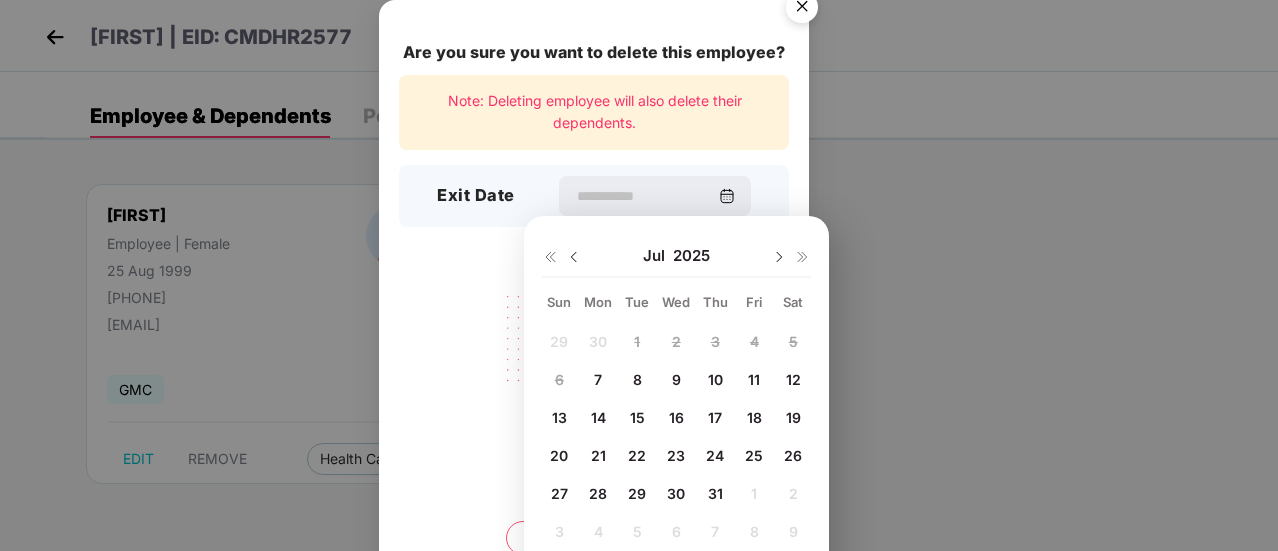 click on "7" at bounding box center (598, 379) 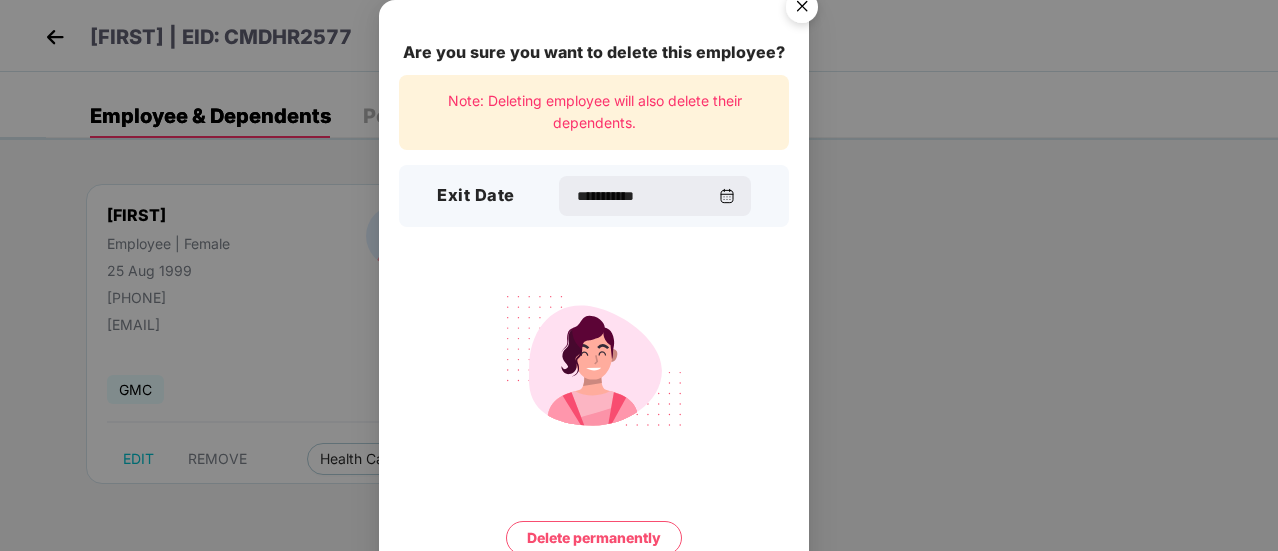 click on "Delete permanently" at bounding box center (594, 538) 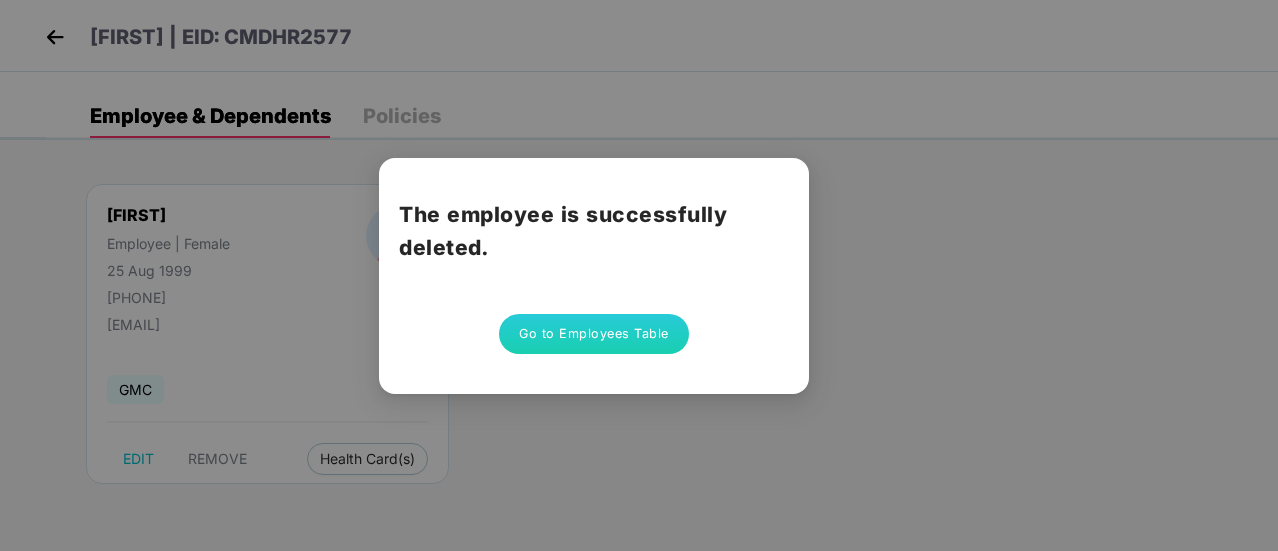 click on "Go to Employees Table" at bounding box center [594, 334] 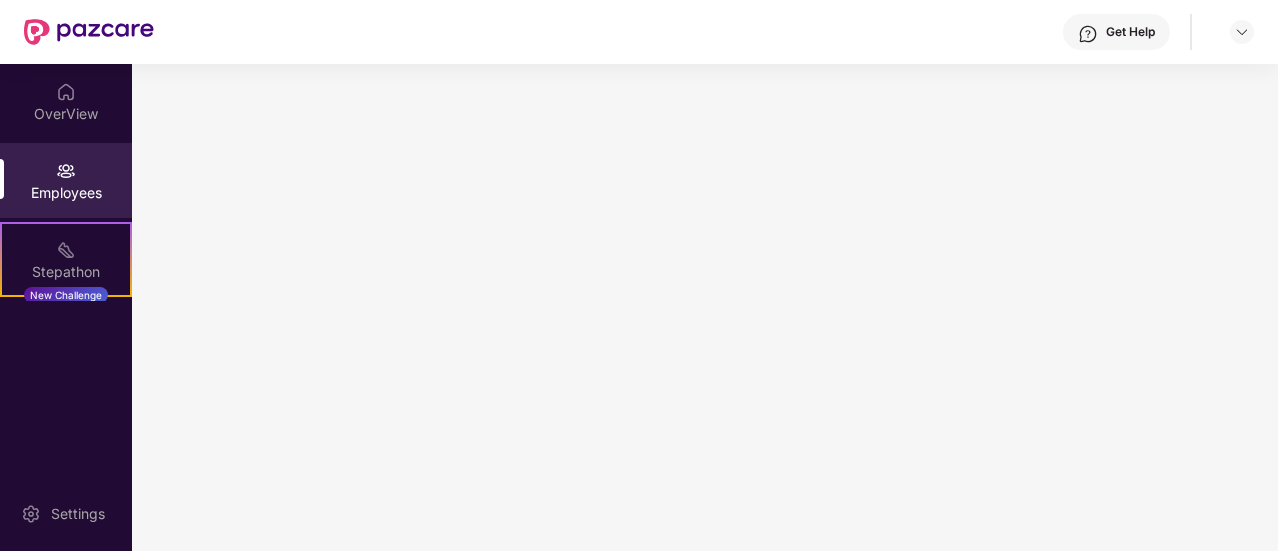 scroll, scrollTop: 0, scrollLeft: 0, axis: both 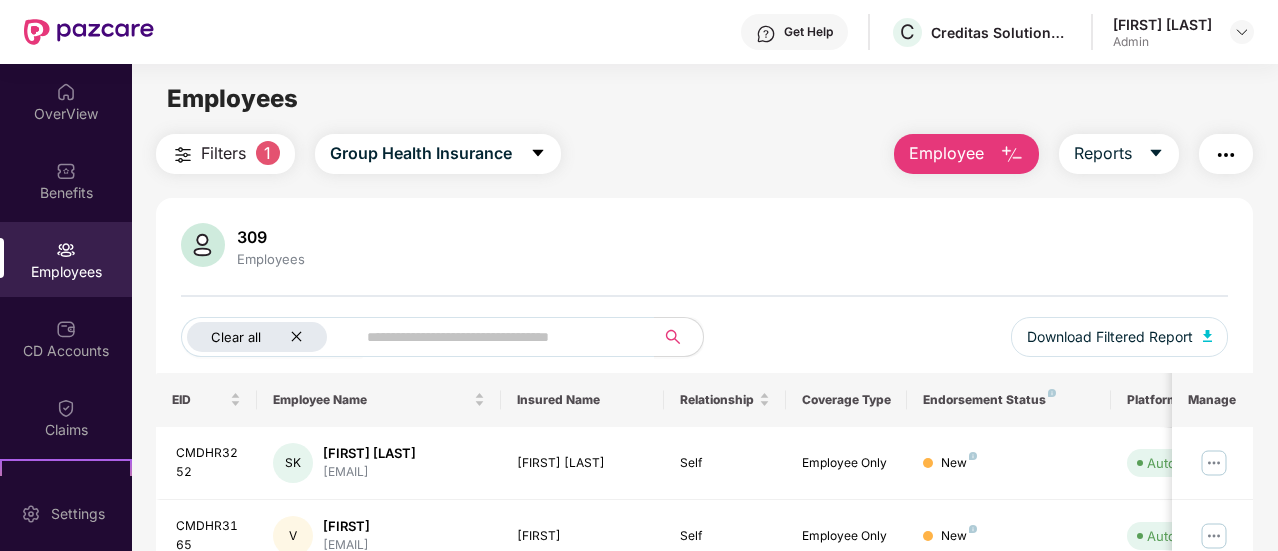 click 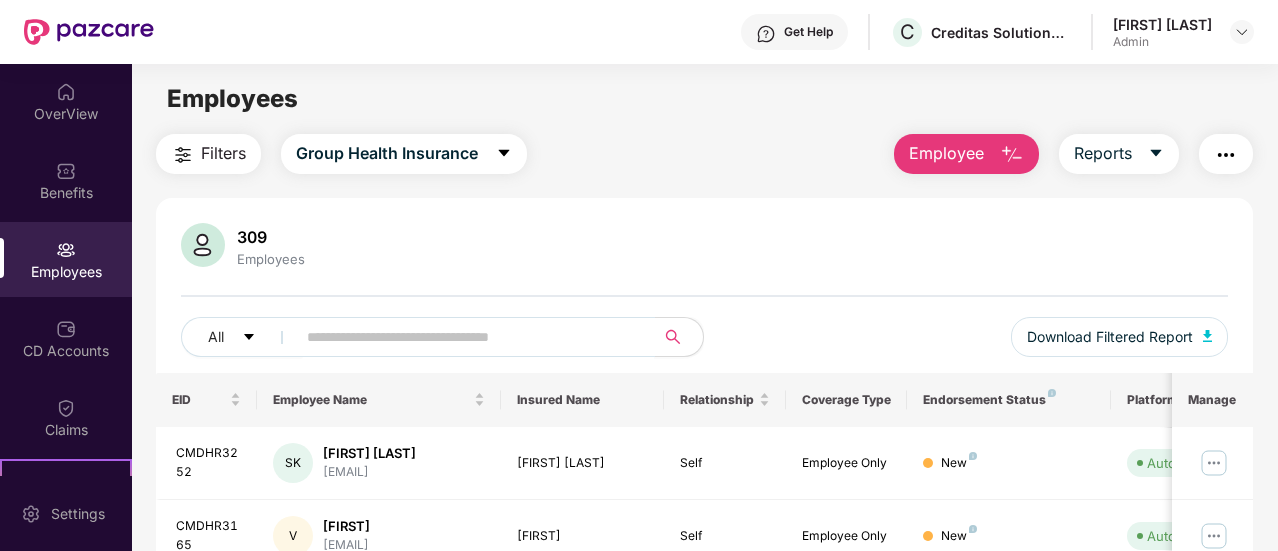 click at bounding box center [467, 337] 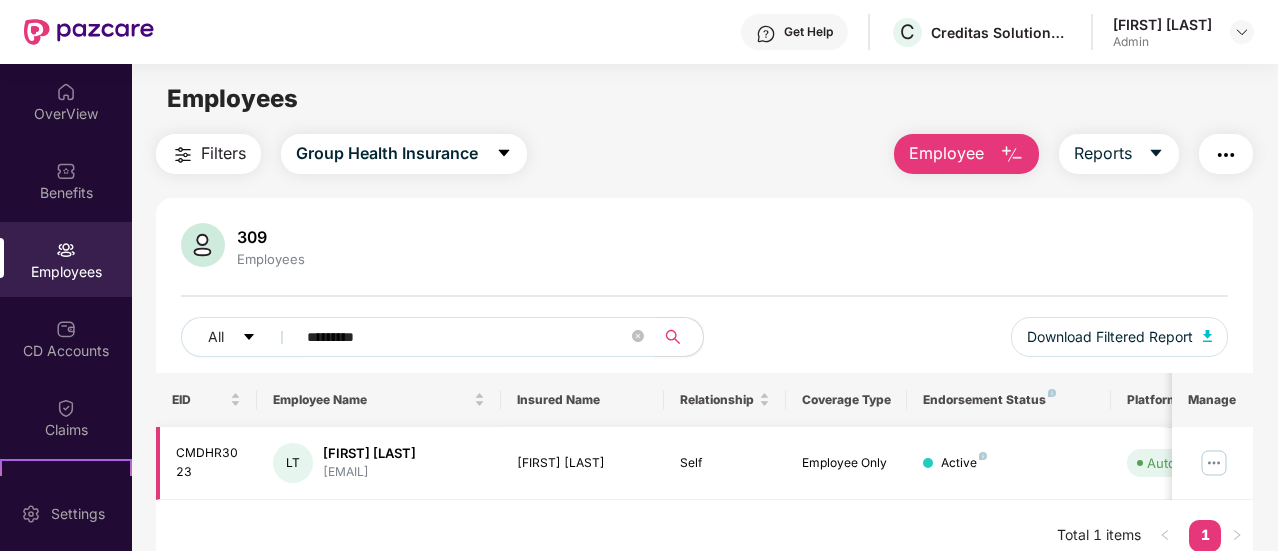 type on "*********" 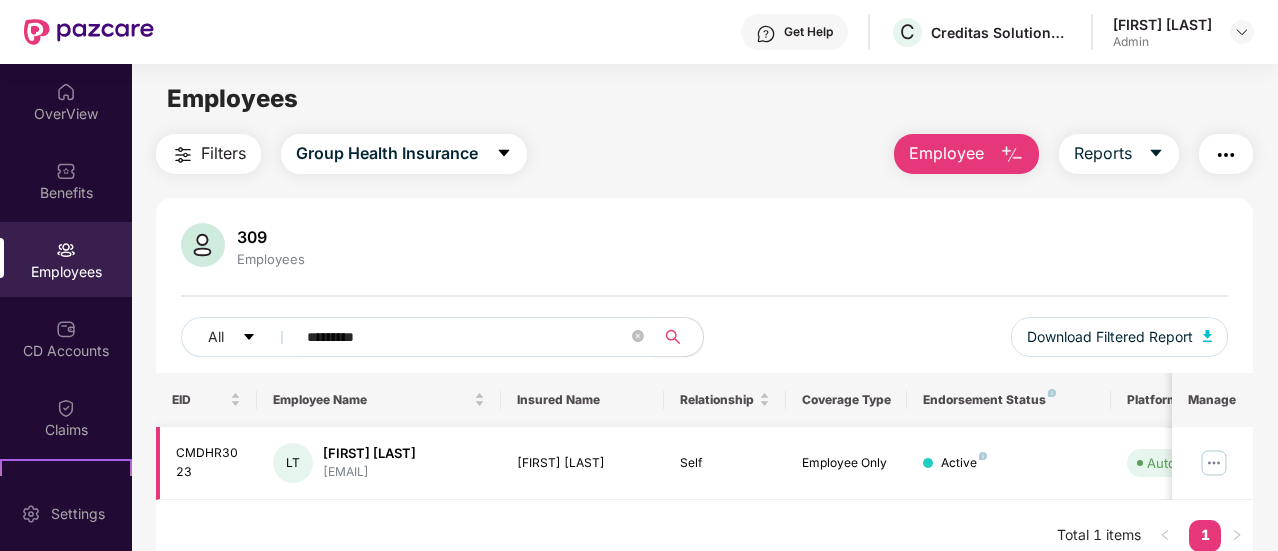 click at bounding box center (1214, 463) 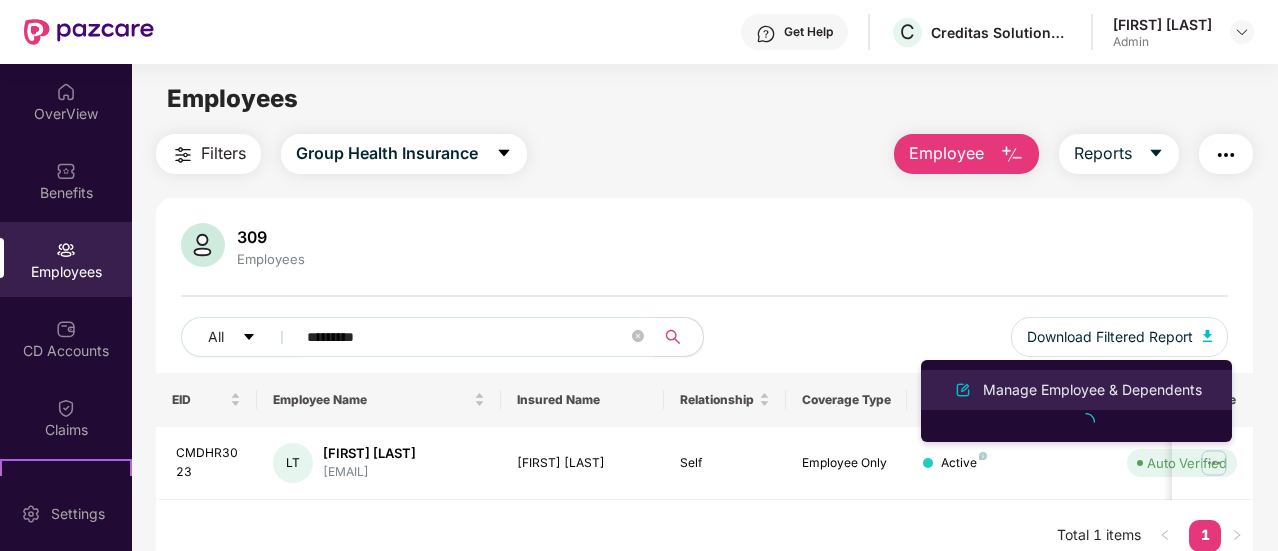 click at bounding box center (963, 390) 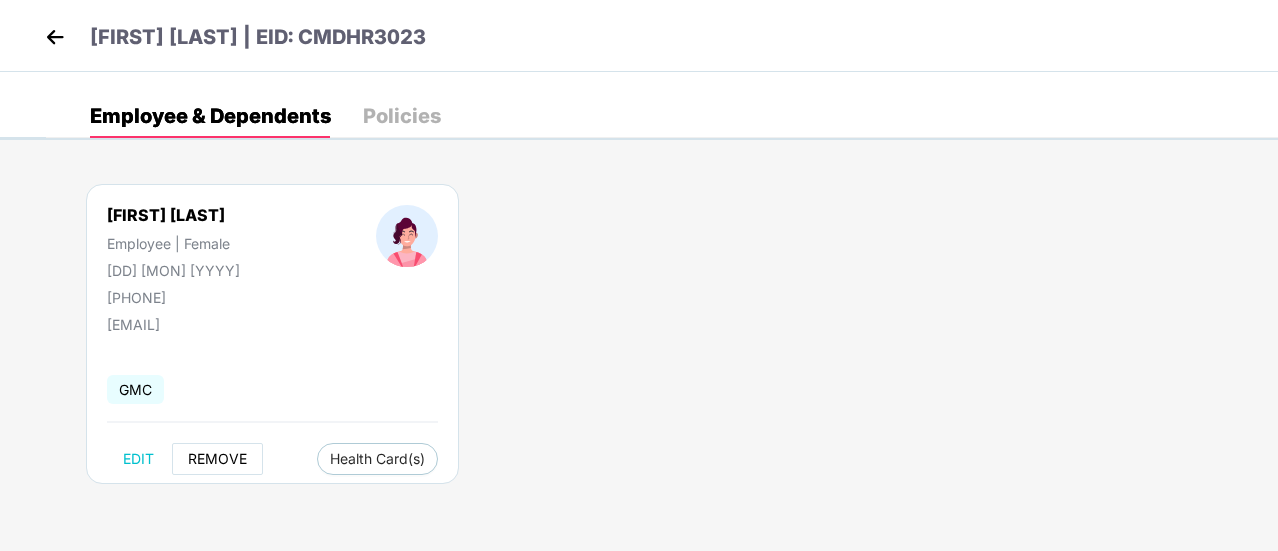 click on "REMOVE" at bounding box center [217, 459] 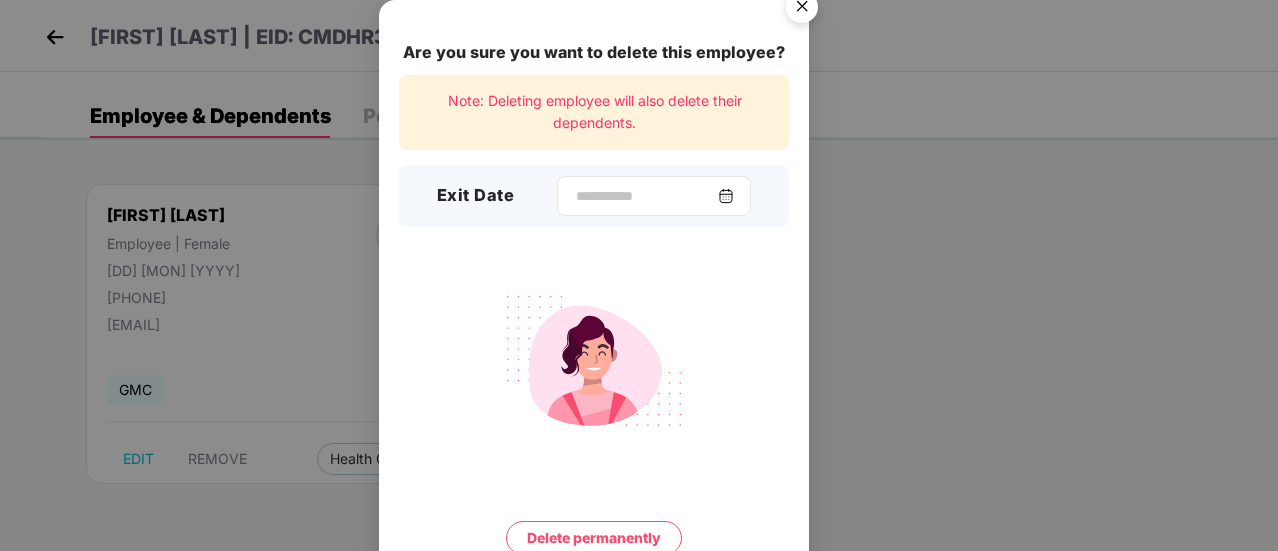 click at bounding box center (726, 196) 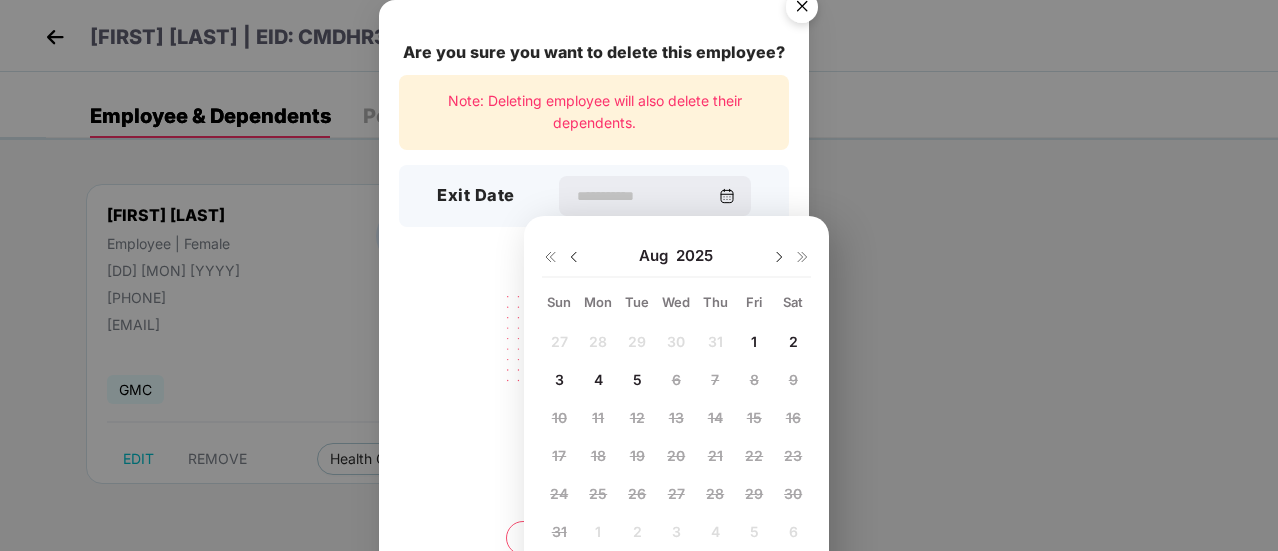 click at bounding box center [574, 257] 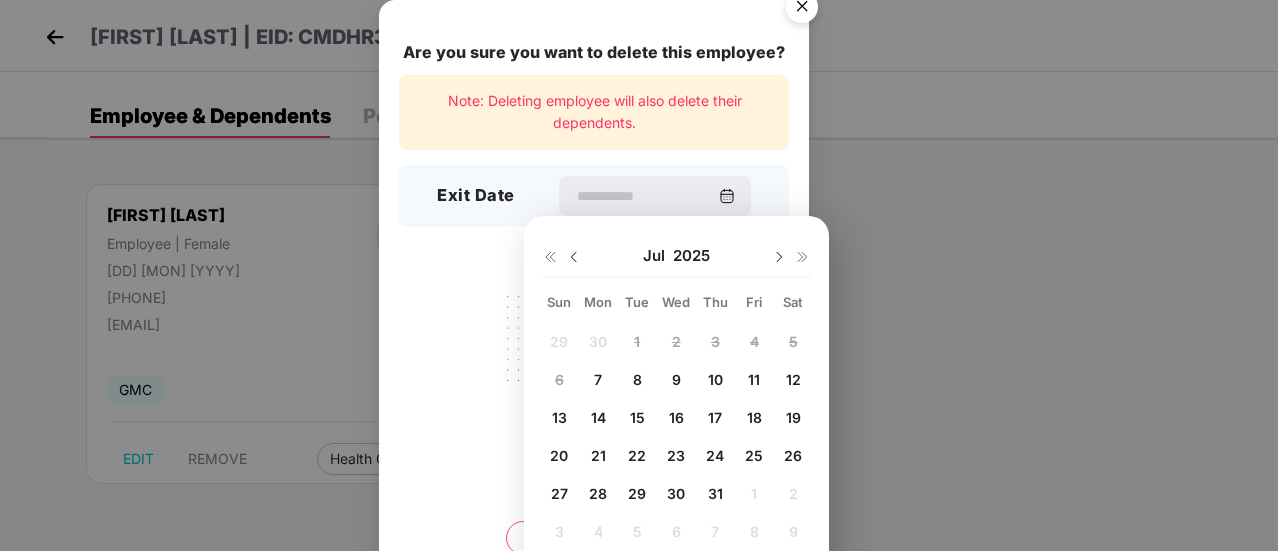 click on "7" at bounding box center (598, 379) 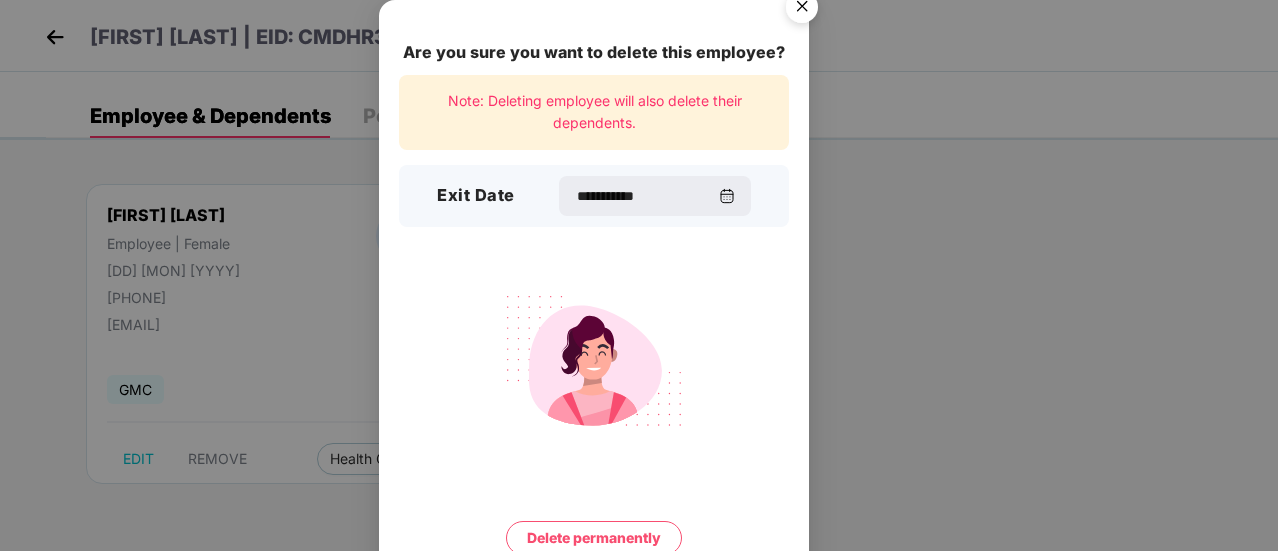 click on "Delete permanently" at bounding box center (594, 538) 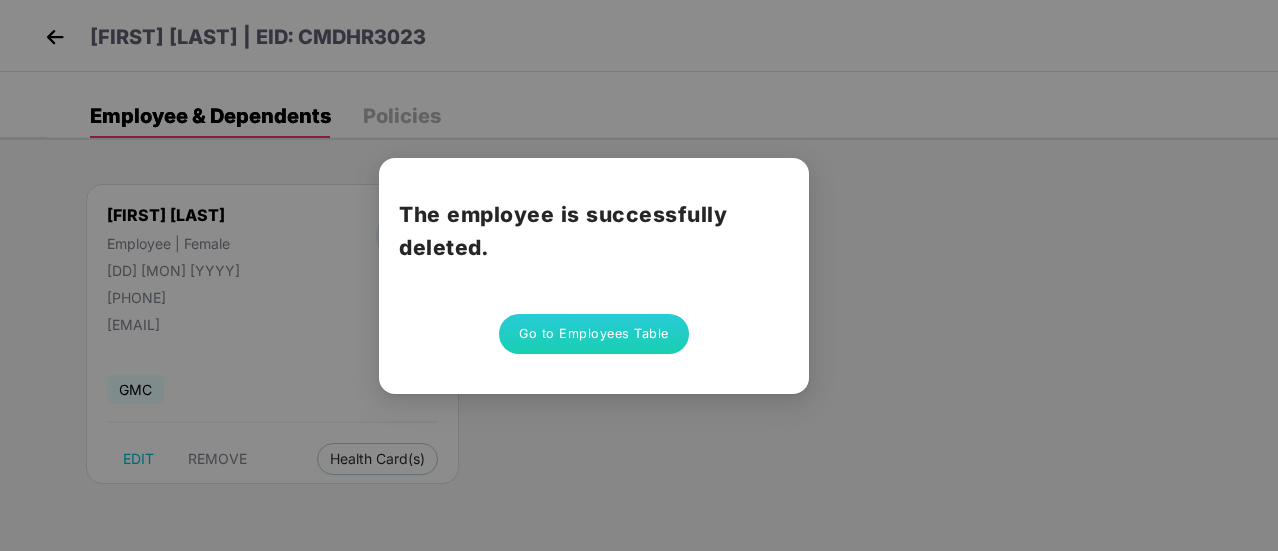 click on "Go to Employees Table" at bounding box center (594, 334) 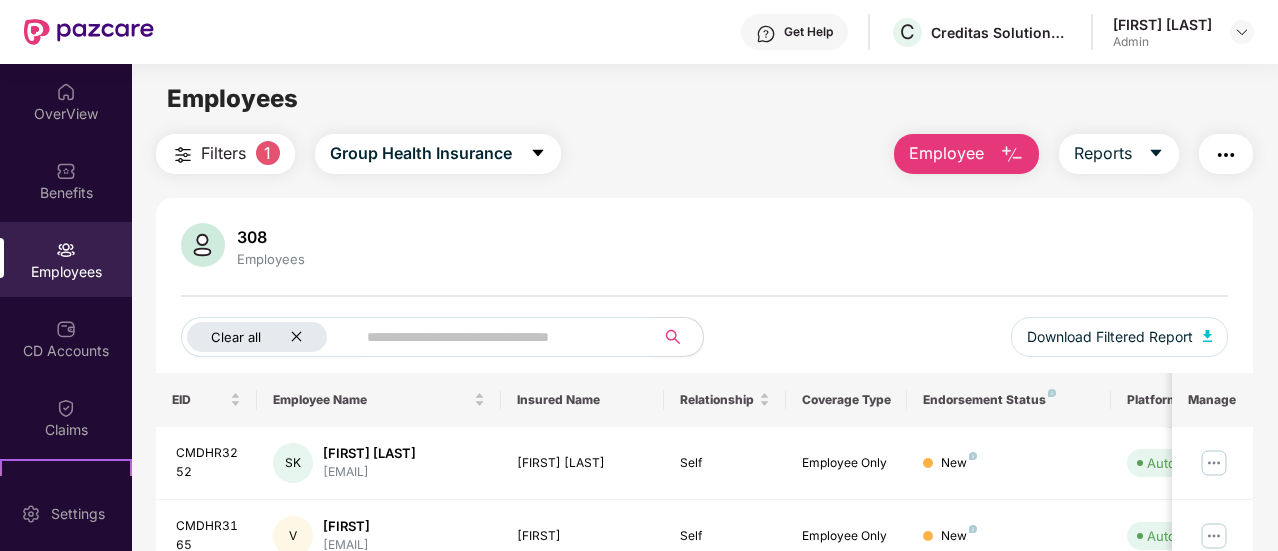 click 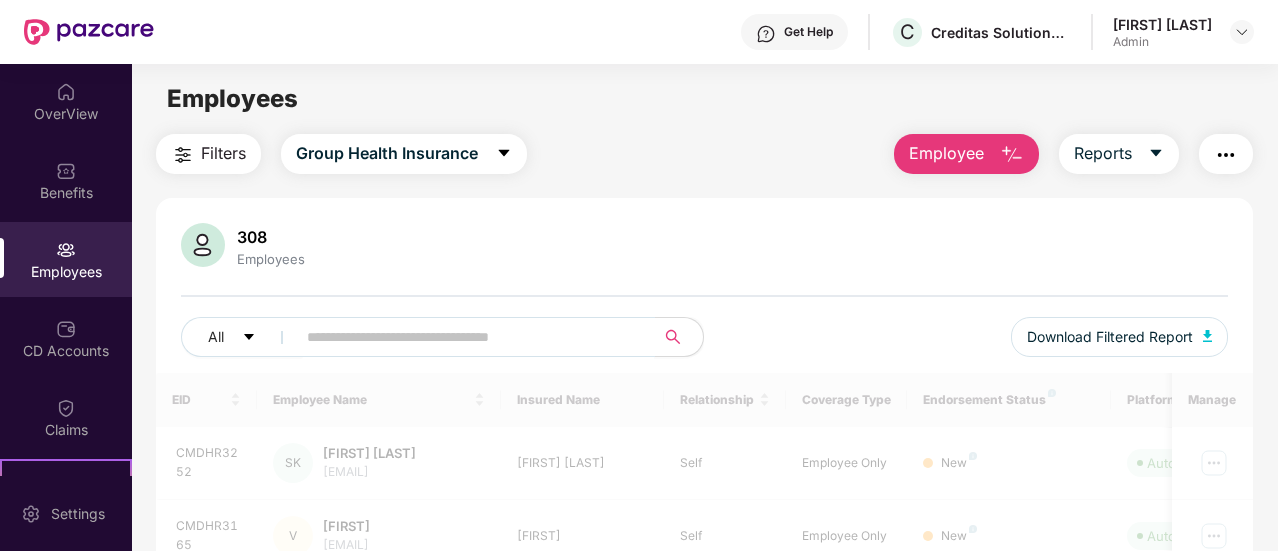 click at bounding box center (467, 337) 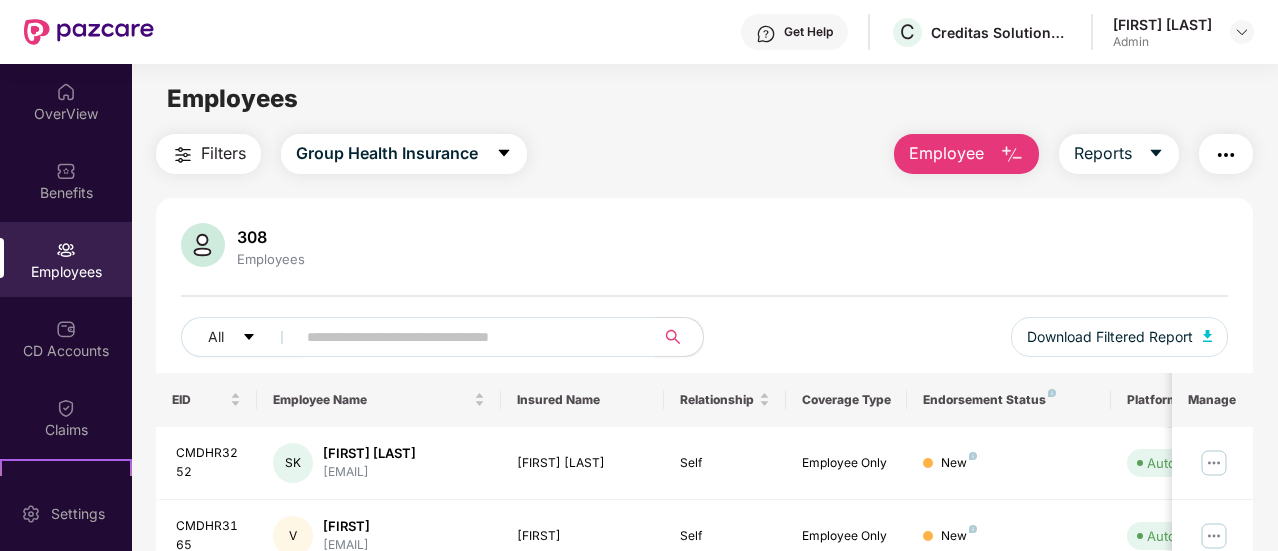 paste on "*********" 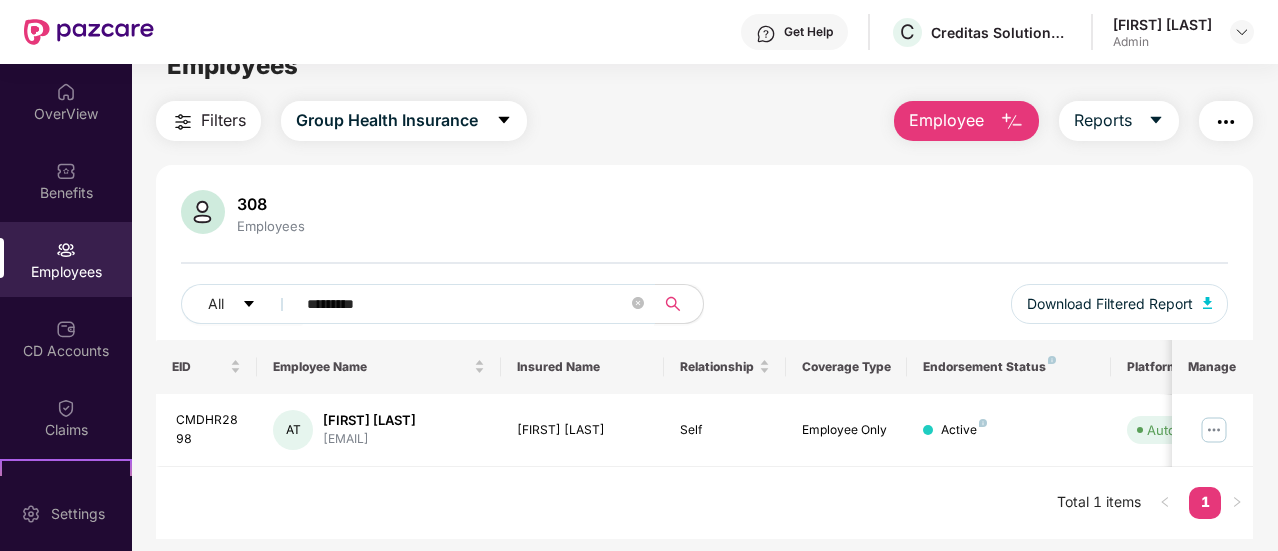 scroll, scrollTop: 64, scrollLeft: 0, axis: vertical 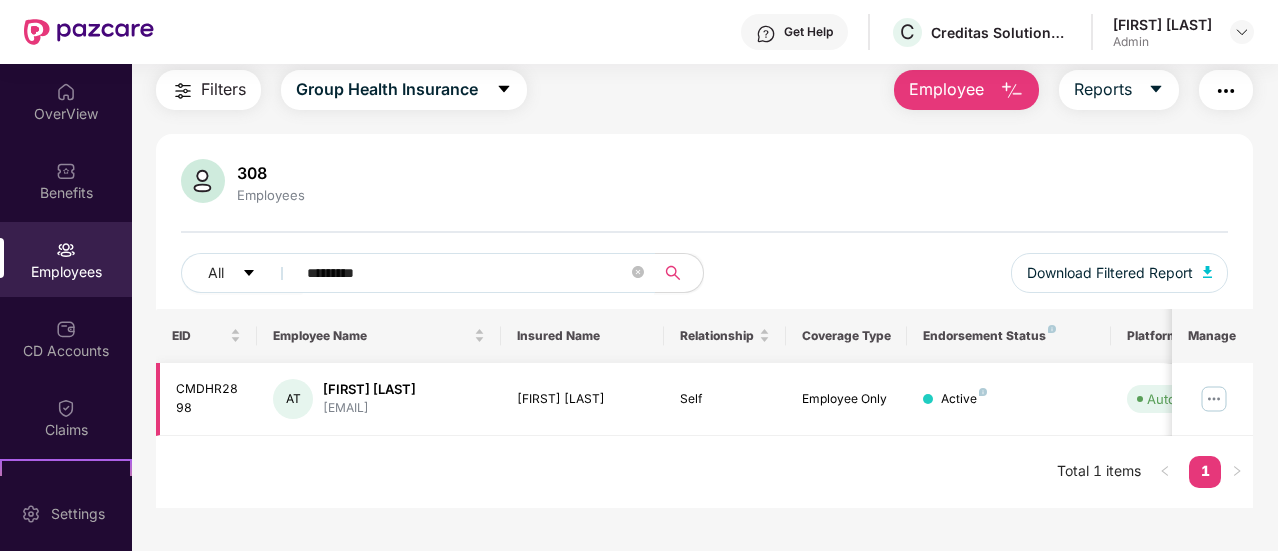 type on "*********" 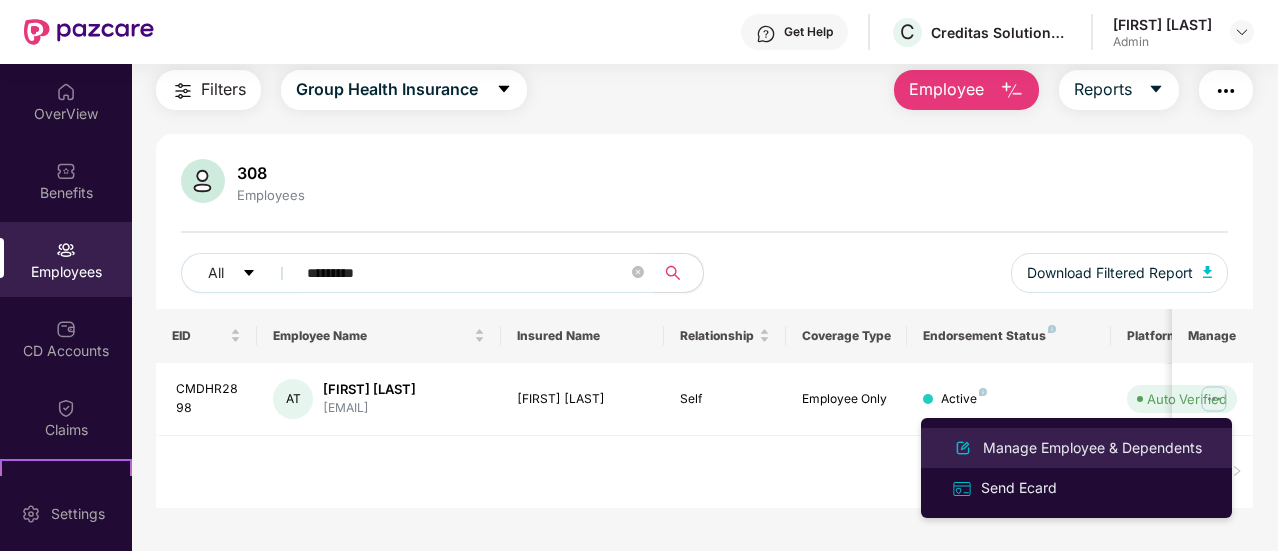click on "Manage Employee & Dependents" at bounding box center [1076, 448] 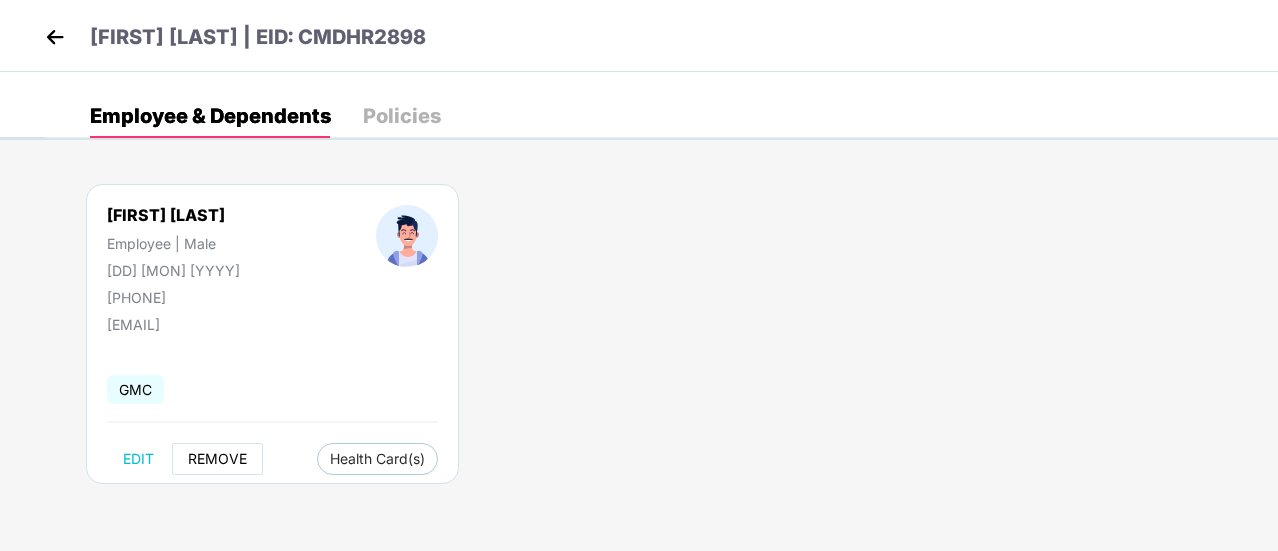 click on "REMOVE" at bounding box center (217, 459) 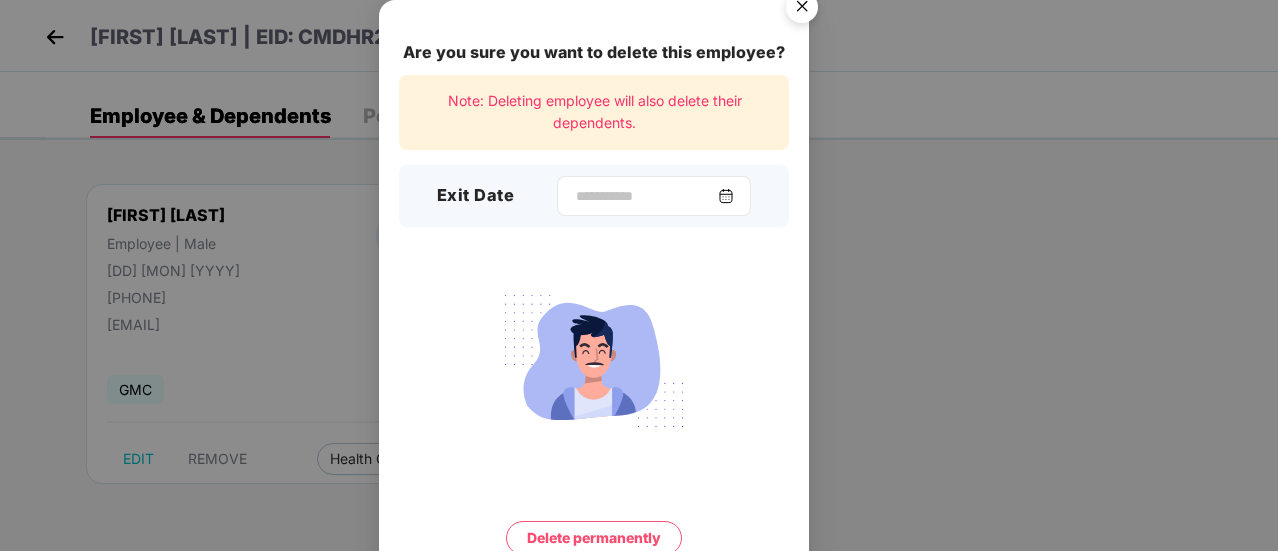 click at bounding box center (726, 196) 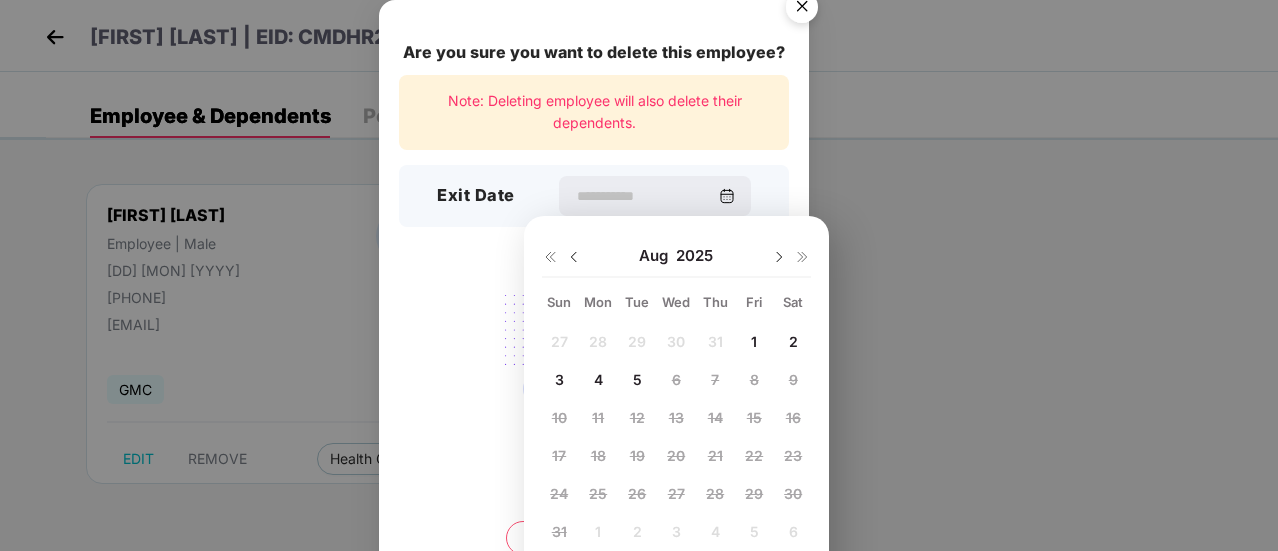 click at bounding box center (574, 257) 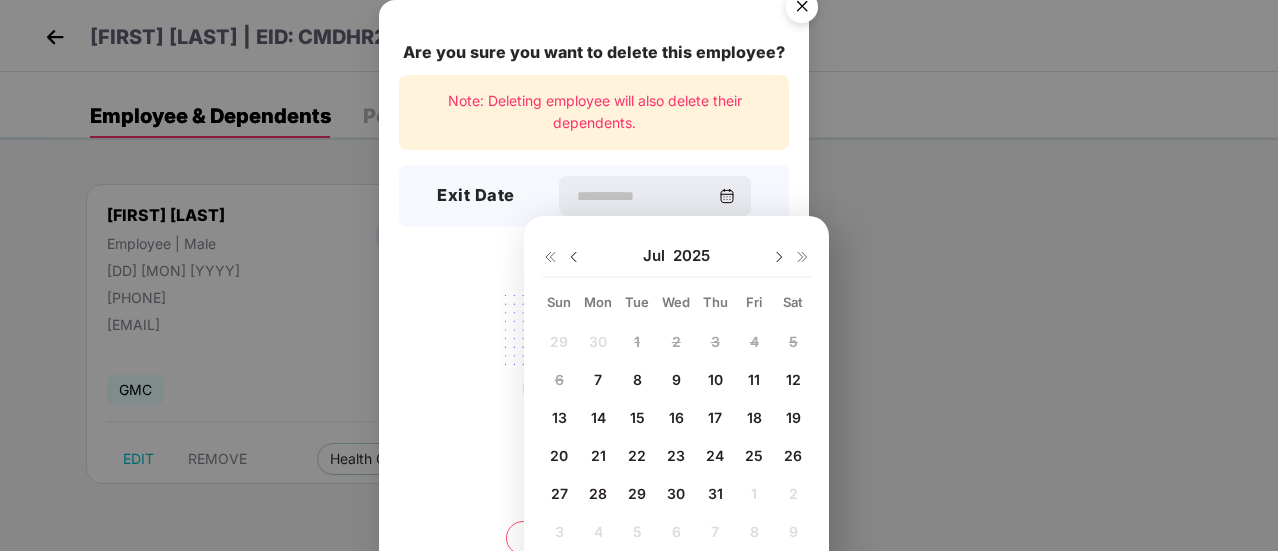 click on "7" at bounding box center (598, 379) 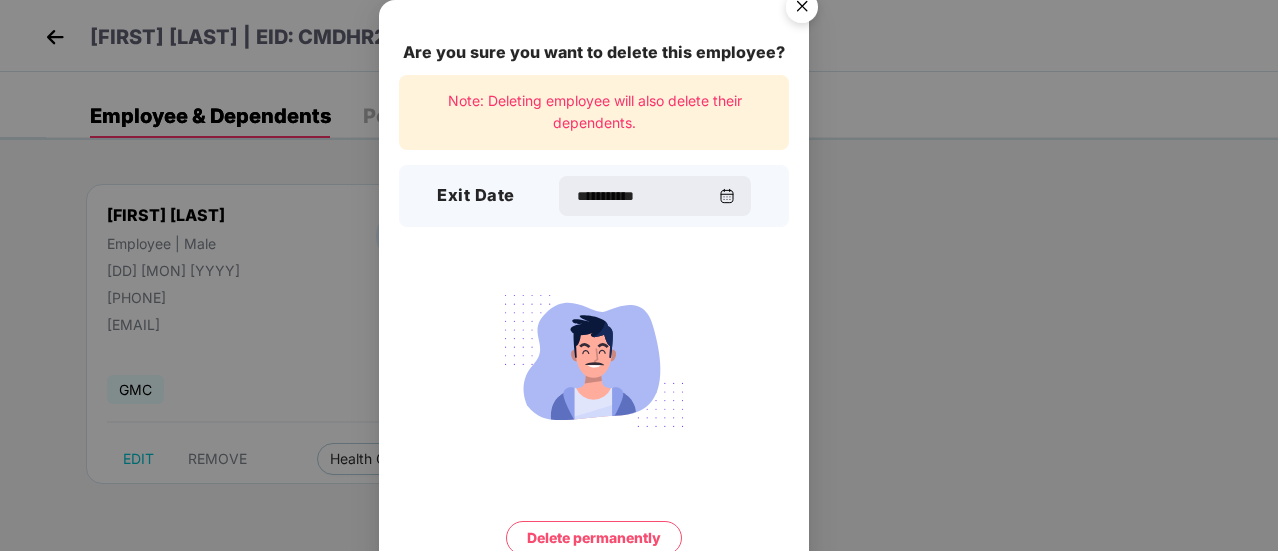 scroll, scrollTop: 86, scrollLeft: 0, axis: vertical 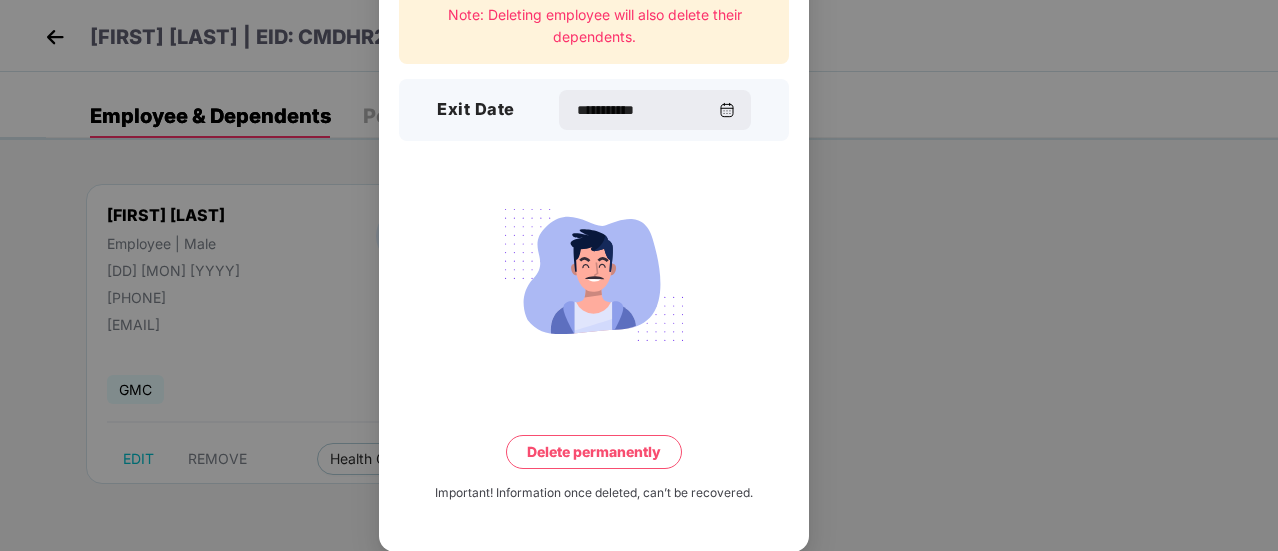 click on "Delete permanently" at bounding box center [594, 452] 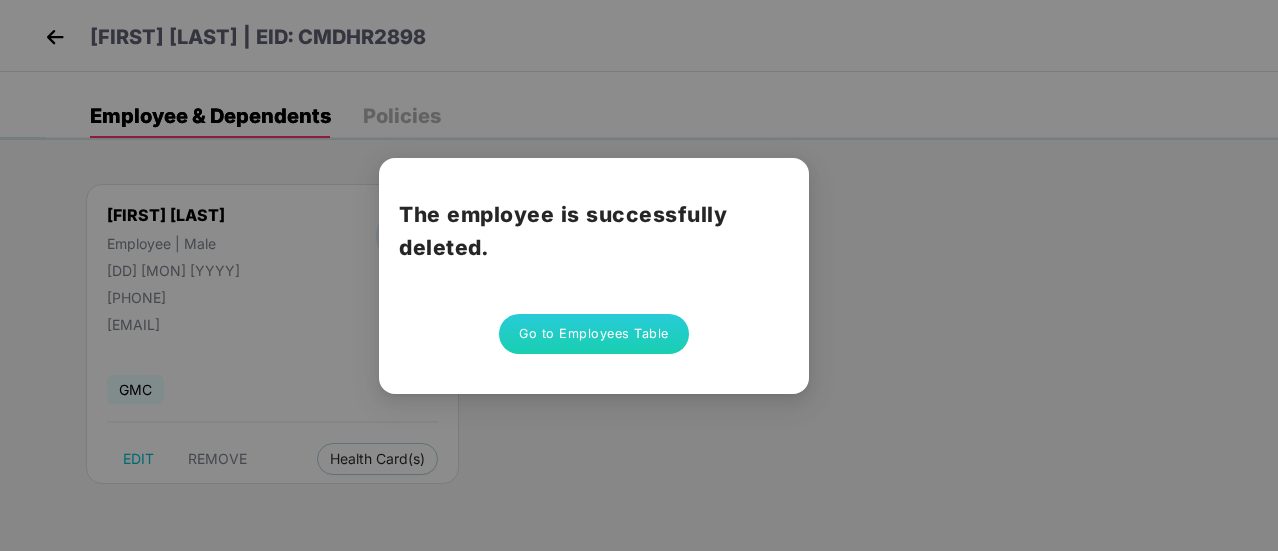 scroll, scrollTop: 0, scrollLeft: 0, axis: both 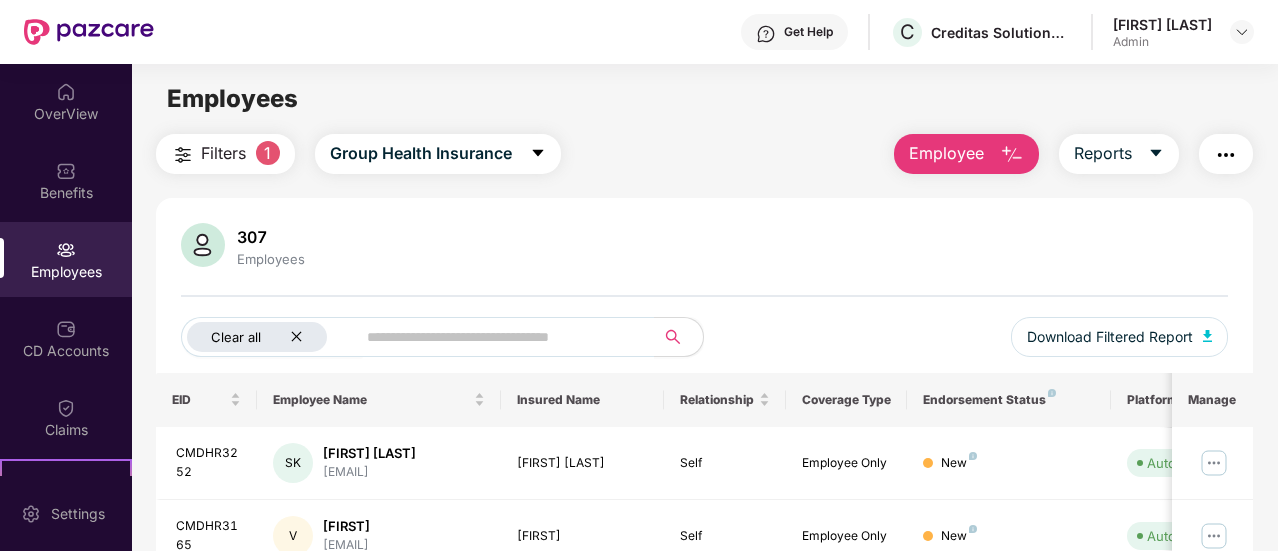 click 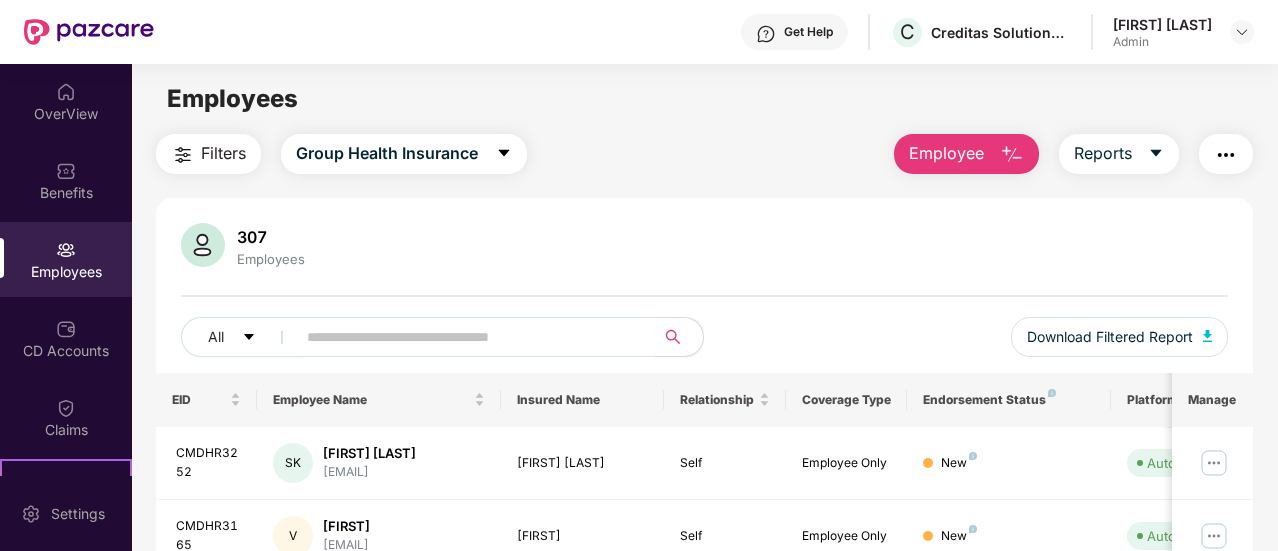 click at bounding box center [467, 337] 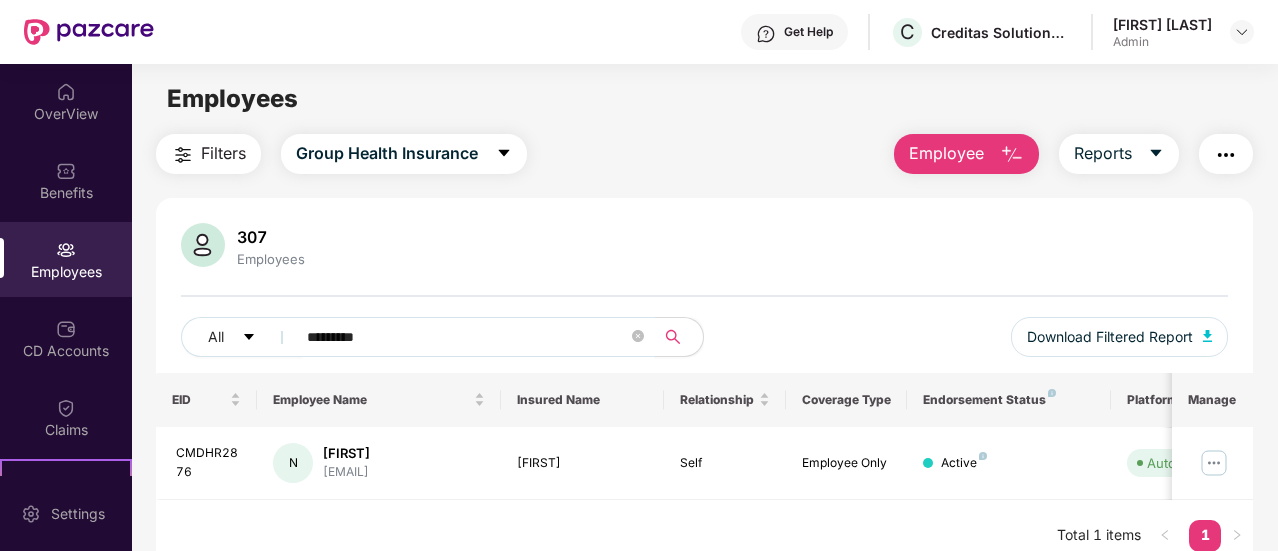 scroll, scrollTop: 64, scrollLeft: 0, axis: vertical 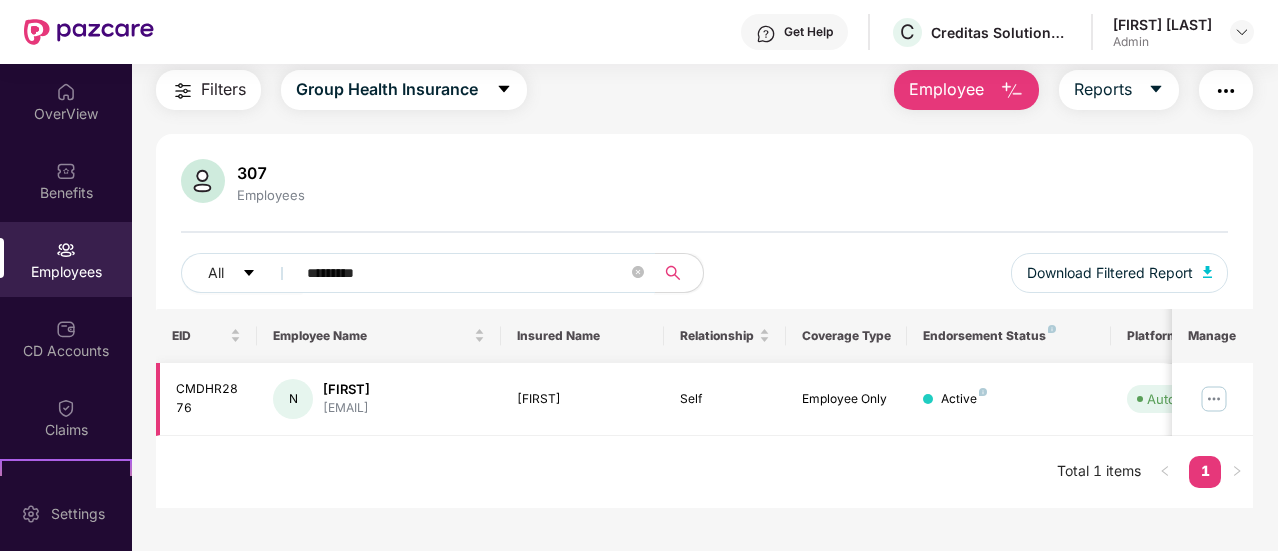type on "*********" 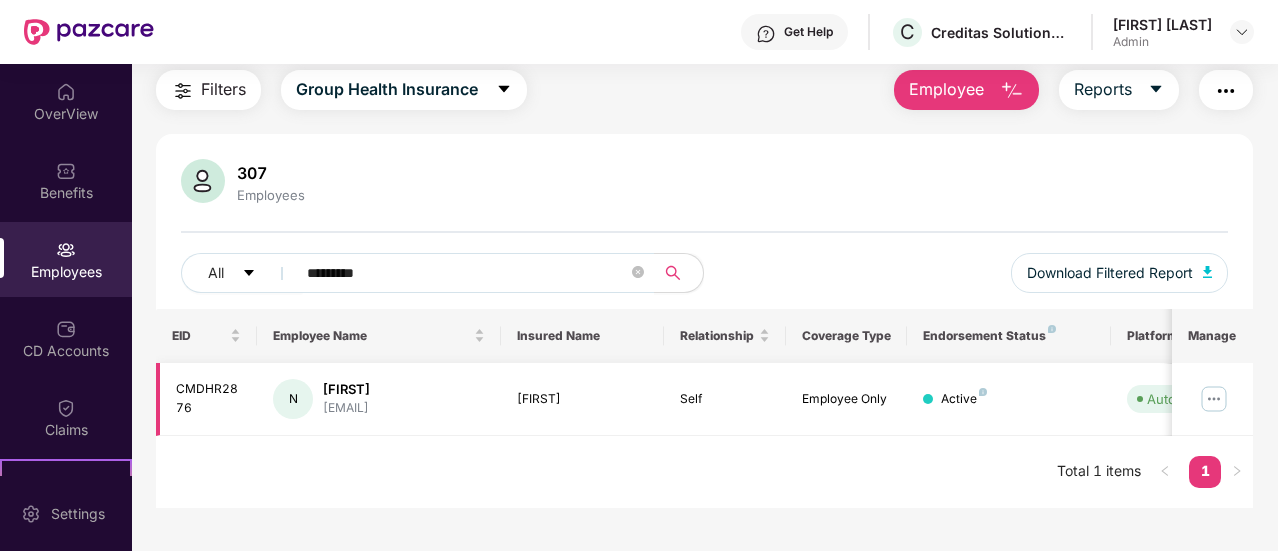click at bounding box center (1214, 399) 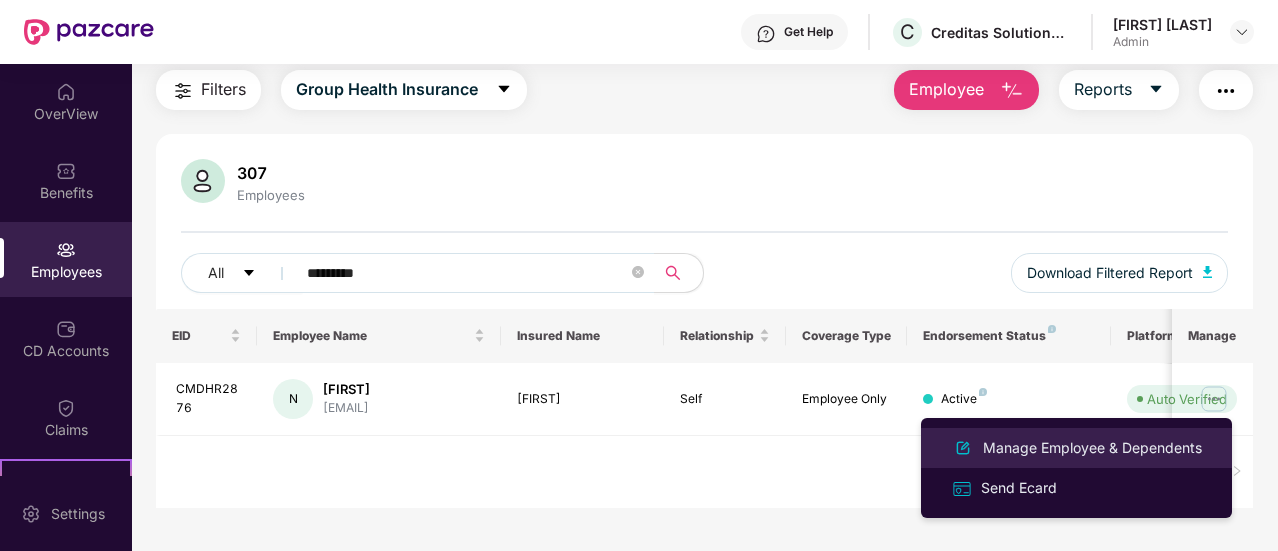 click on "Manage Employee & Dependents" at bounding box center (1092, 448) 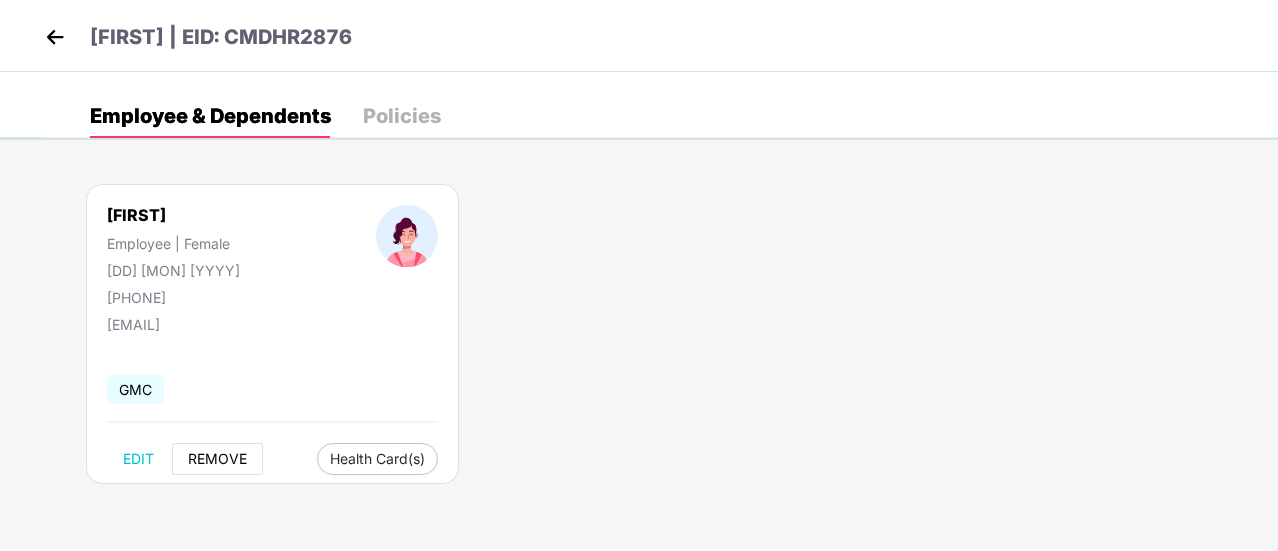 click on "REMOVE" at bounding box center (217, 459) 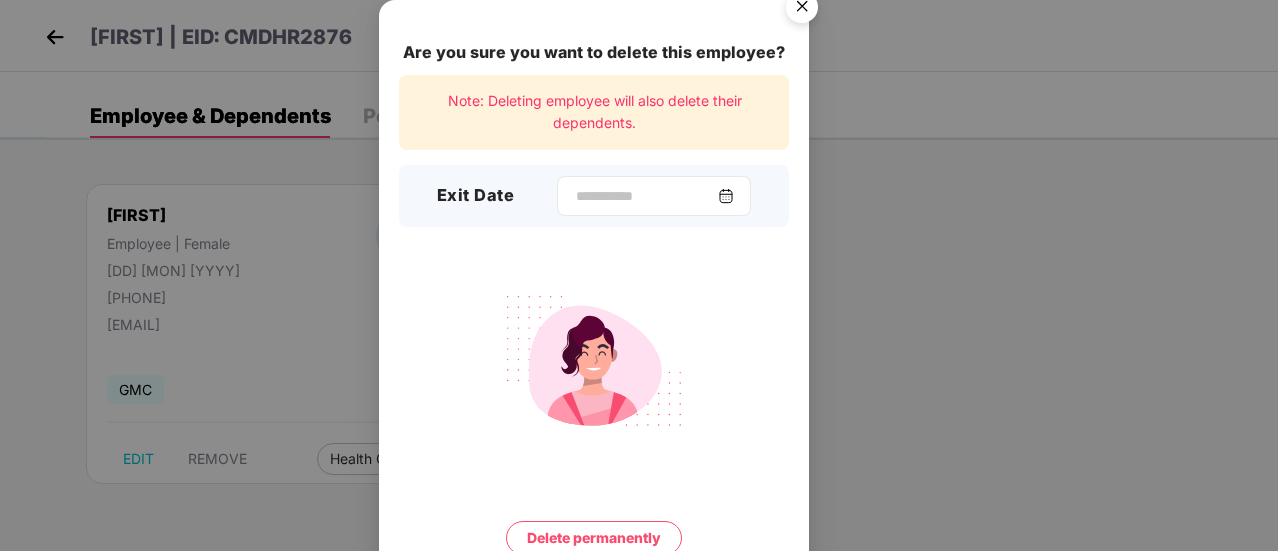 click at bounding box center (726, 196) 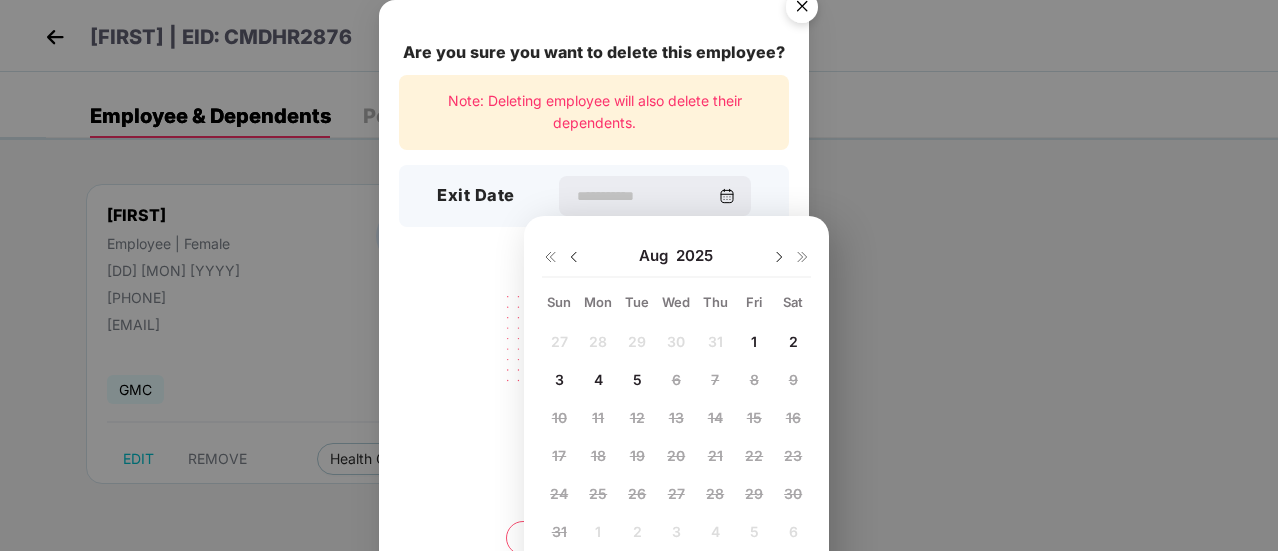 click at bounding box center [574, 257] 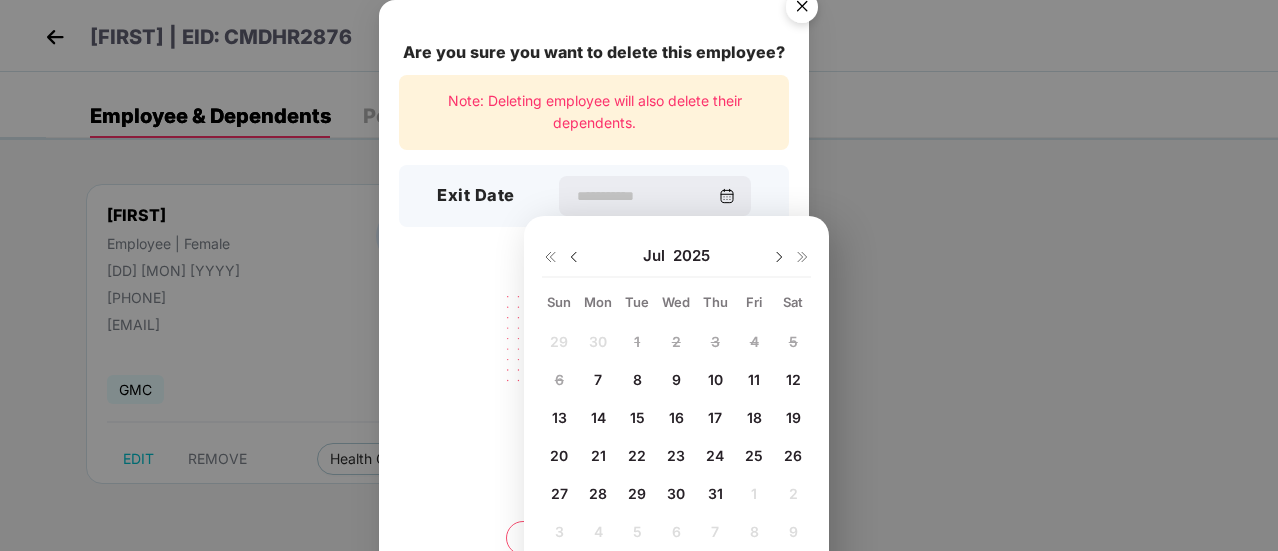 click on "7" at bounding box center [598, 379] 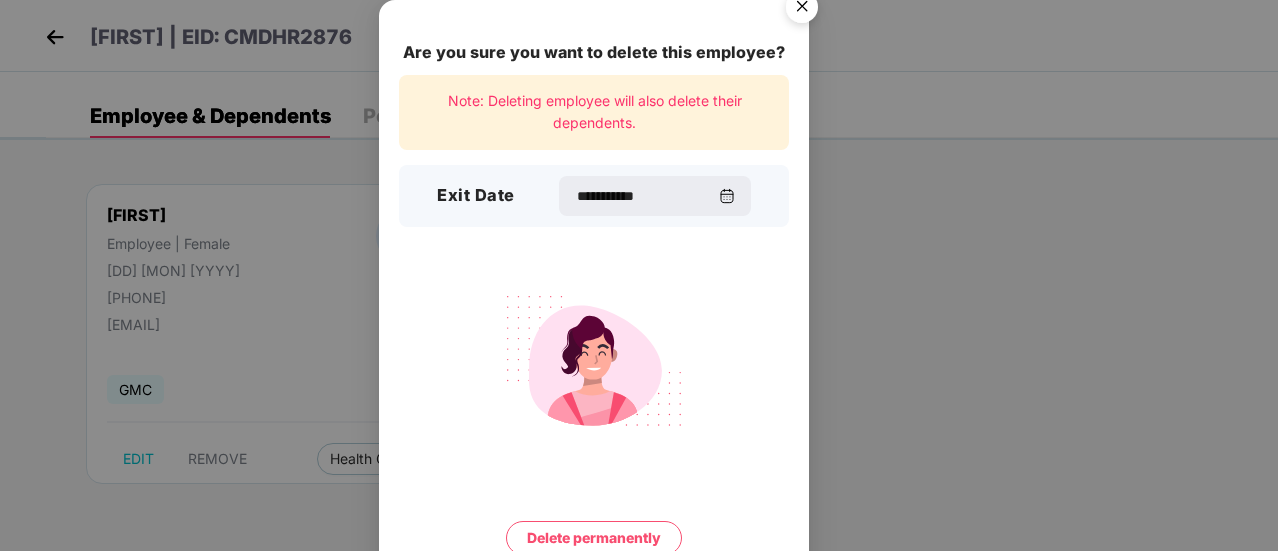 click on "Delete permanently" at bounding box center (594, 538) 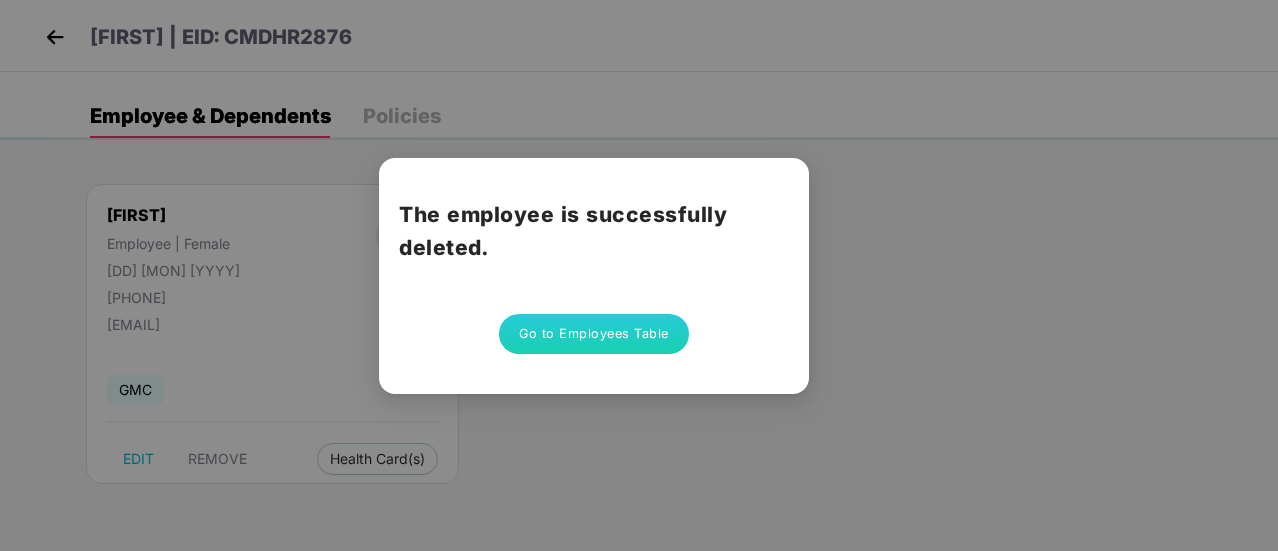 click on "Go to Employees Table" at bounding box center (594, 334) 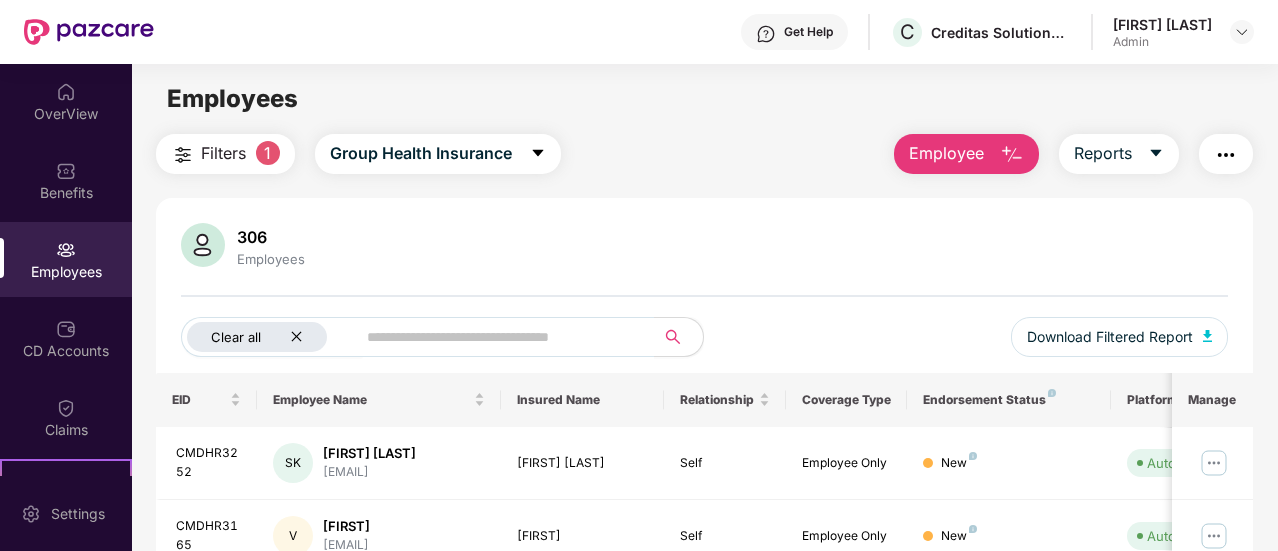 click 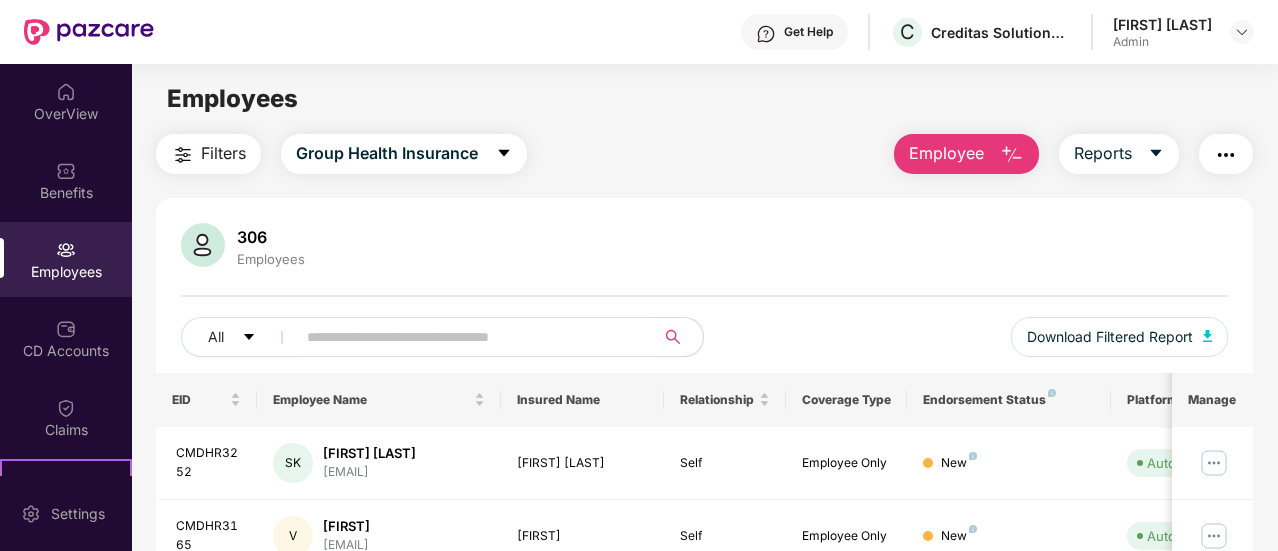 click at bounding box center (467, 337) 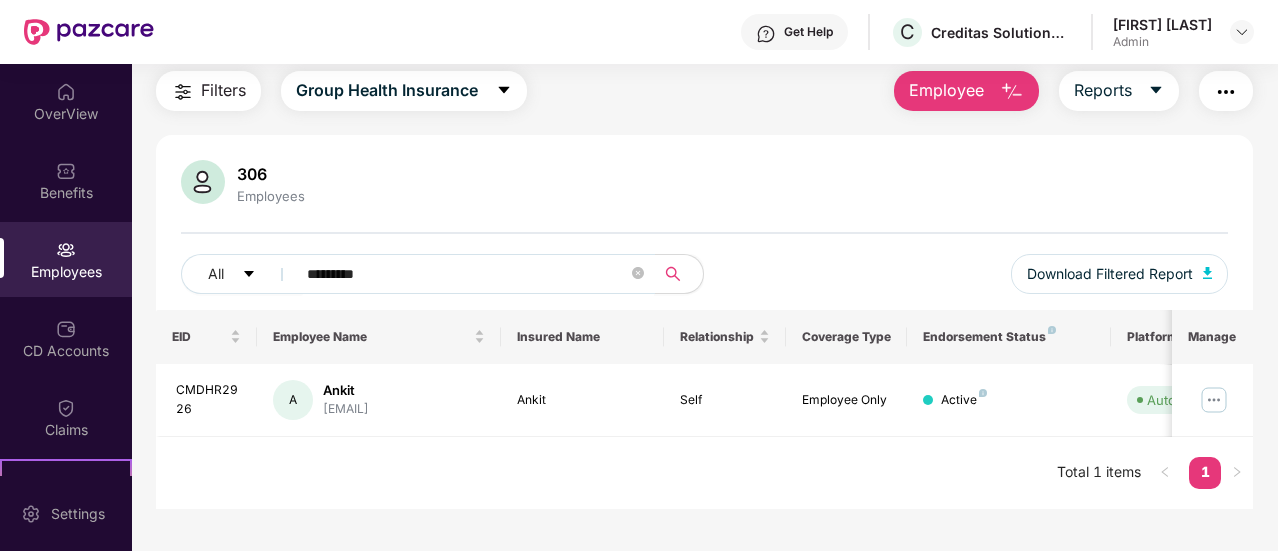 scroll, scrollTop: 64, scrollLeft: 0, axis: vertical 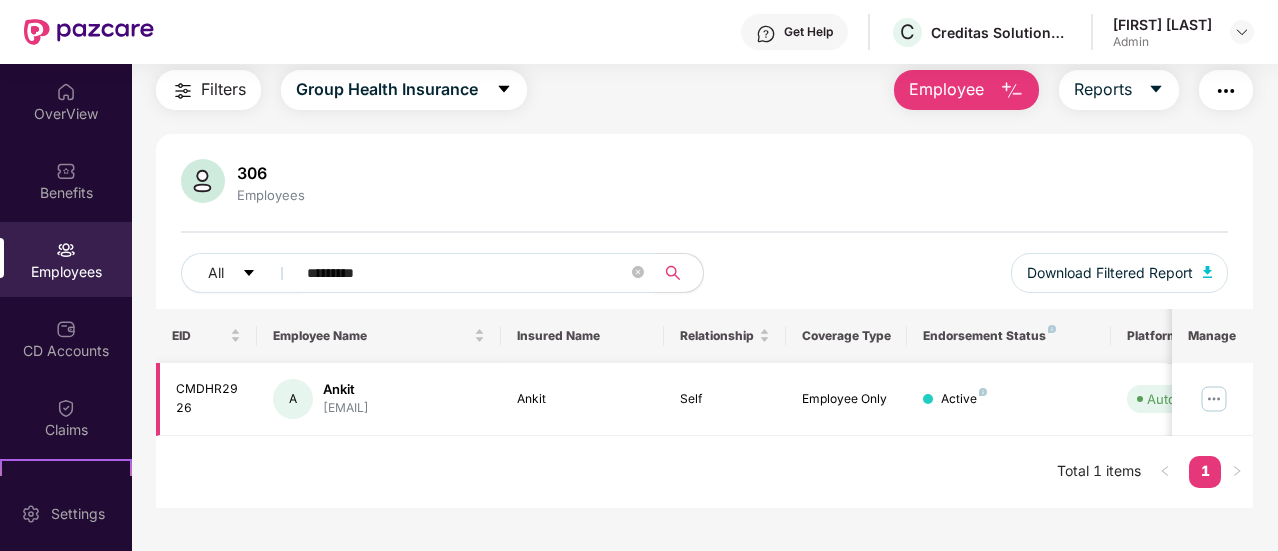 type on "*********" 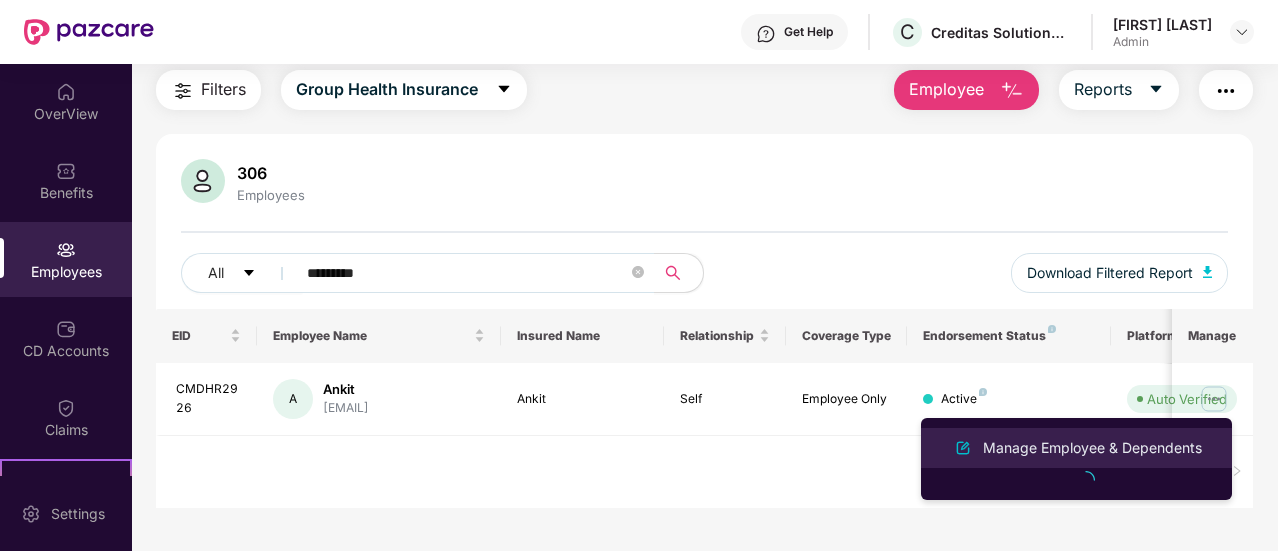 click on "Manage Employee & Dependents" at bounding box center [1092, 448] 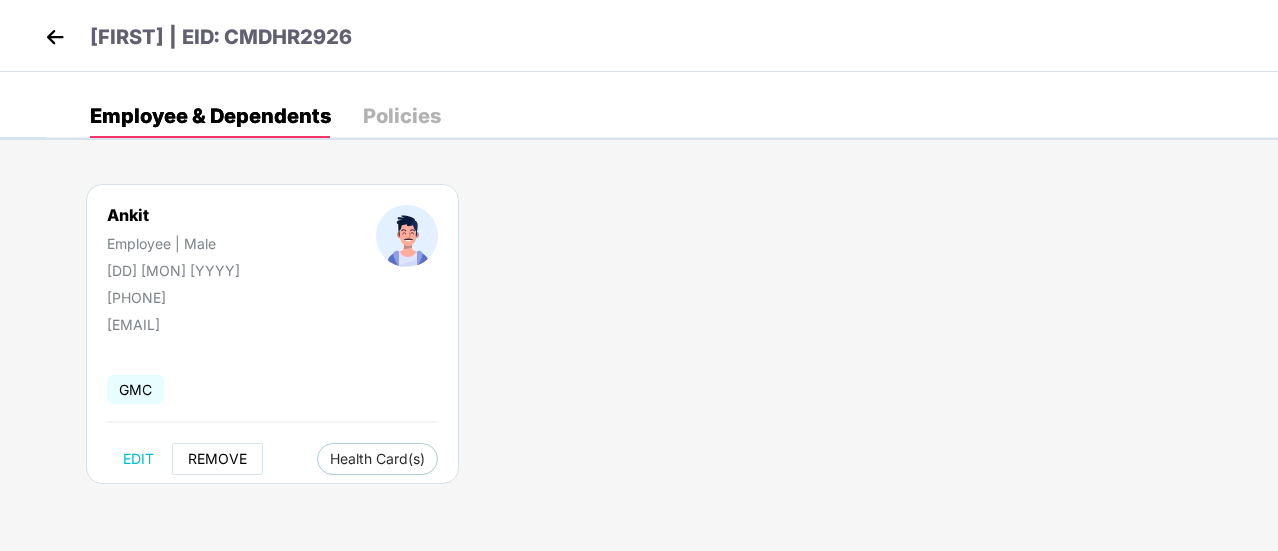 click on "REMOVE" at bounding box center [217, 459] 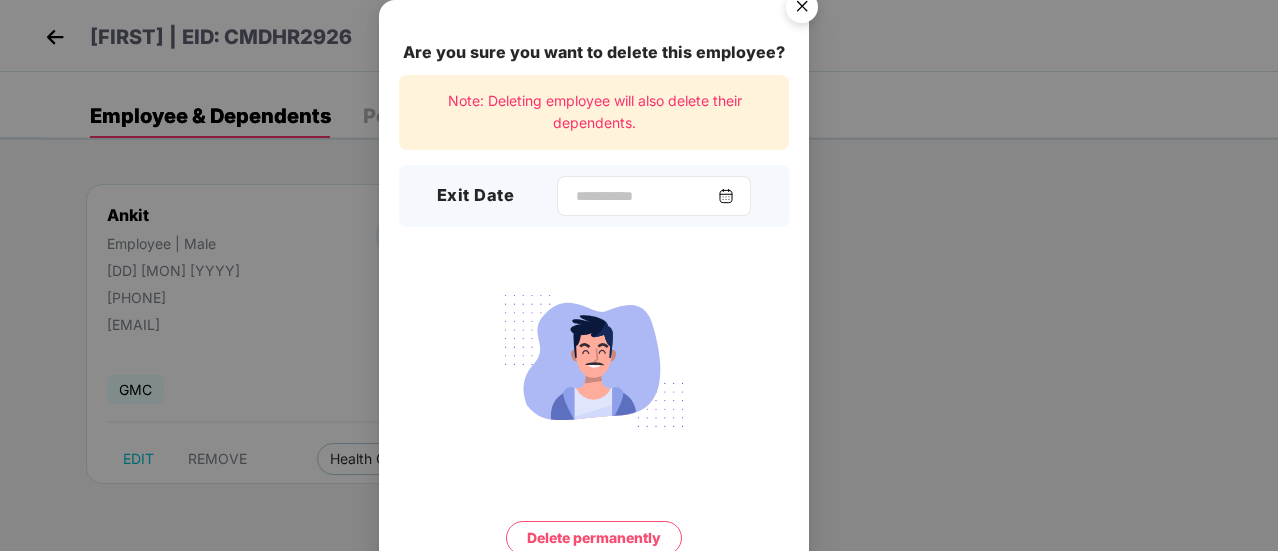 click at bounding box center (726, 196) 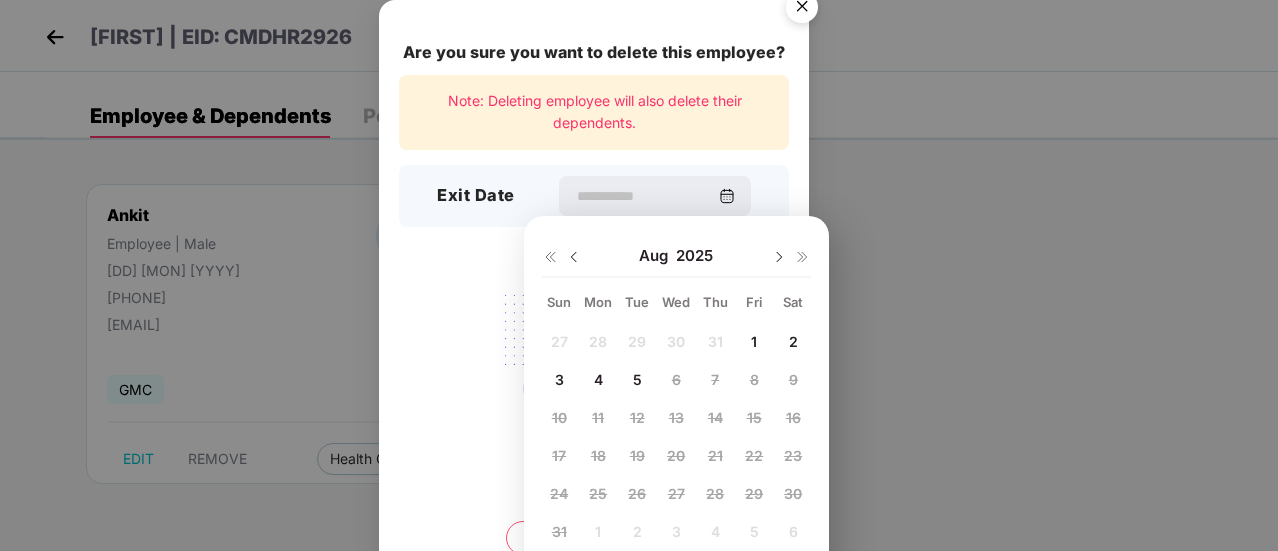 click at bounding box center (574, 257) 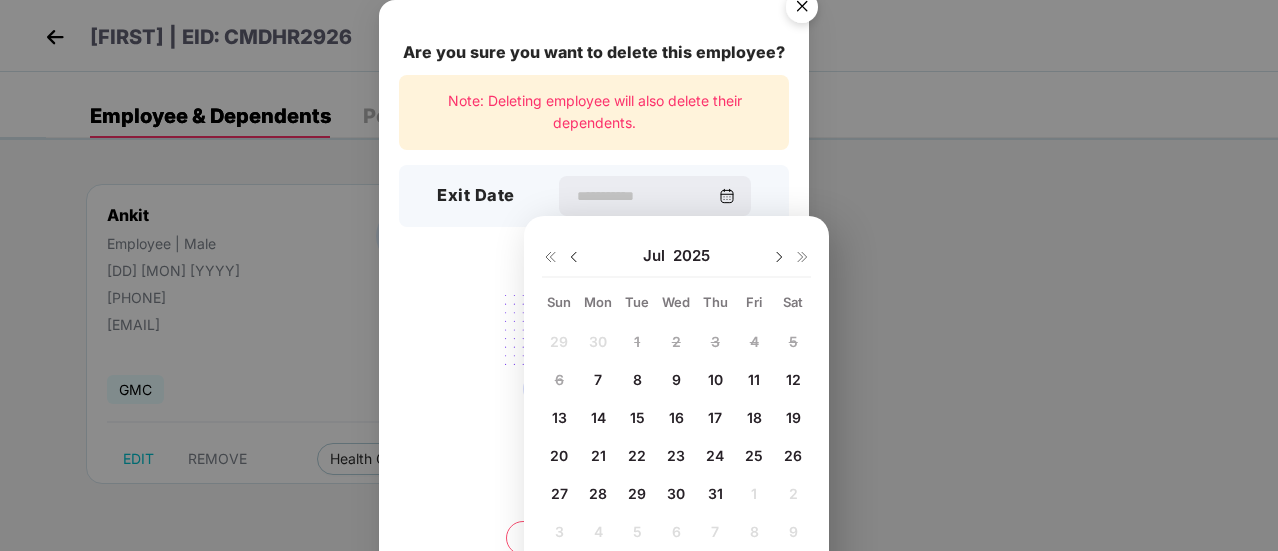 click on "7" at bounding box center [598, 379] 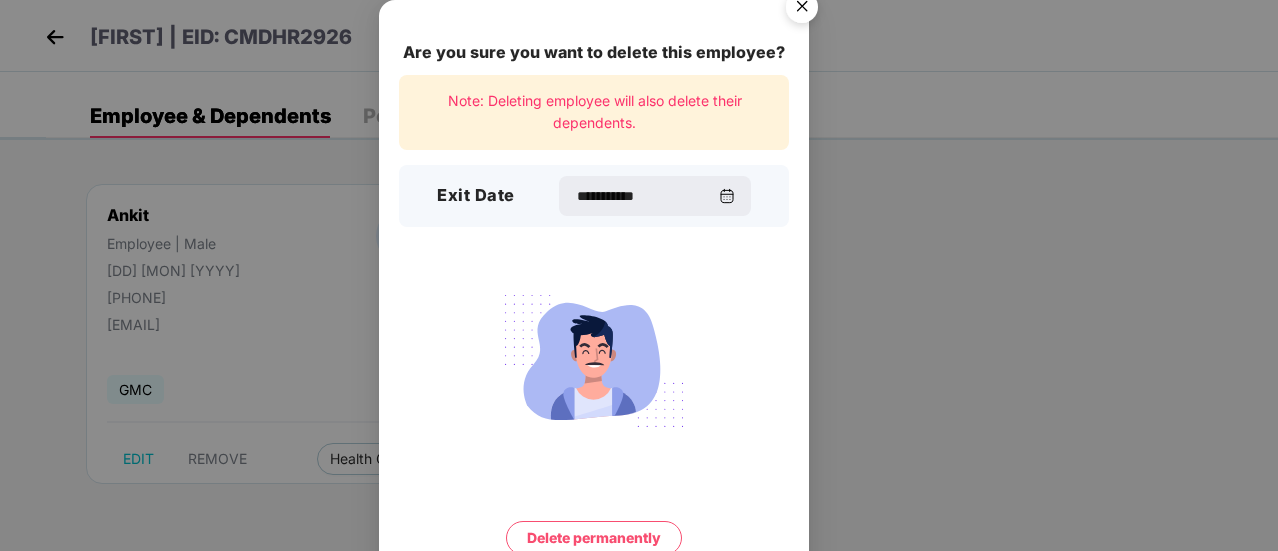 click on "Delete permanently" at bounding box center [594, 538] 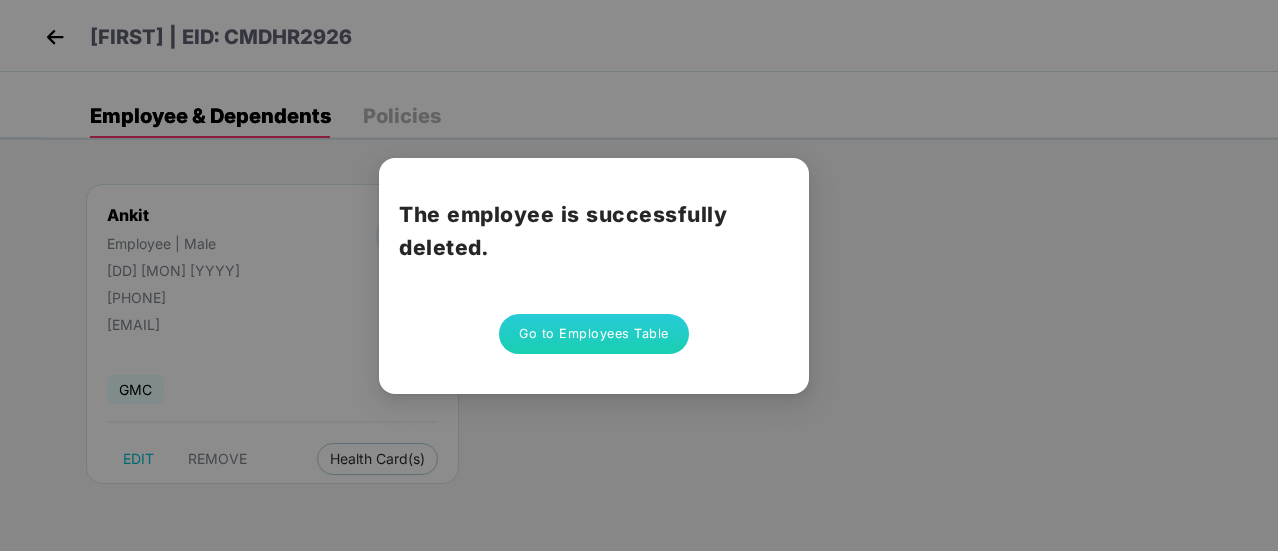 click on "Go to Employees Table" at bounding box center (594, 334) 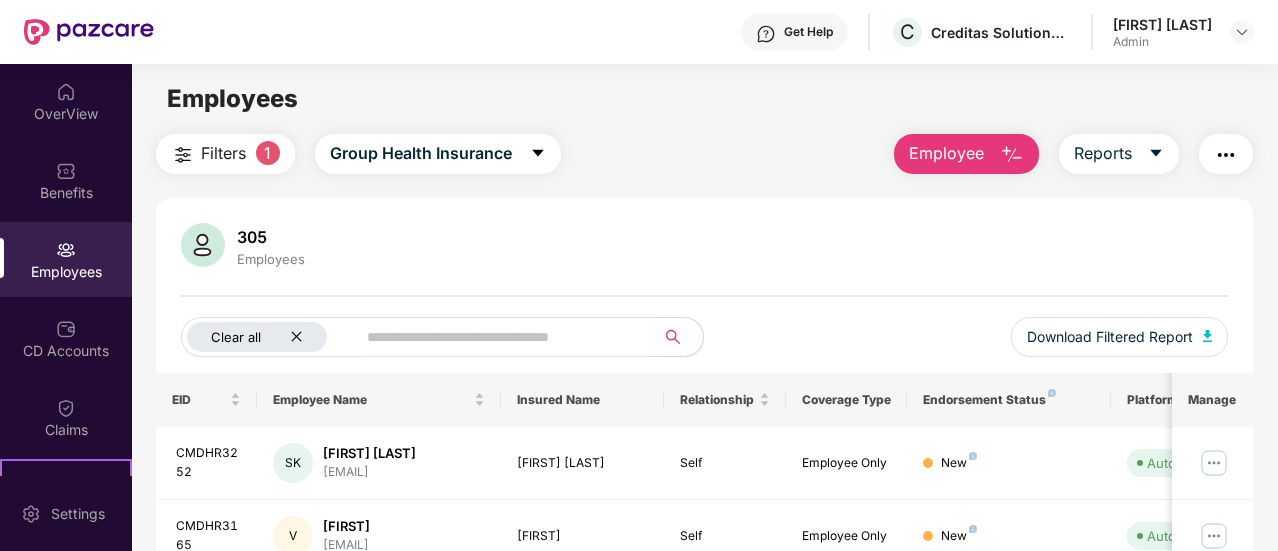 click 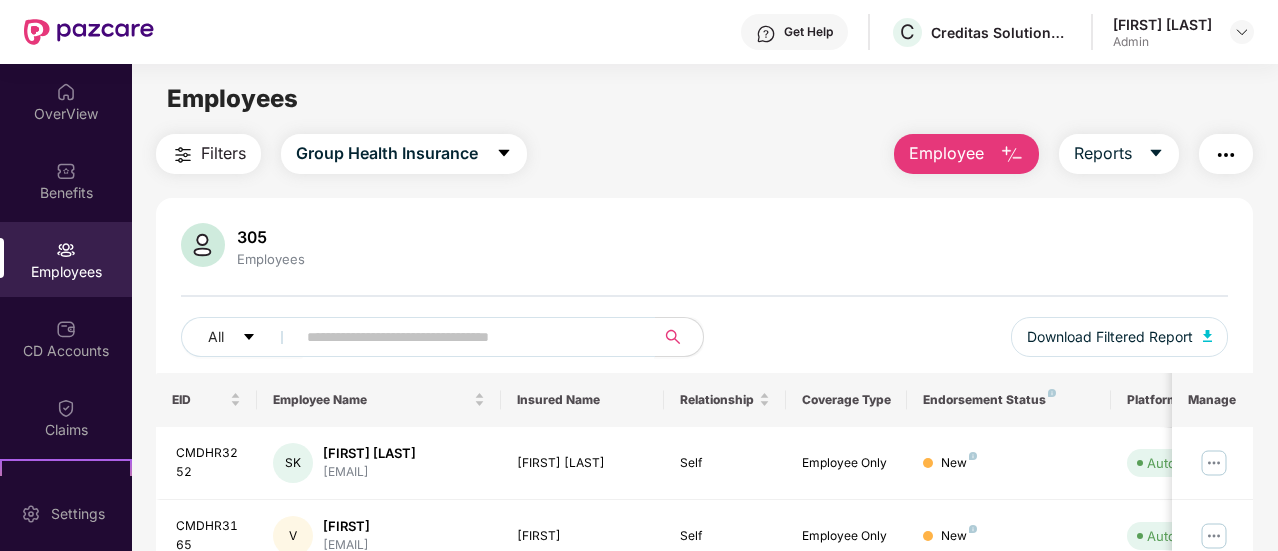 click at bounding box center [467, 337] 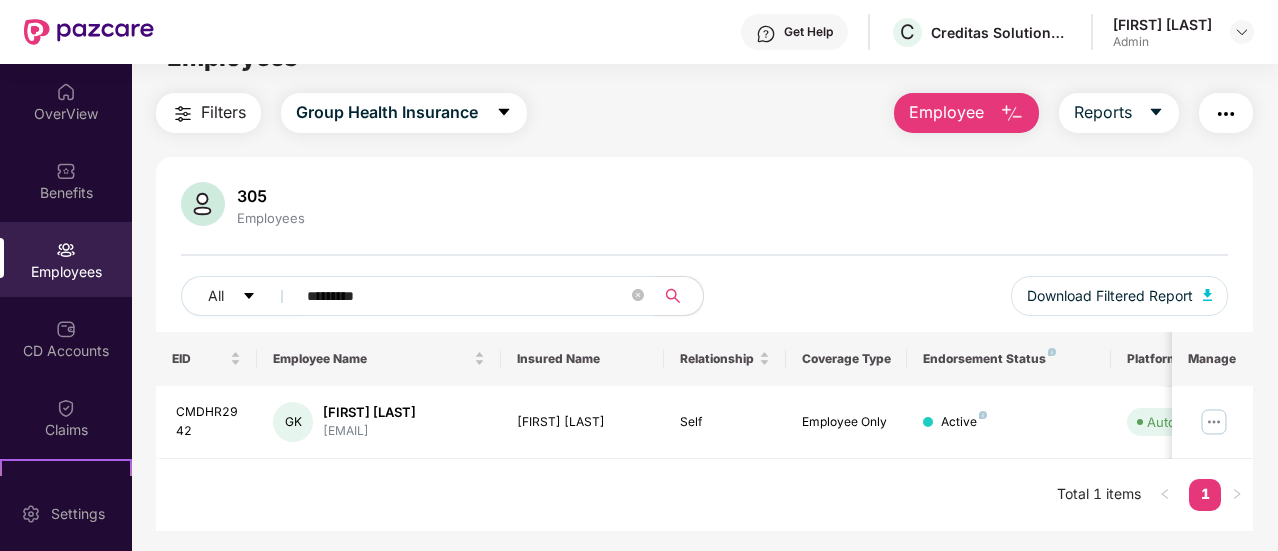 scroll, scrollTop: 64, scrollLeft: 0, axis: vertical 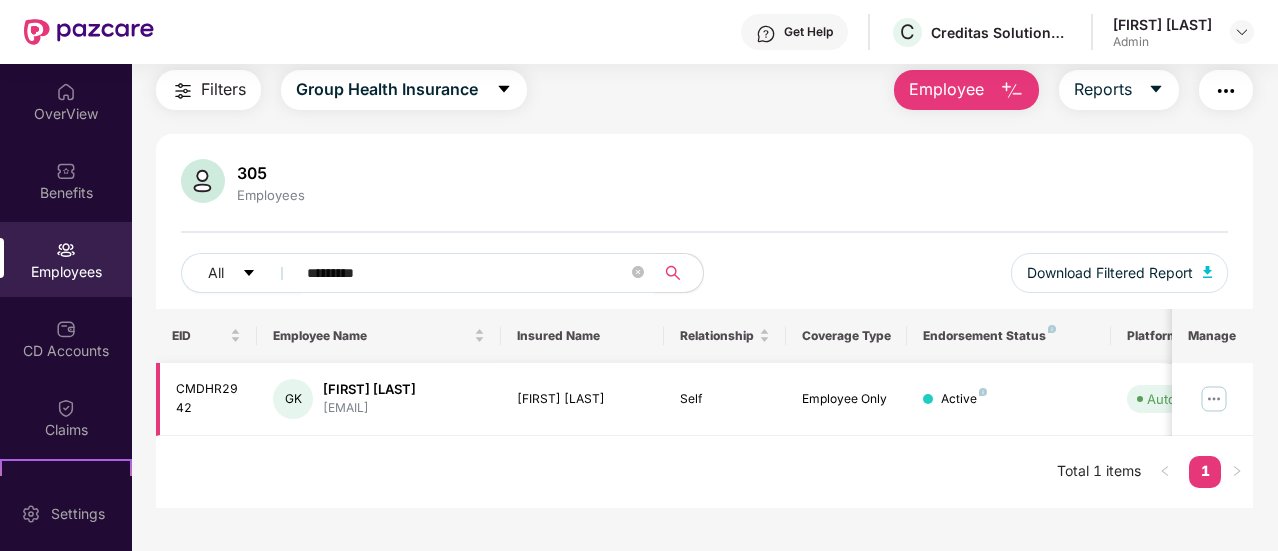 type on "*********" 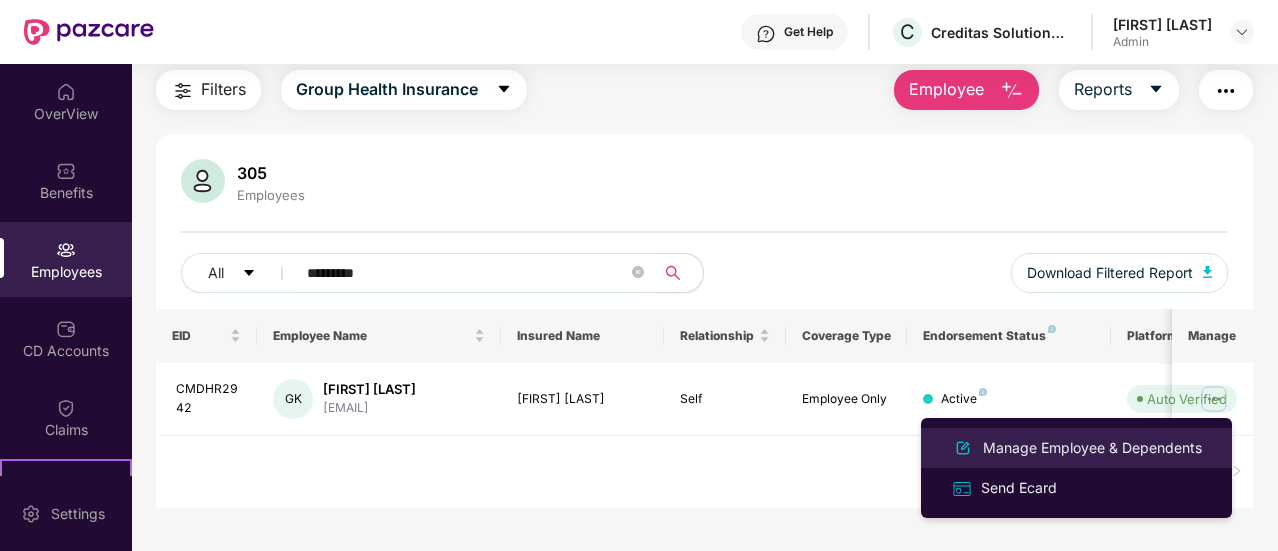 click on "Manage Employee & Dependents" at bounding box center [1092, 448] 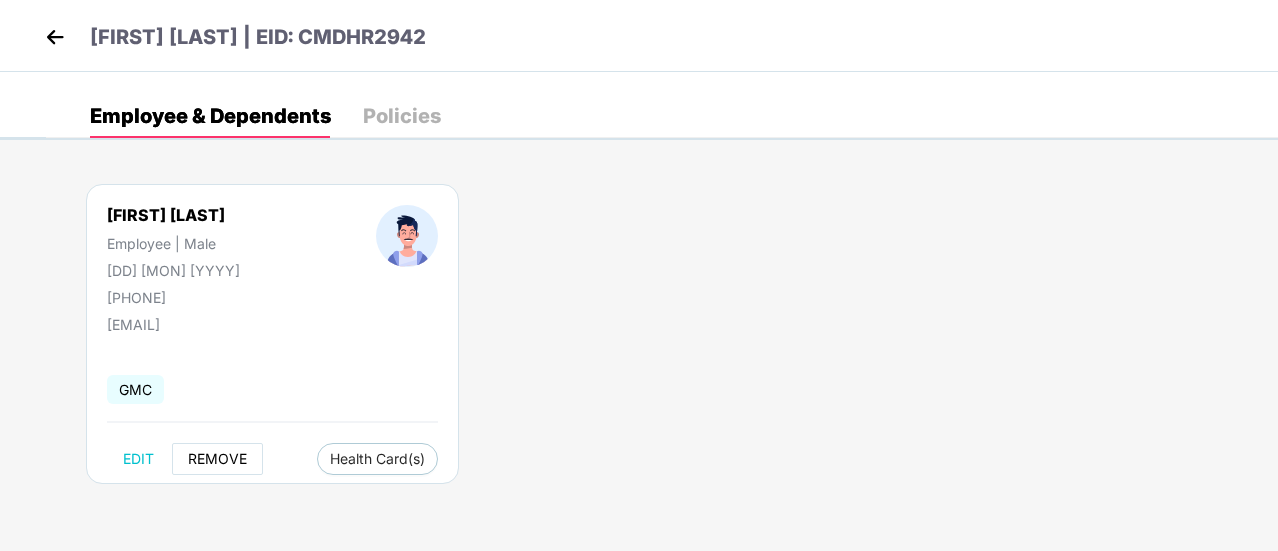click on "REMOVE" at bounding box center (217, 459) 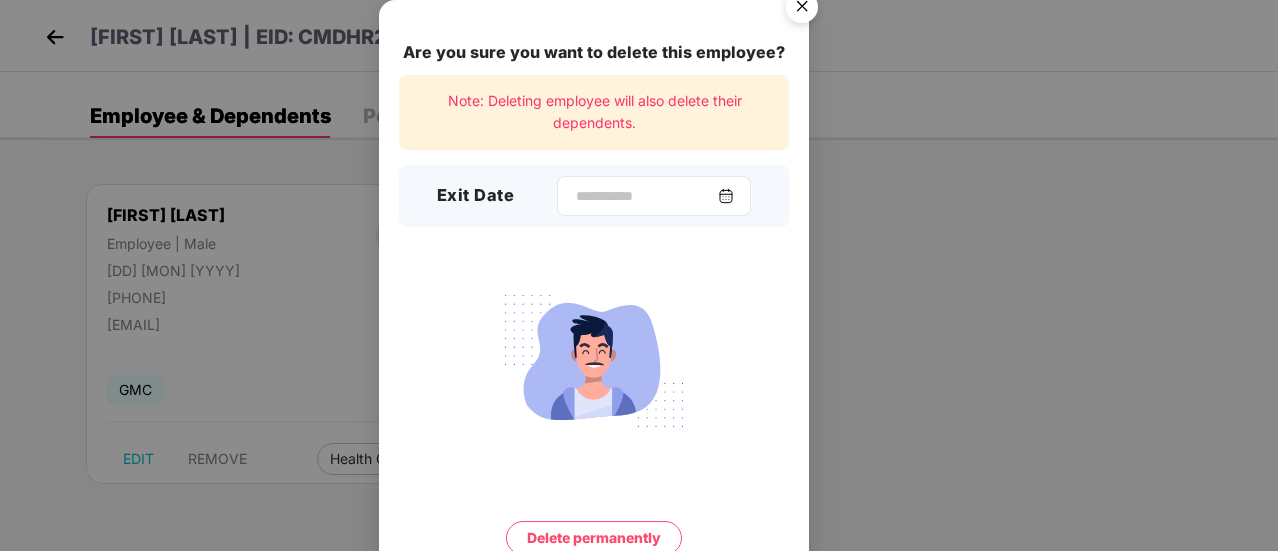 click at bounding box center (726, 196) 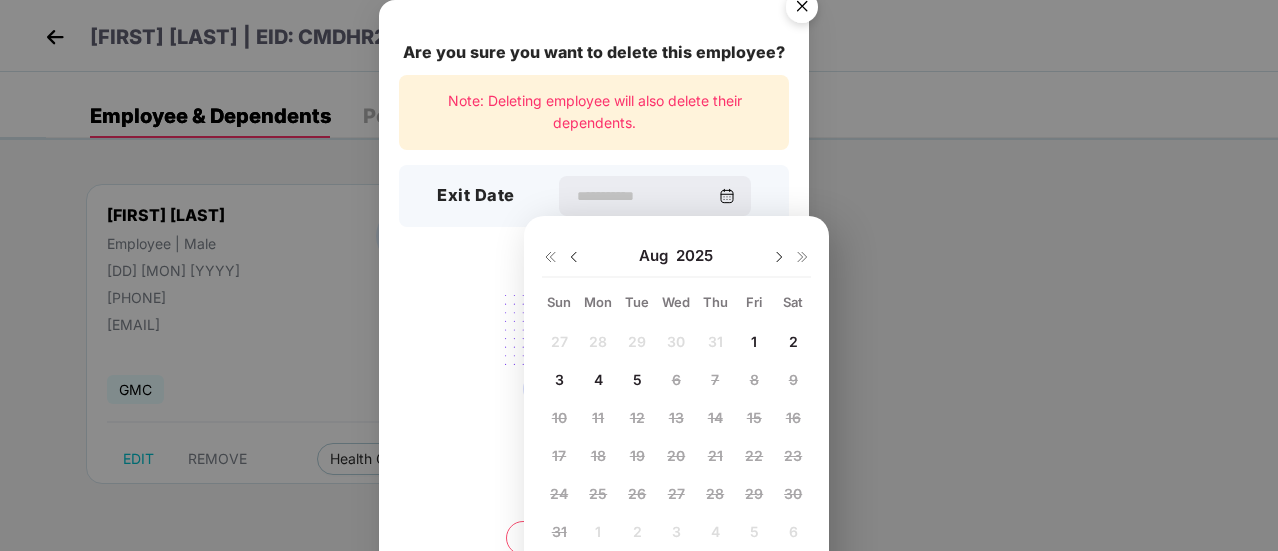 click at bounding box center [574, 257] 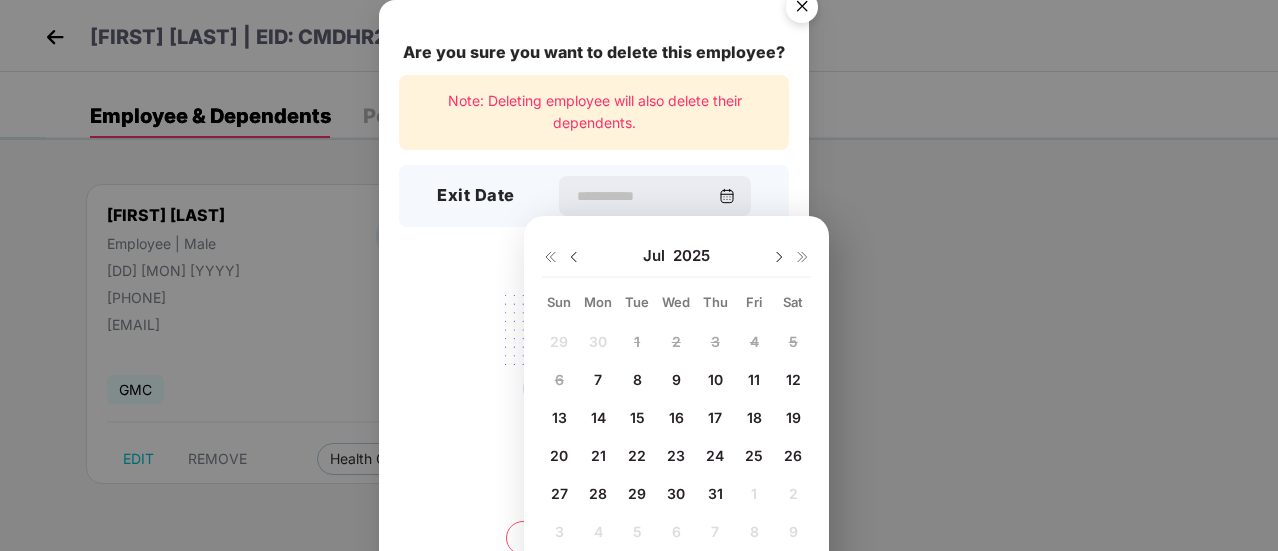 click on "7" at bounding box center [598, 379] 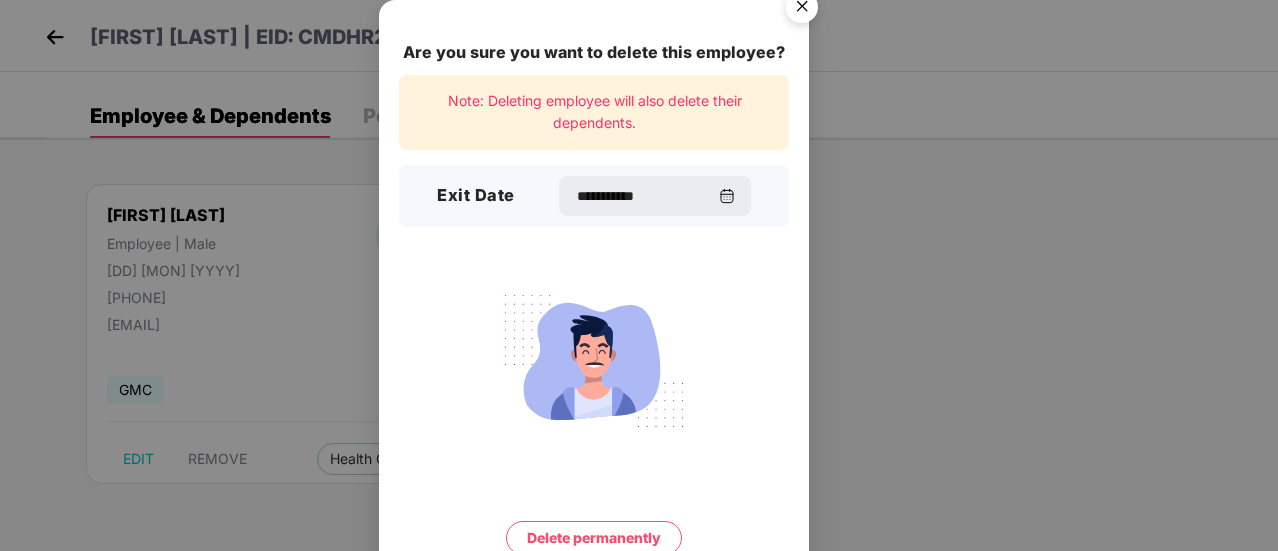 click on "Delete permanently" at bounding box center (594, 538) 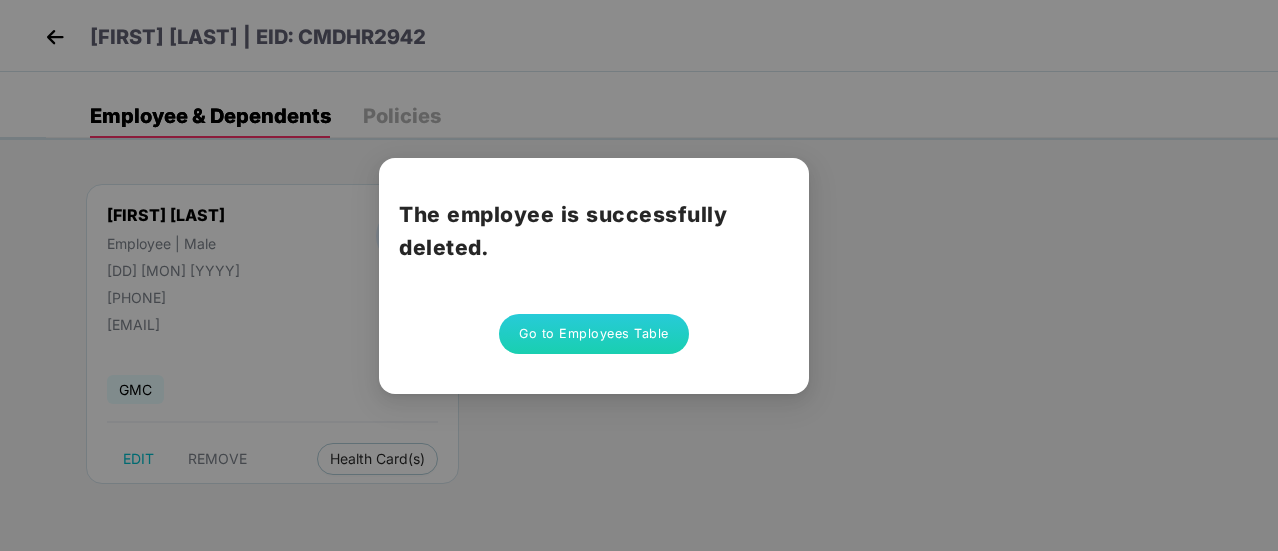 click on "Go to Employees Table" at bounding box center (594, 334) 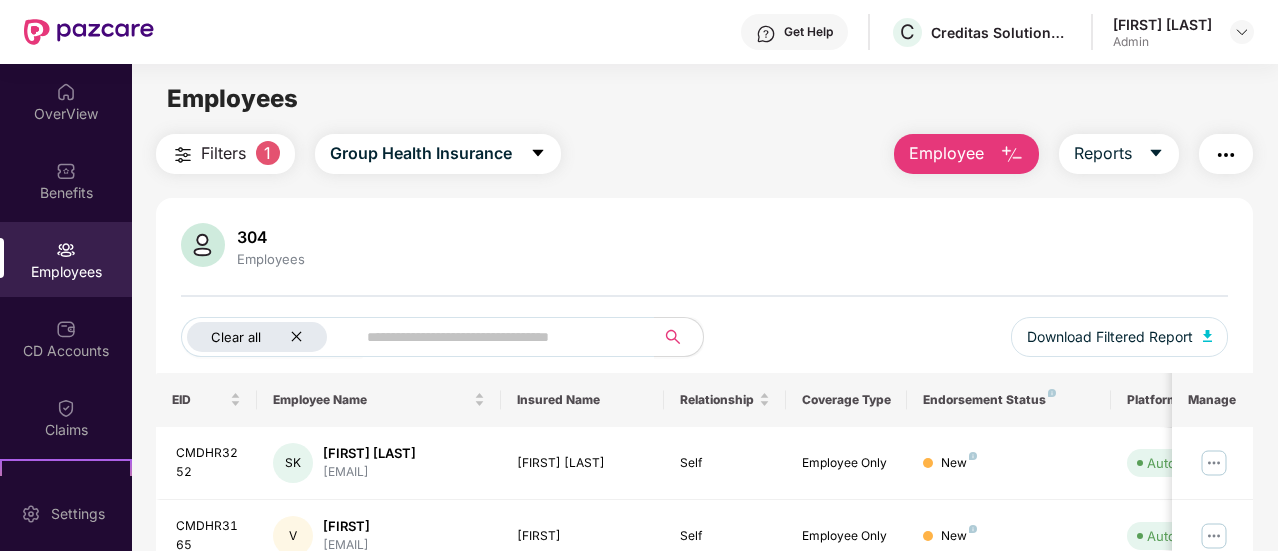 click 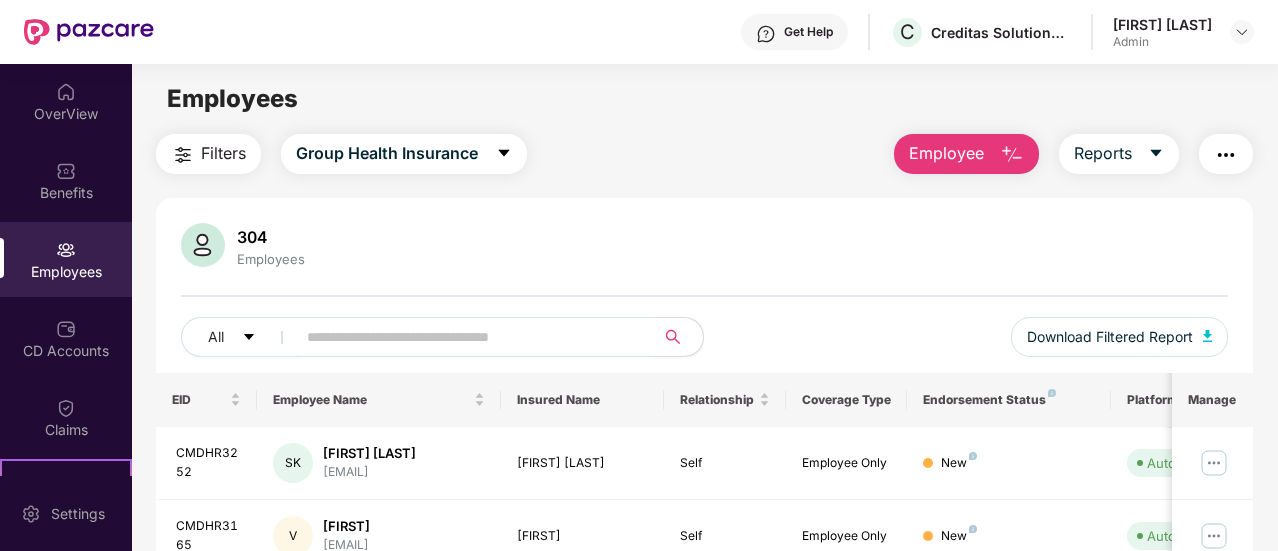 click at bounding box center (467, 337) 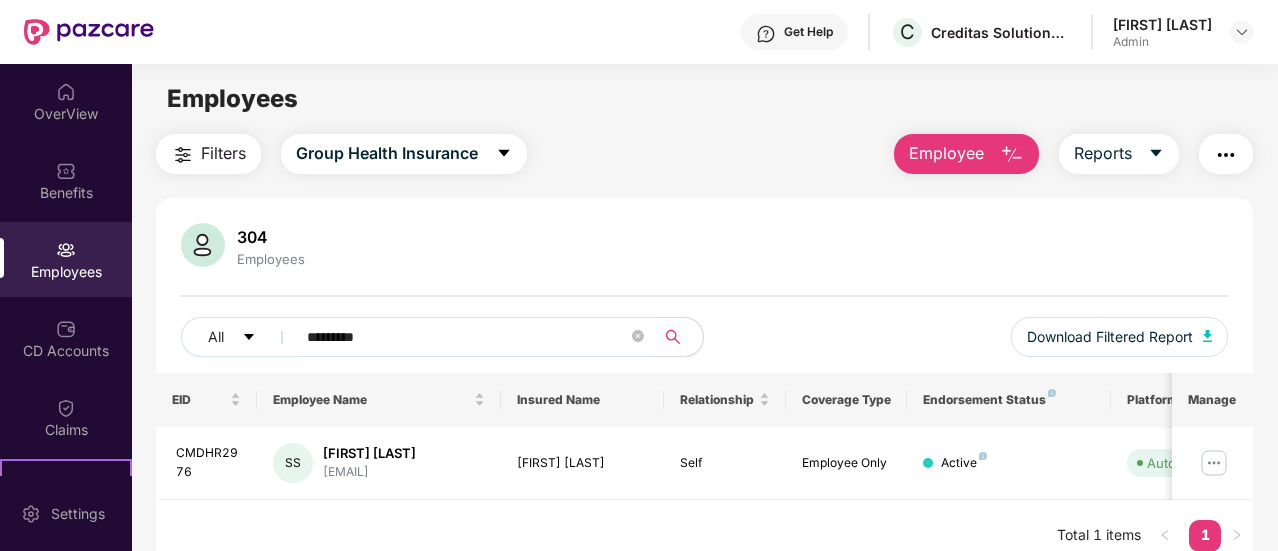 scroll, scrollTop: 64, scrollLeft: 0, axis: vertical 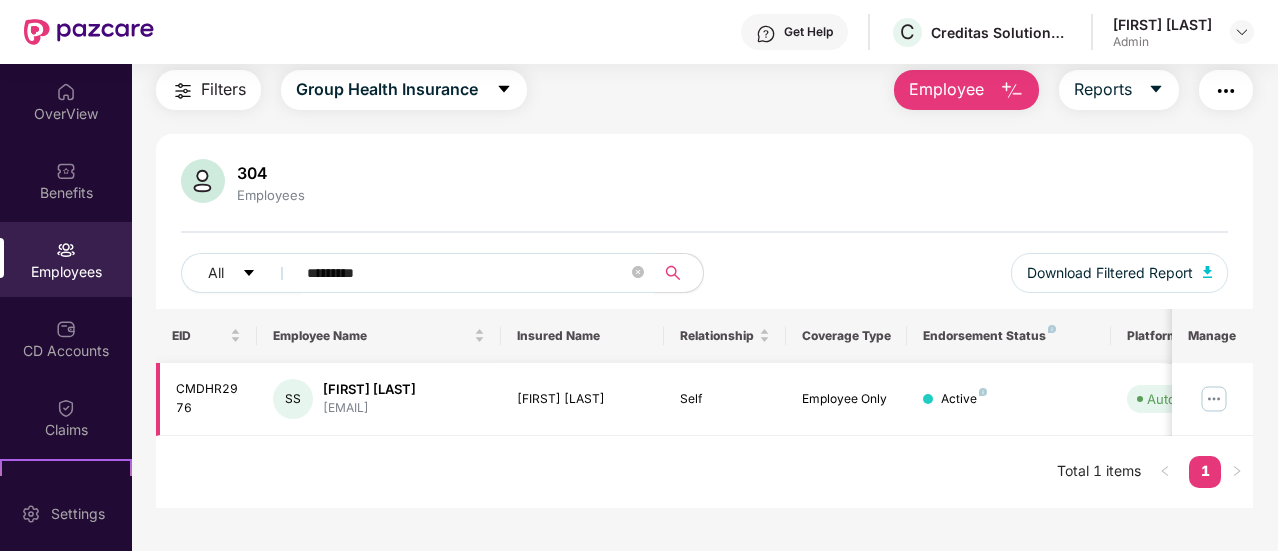 type on "*********" 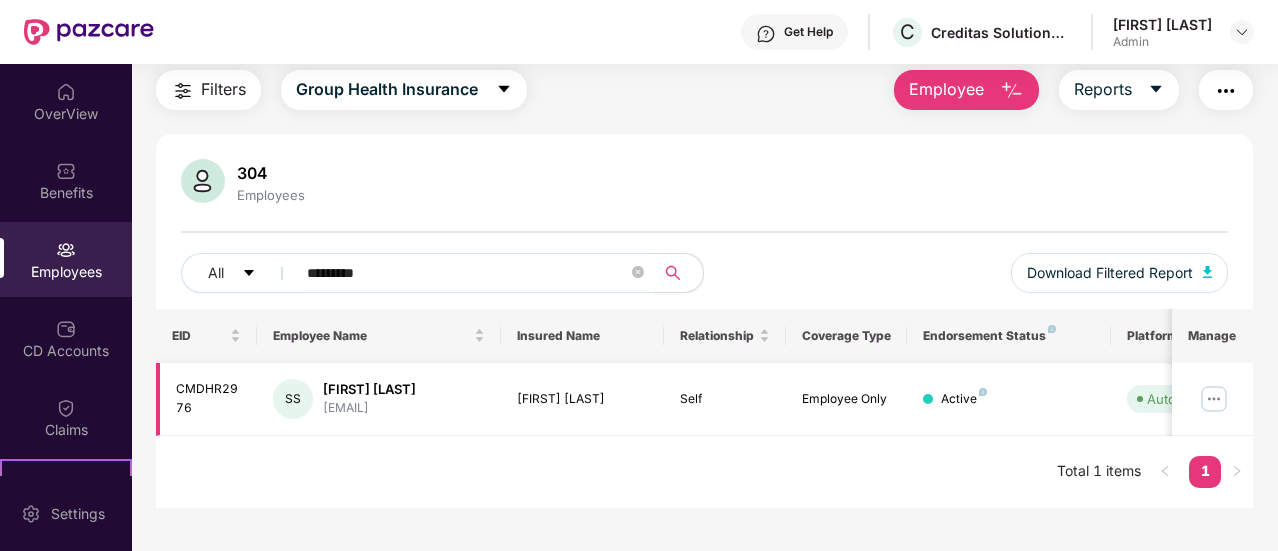 click at bounding box center (1214, 399) 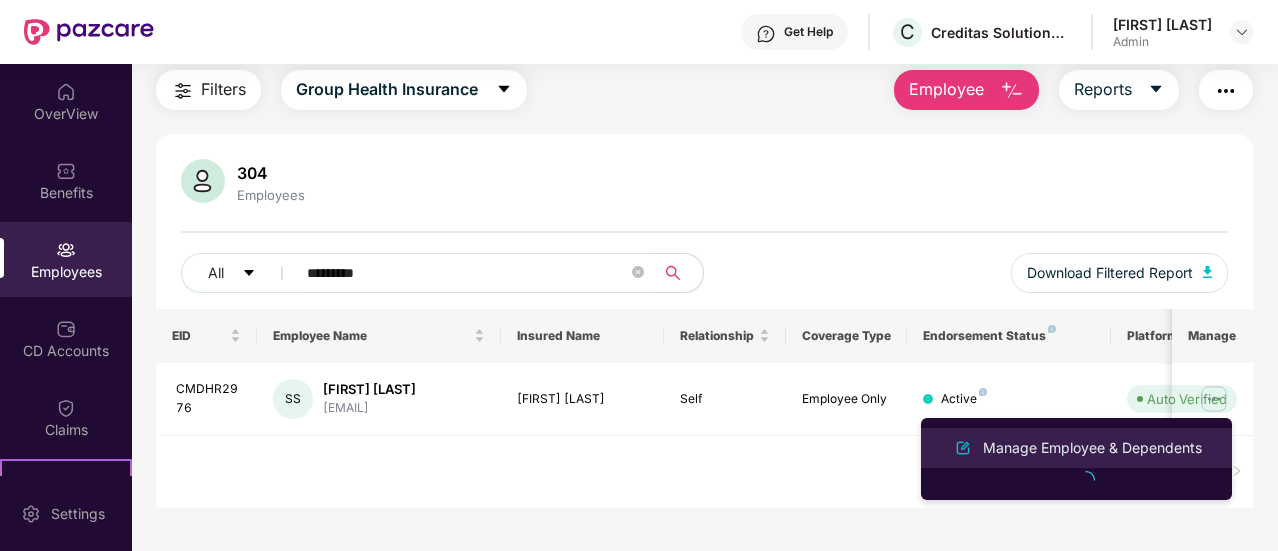 click on "Manage Employee & Dependents" at bounding box center (1092, 448) 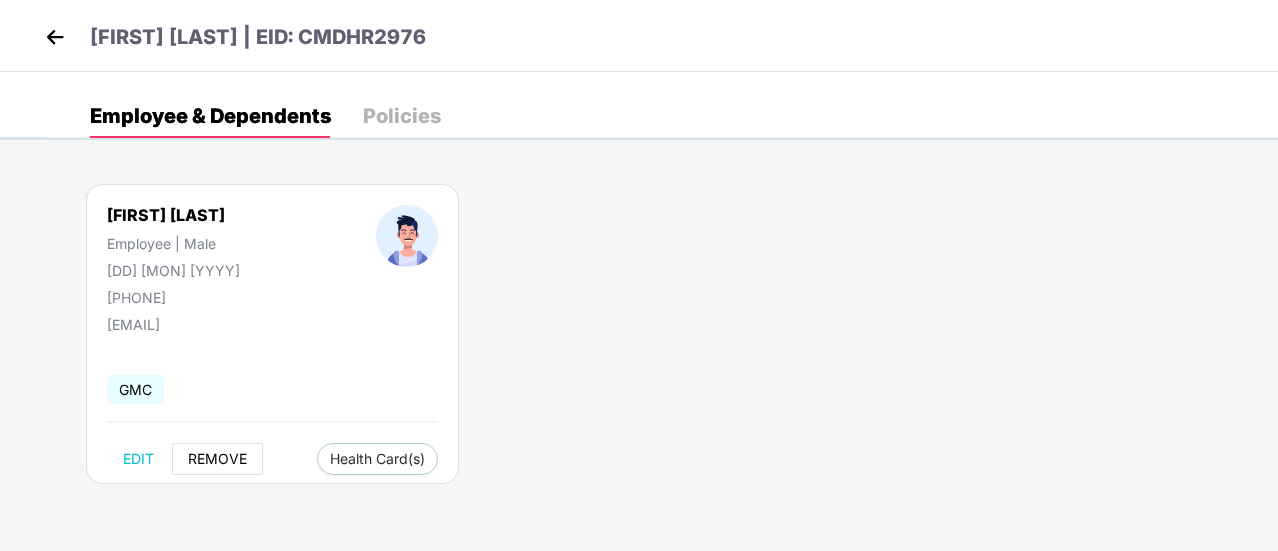 click on "REMOVE" at bounding box center [217, 459] 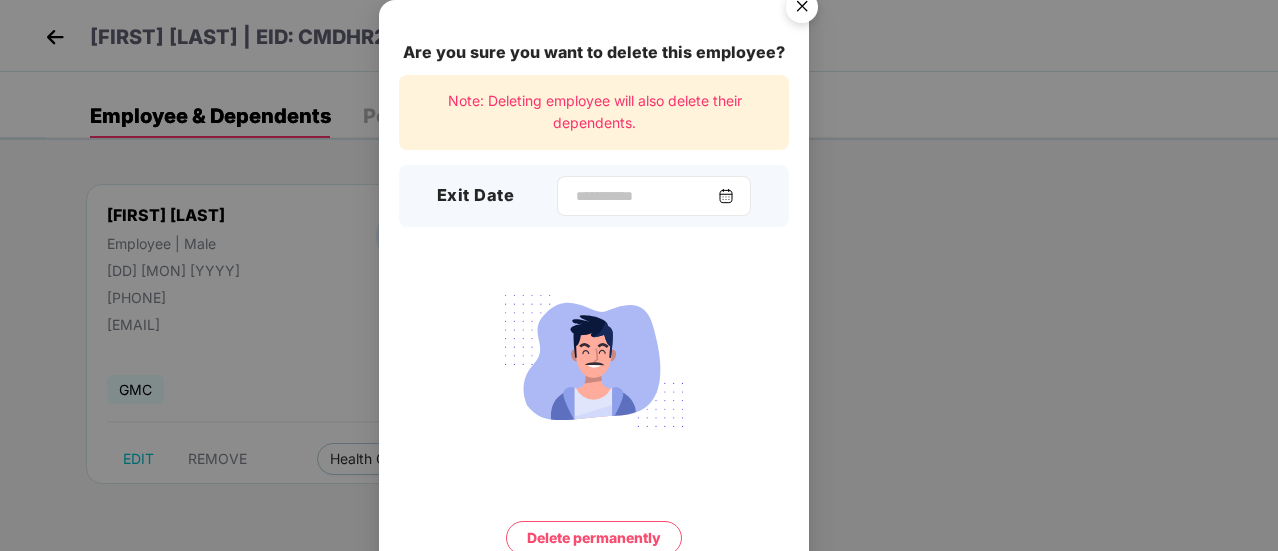 click at bounding box center [726, 196] 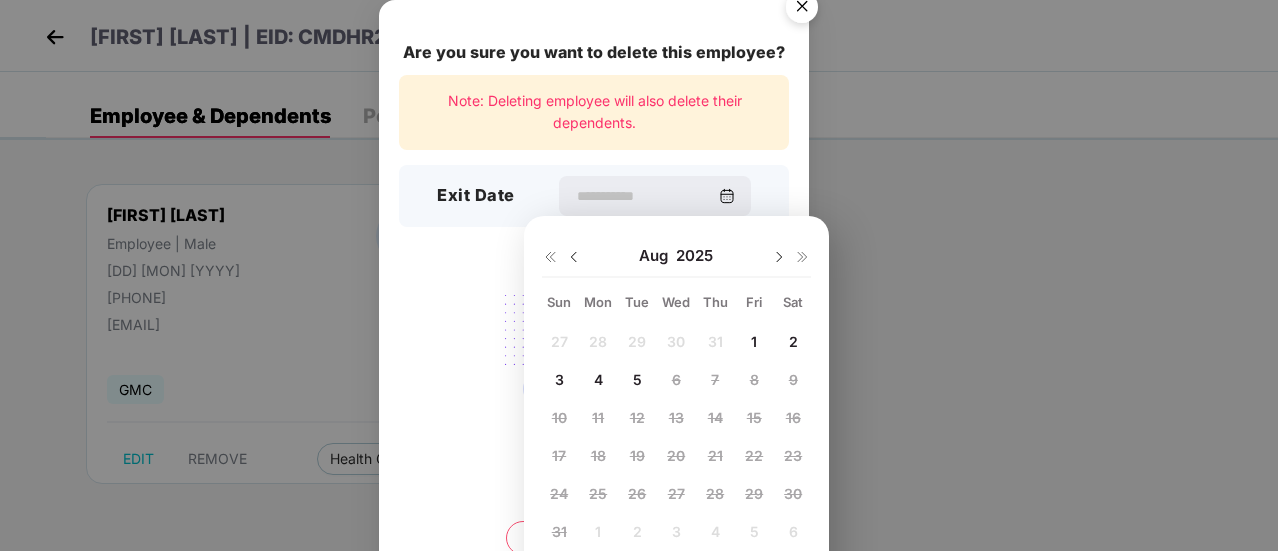 click at bounding box center (574, 257) 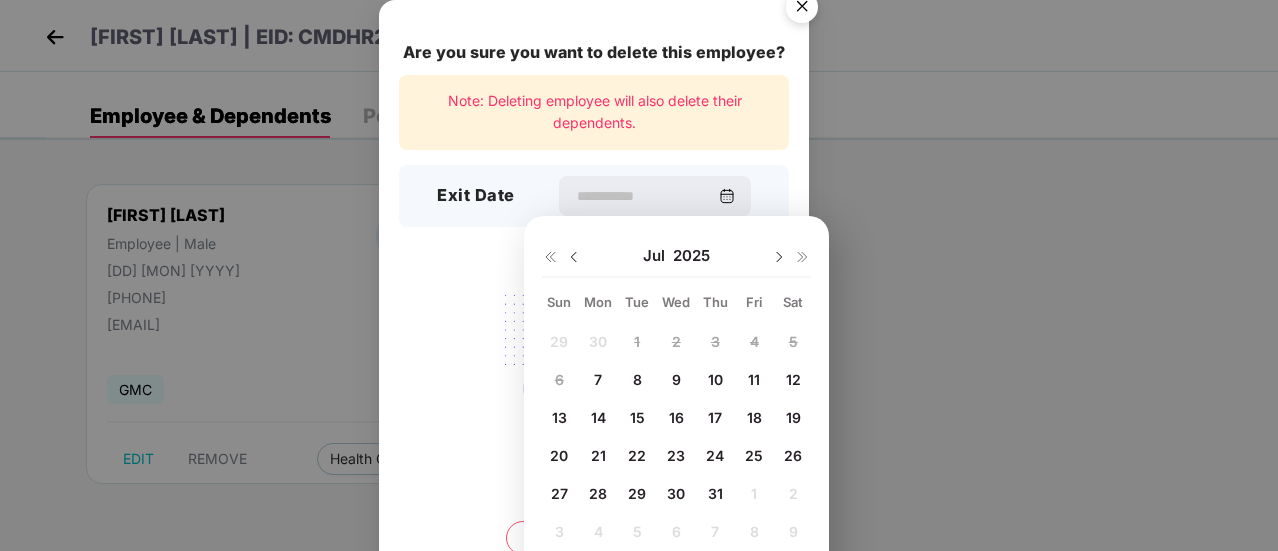 click on "7" at bounding box center [598, 379] 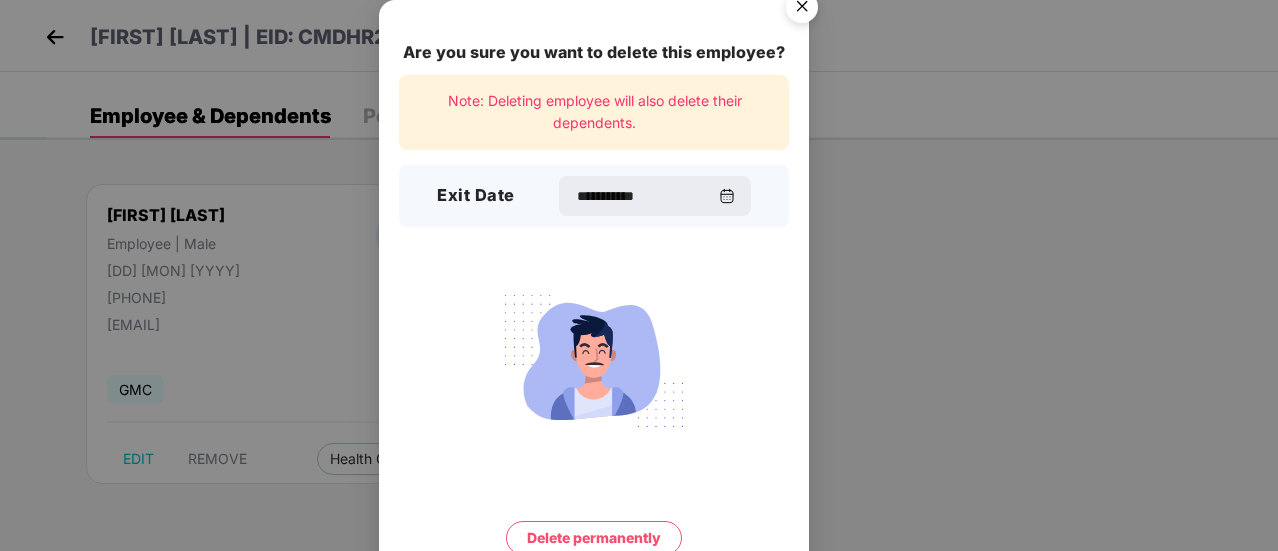 scroll, scrollTop: 86, scrollLeft: 0, axis: vertical 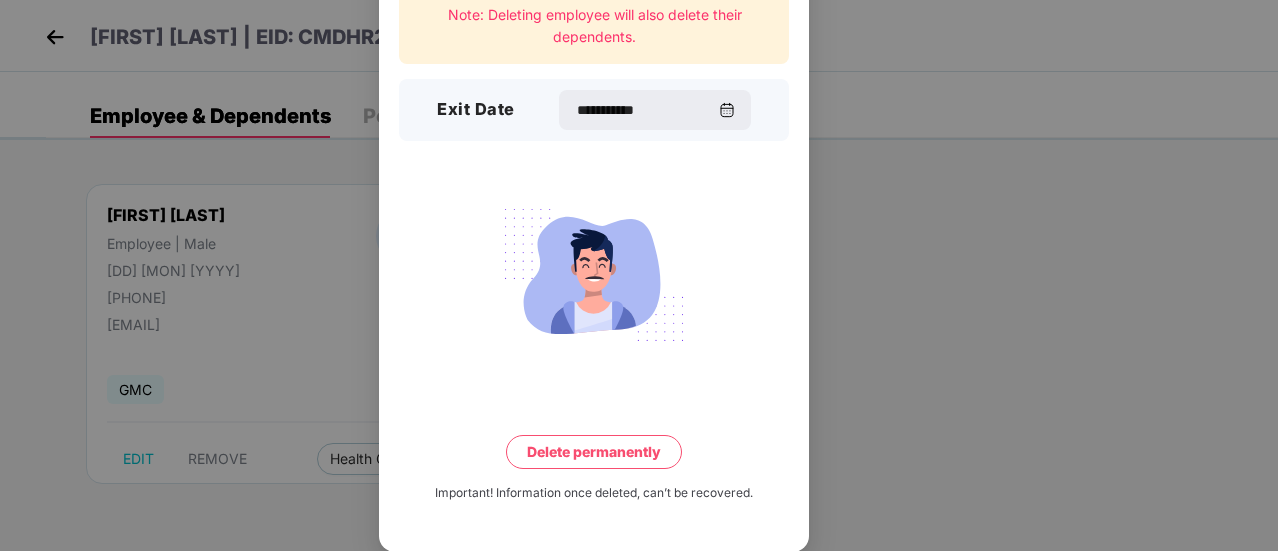 click on "Delete permanently" at bounding box center [594, 452] 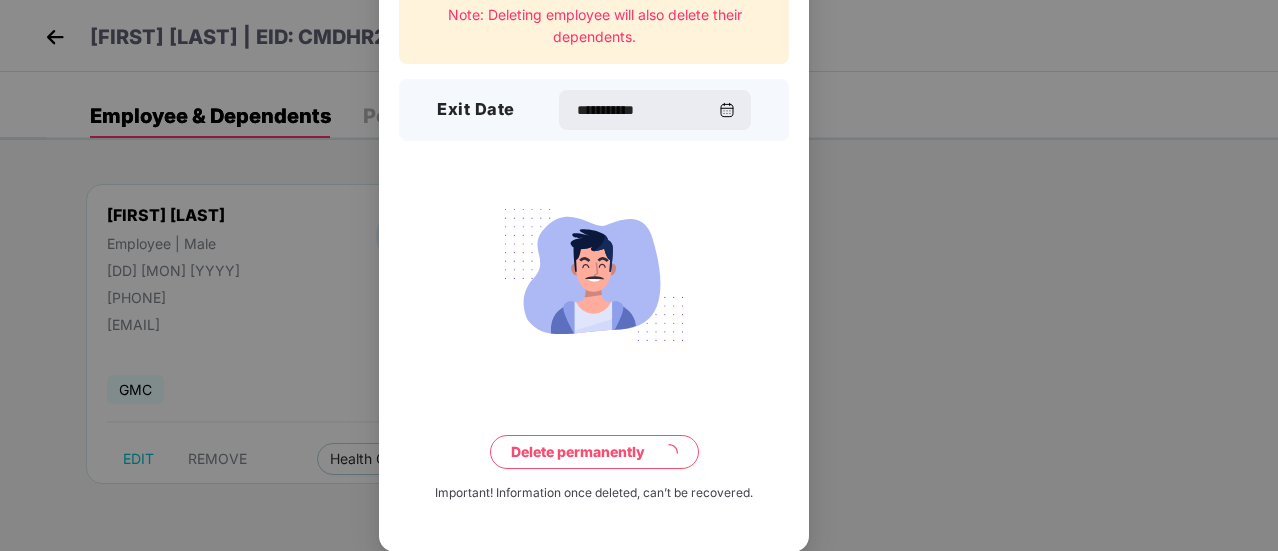 scroll, scrollTop: 0, scrollLeft: 0, axis: both 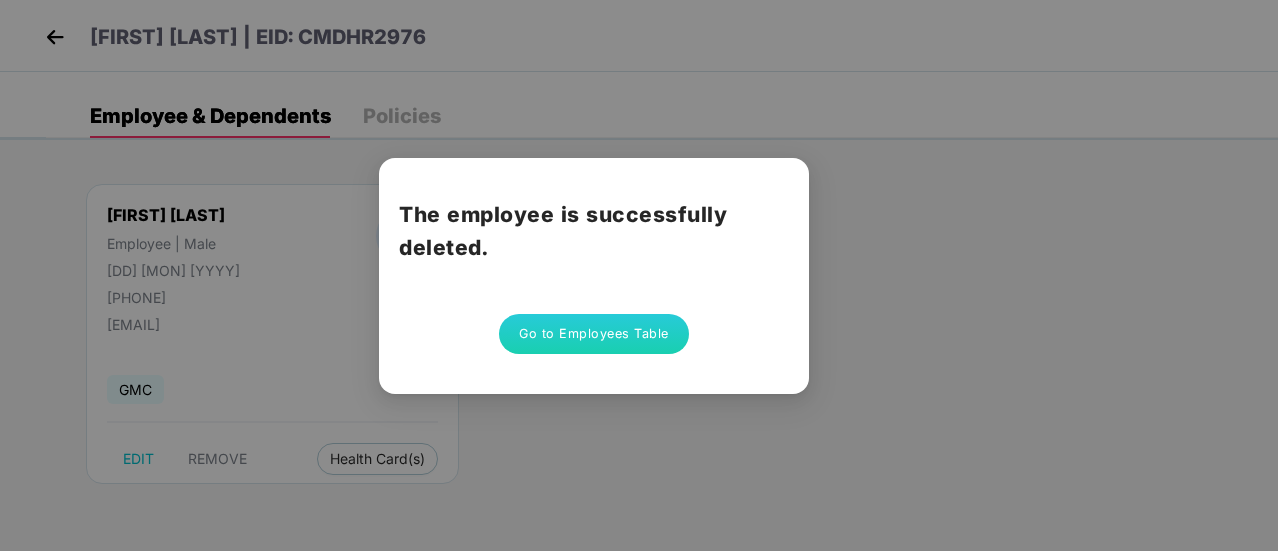 click on "Go to Employees Table" at bounding box center (594, 334) 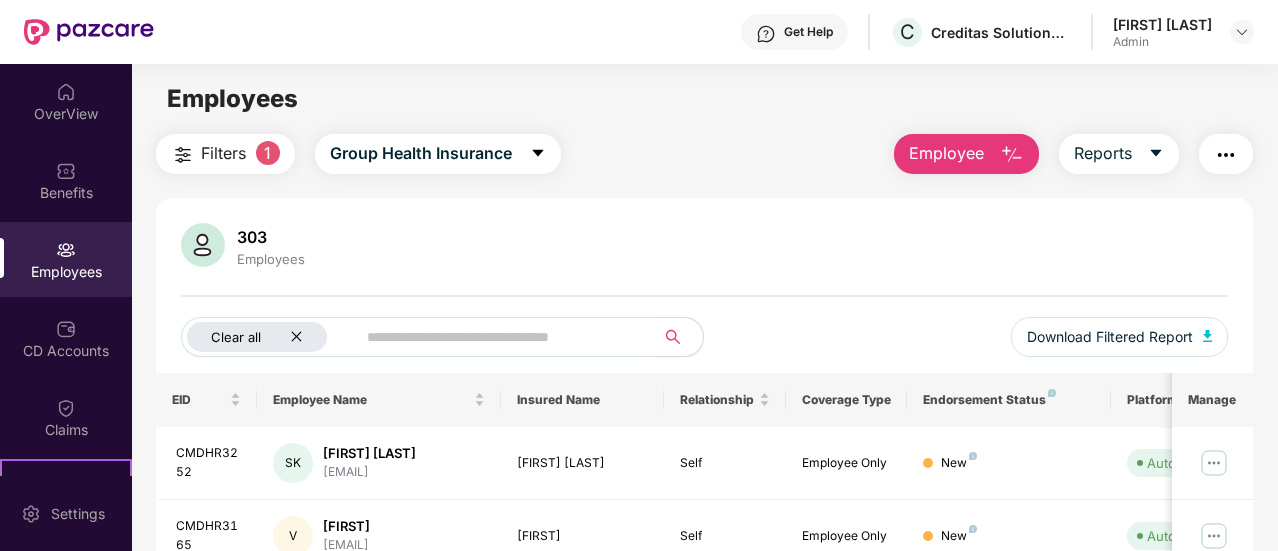 click 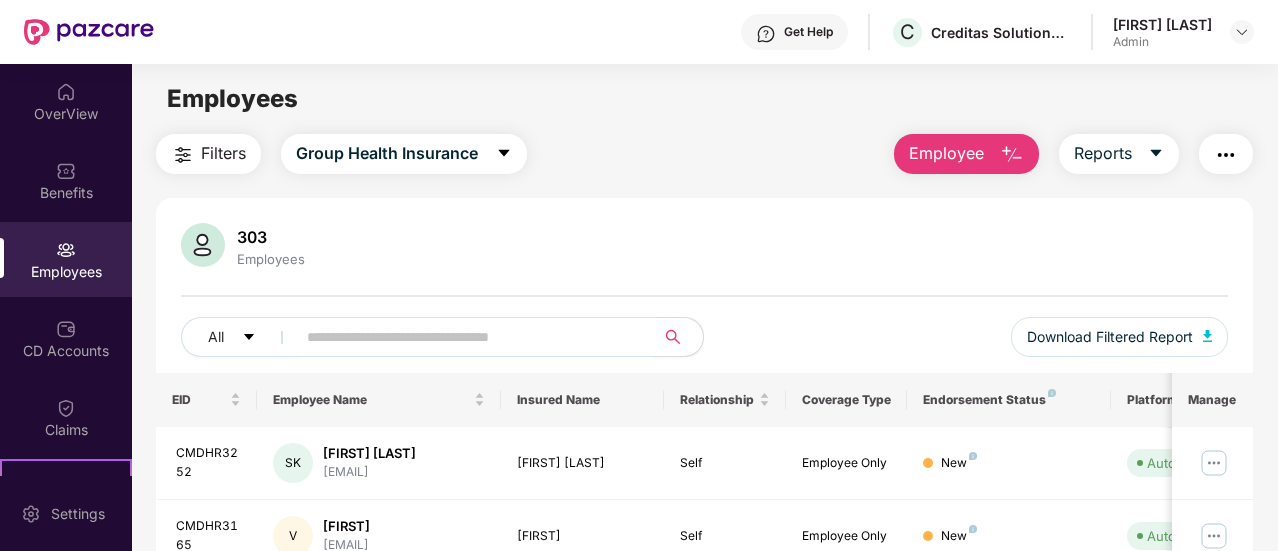 click at bounding box center (467, 337) 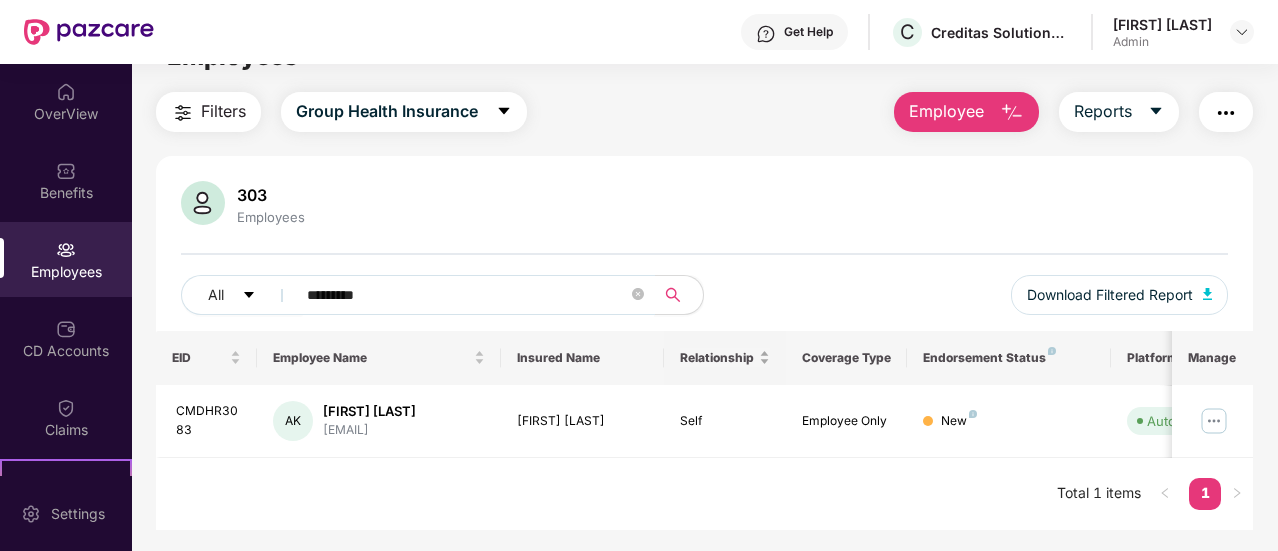 scroll, scrollTop: 64, scrollLeft: 0, axis: vertical 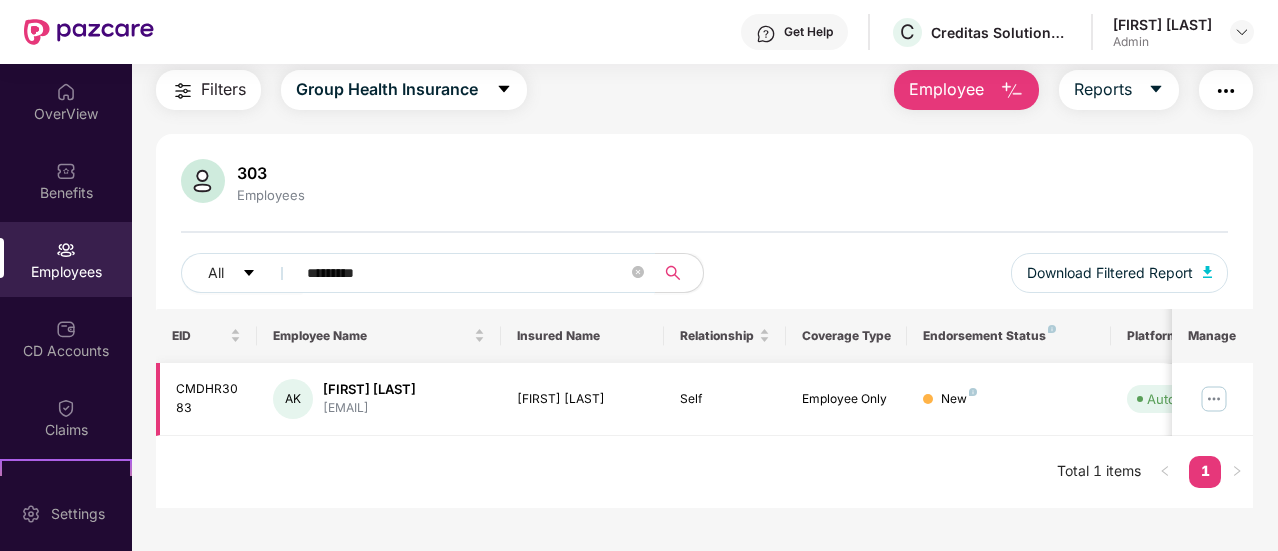 type on "*********" 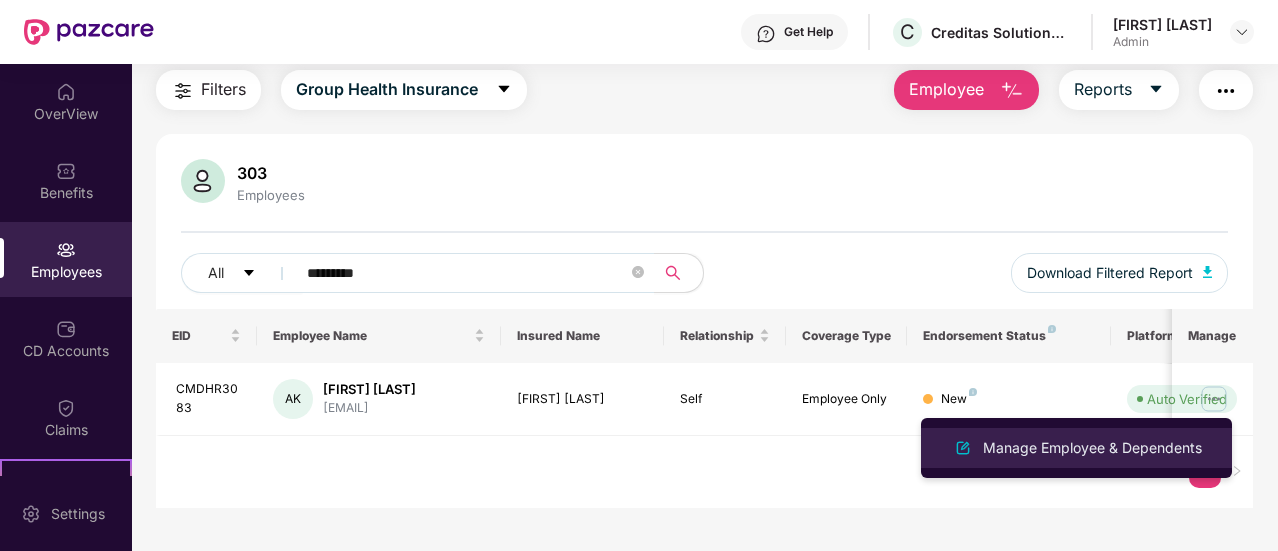 click on "Manage Employee & Dependents" at bounding box center (1092, 448) 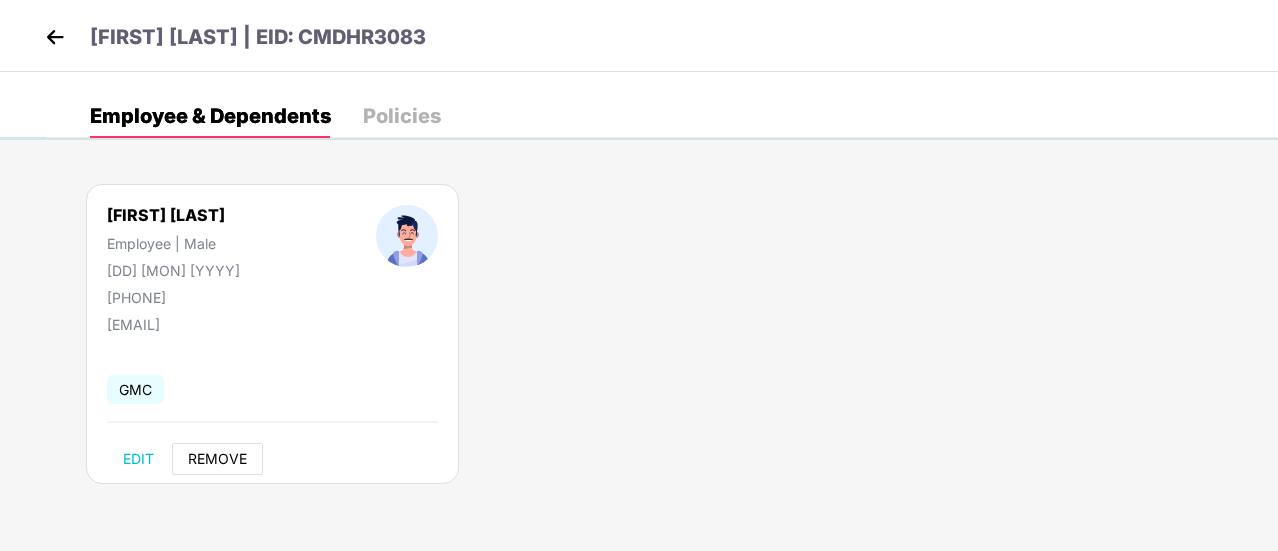 click on "REMOVE" at bounding box center (217, 459) 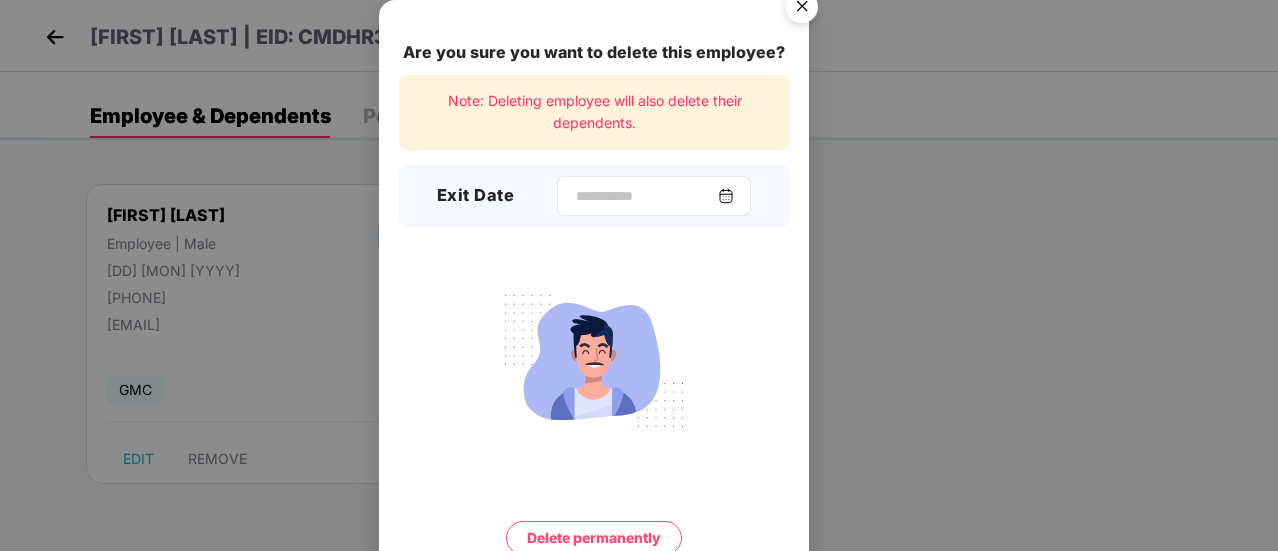 click at bounding box center (726, 196) 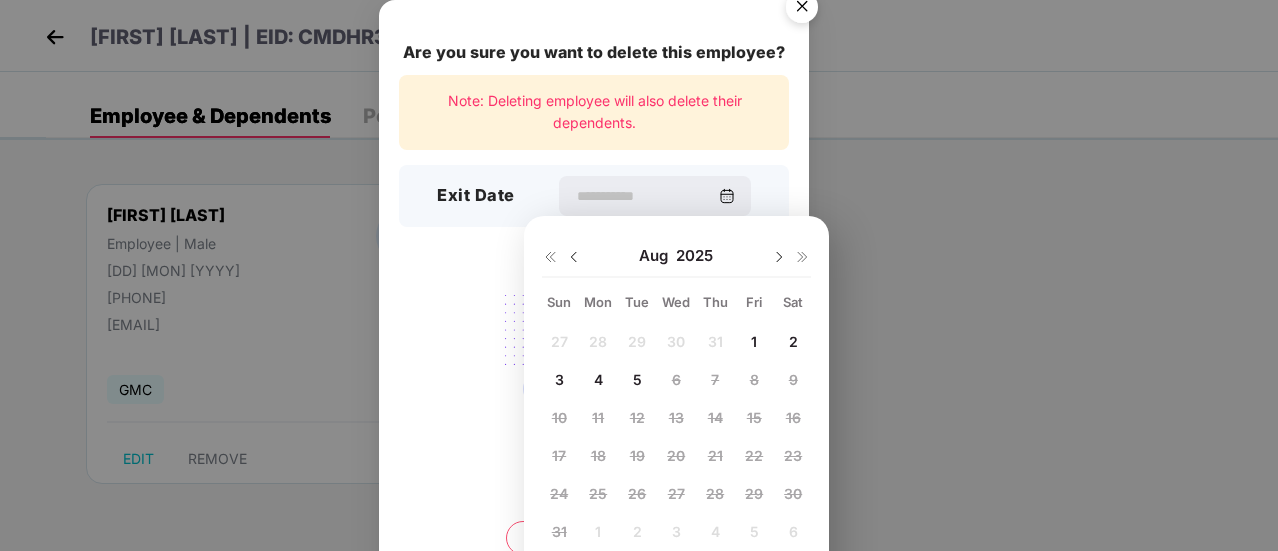 click at bounding box center [574, 257] 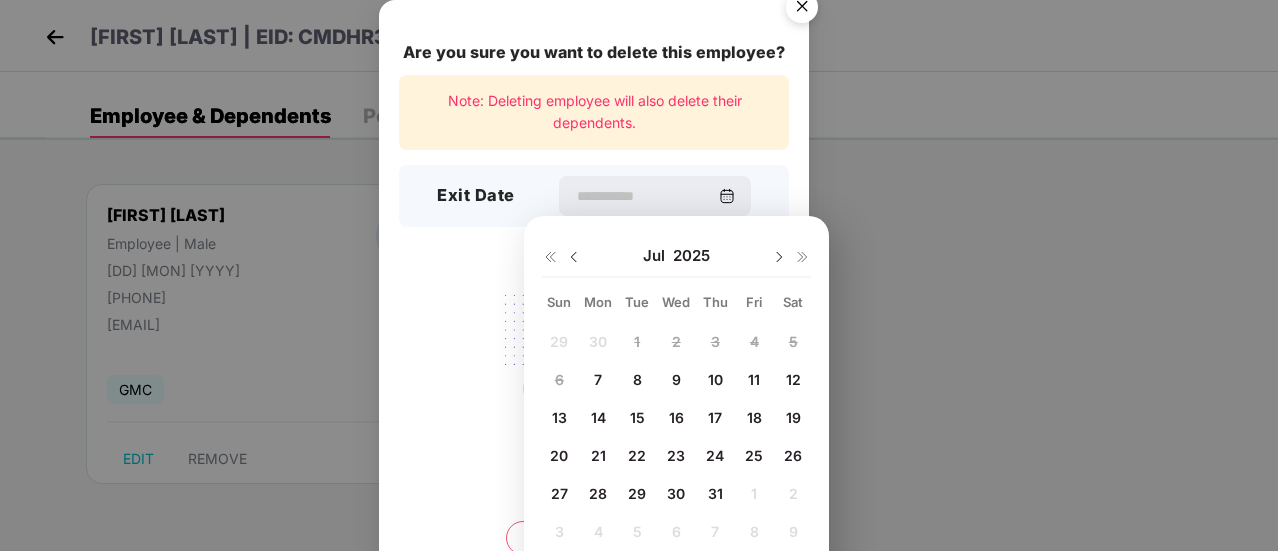 click on "7" at bounding box center (598, 379) 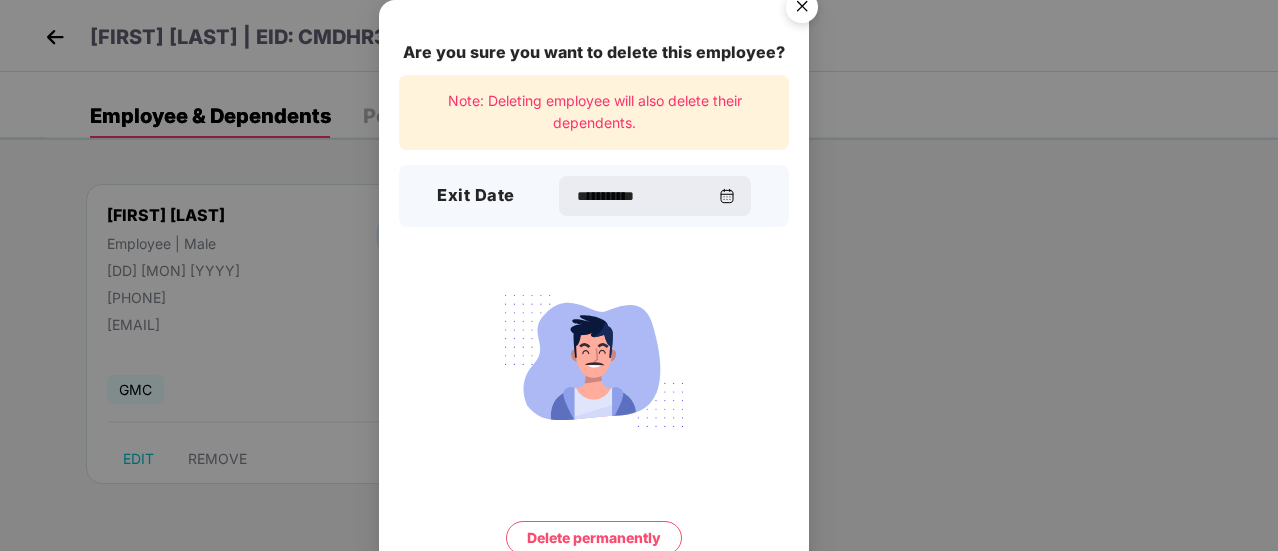 scroll, scrollTop: 86, scrollLeft: 0, axis: vertical 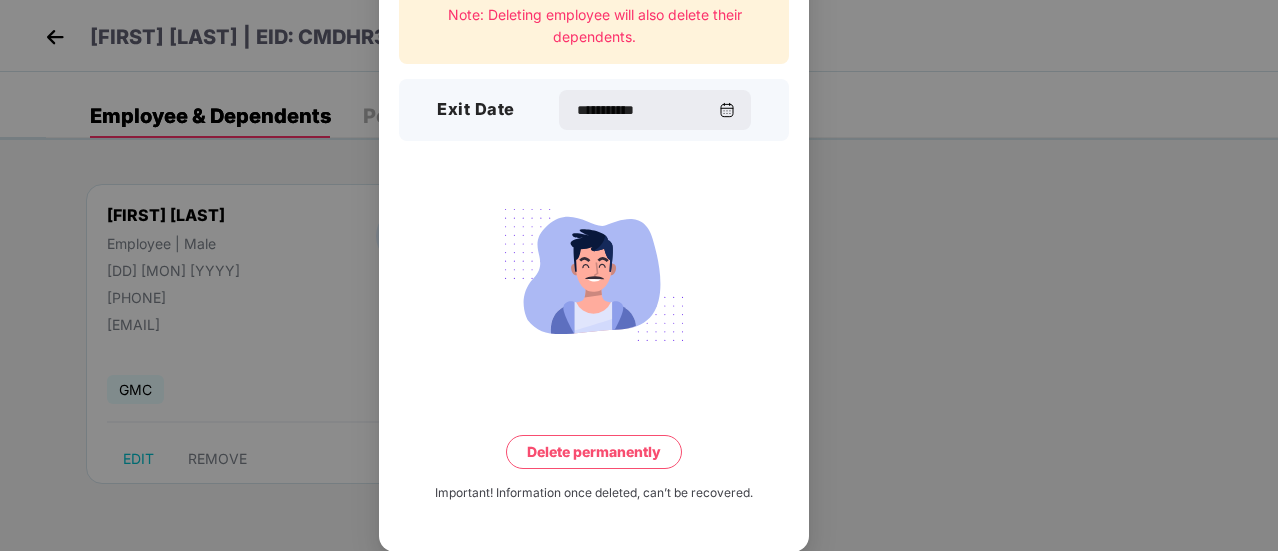 click on "Delete permanently" at bounding box center [594, 452] 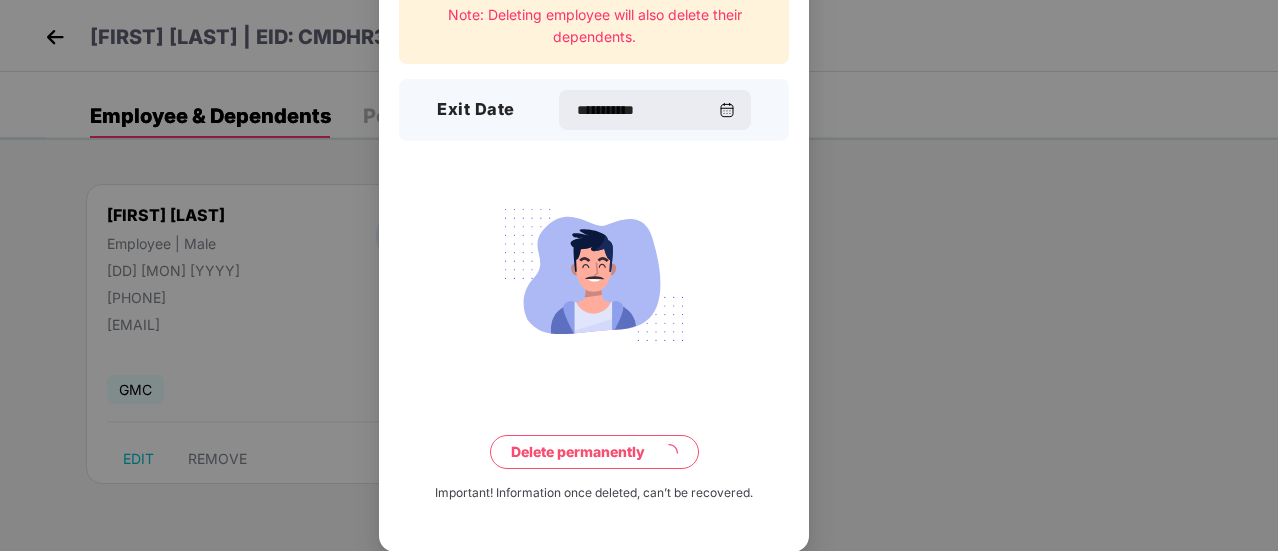 scroll, scrollTop: 0, scrollLeft: 0, axis: both 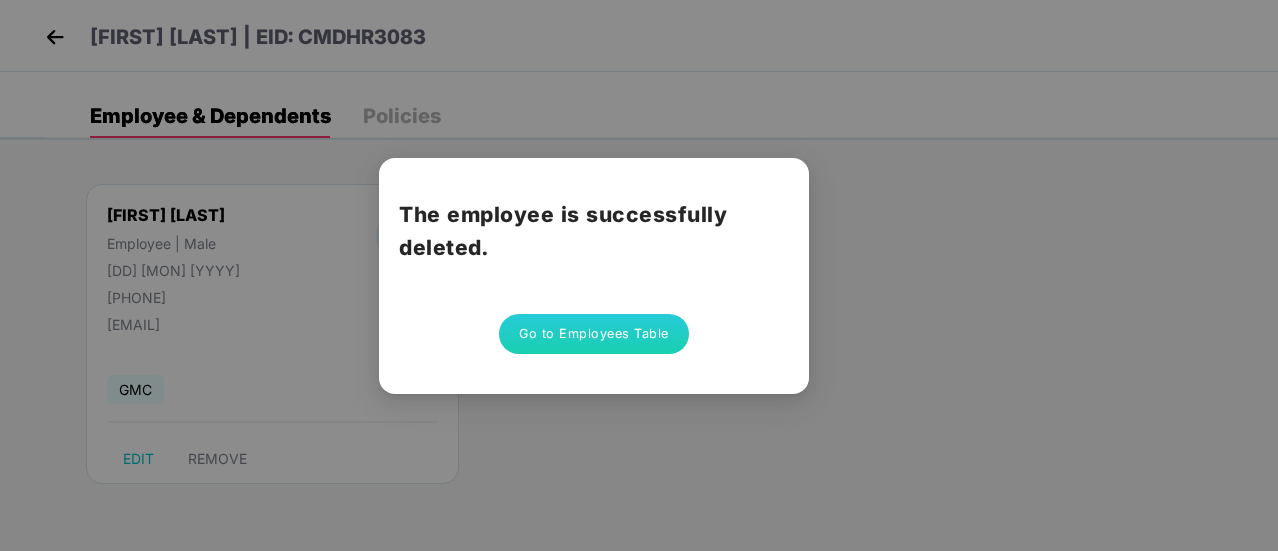 click on "Go to Employees Table" at bounding box center (594, 334) 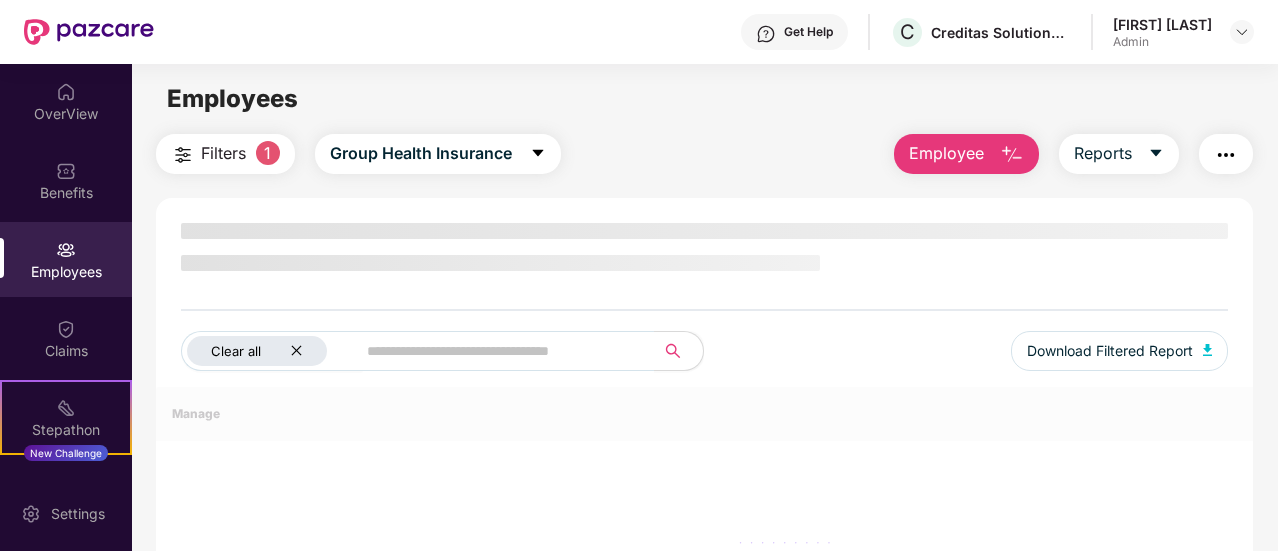 click 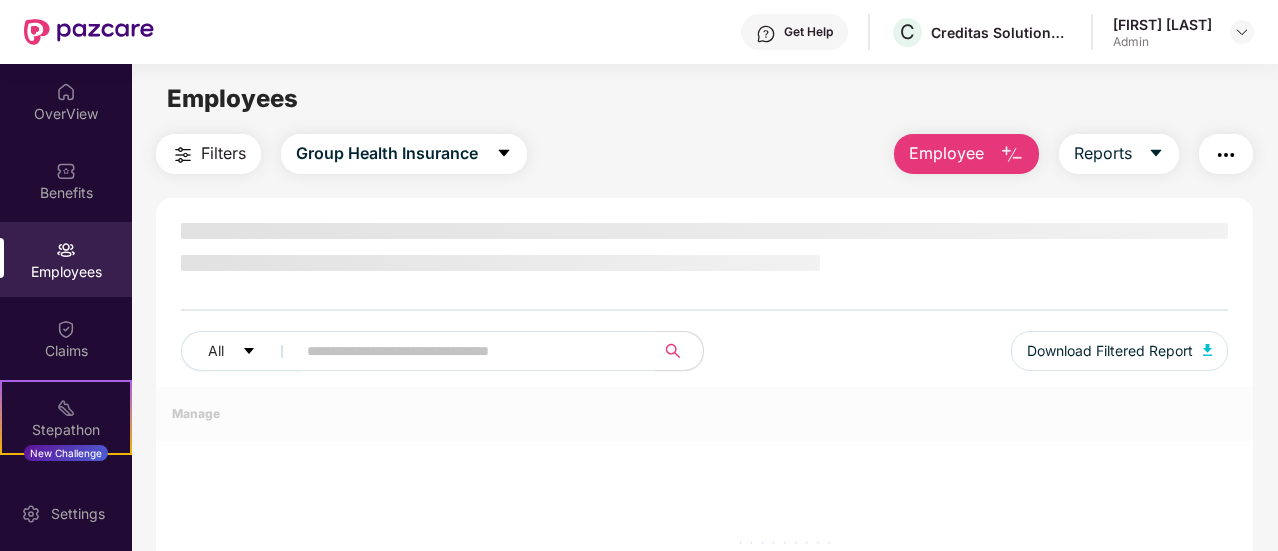 click at bounding box center (467, 351) 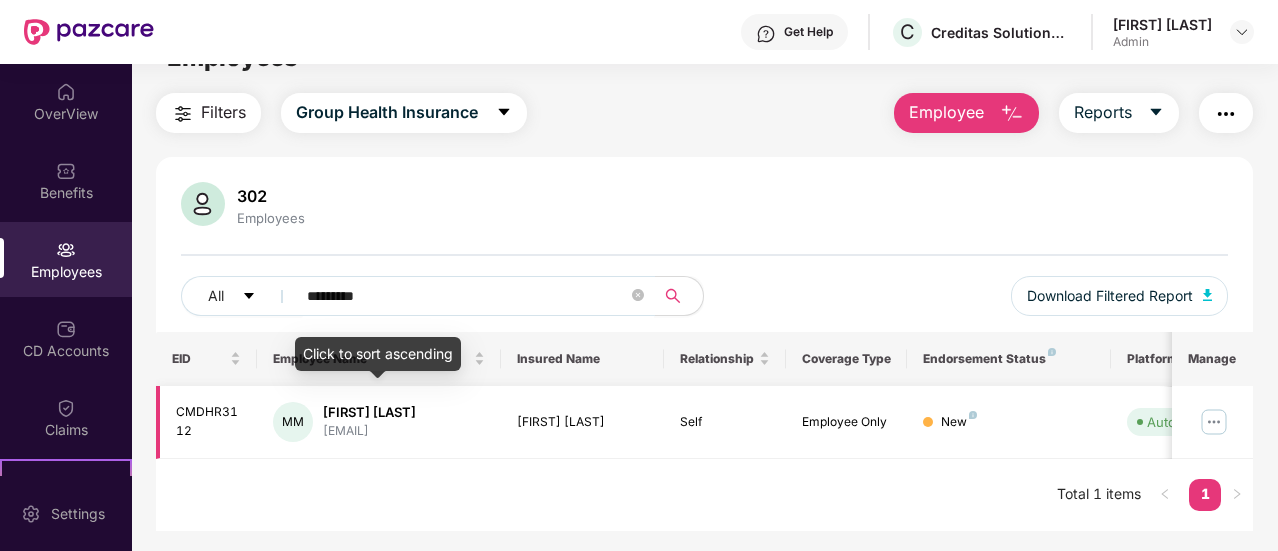 scroll, scrollTop: 64, scrollLeft: 0, axis: vertical 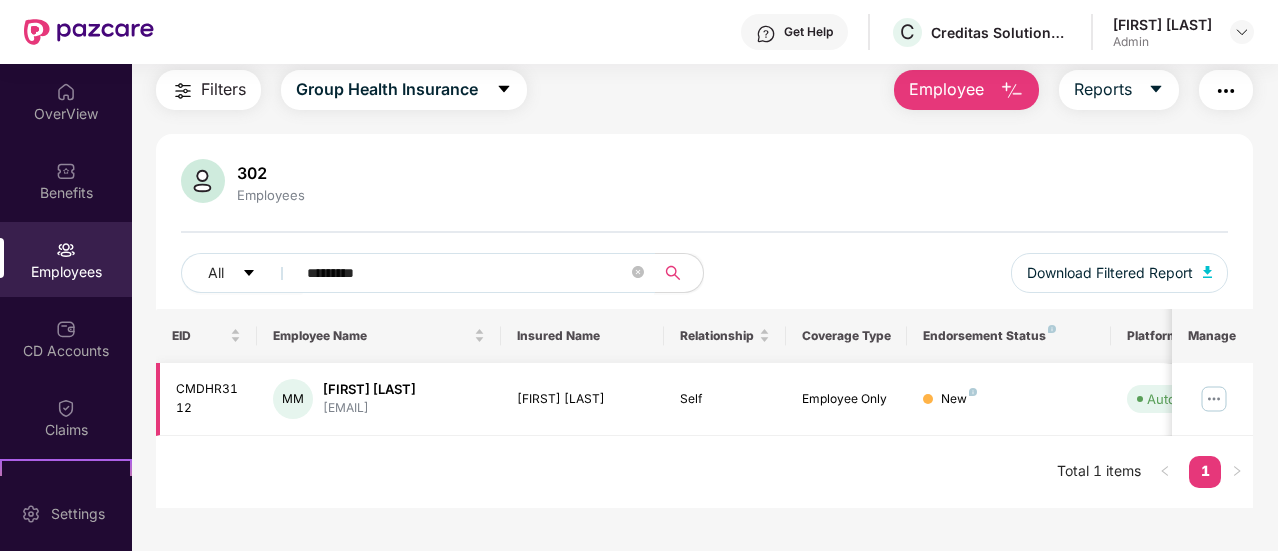 type on "*********" 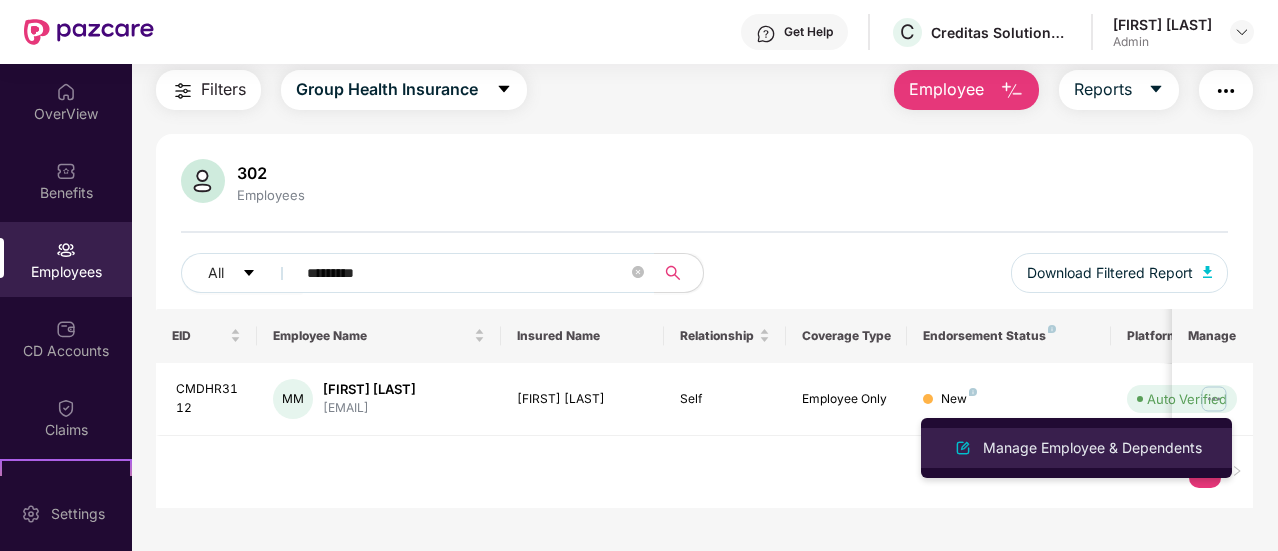 click on "Manage Employee & Dependents" at bounding box center (1092, 448) 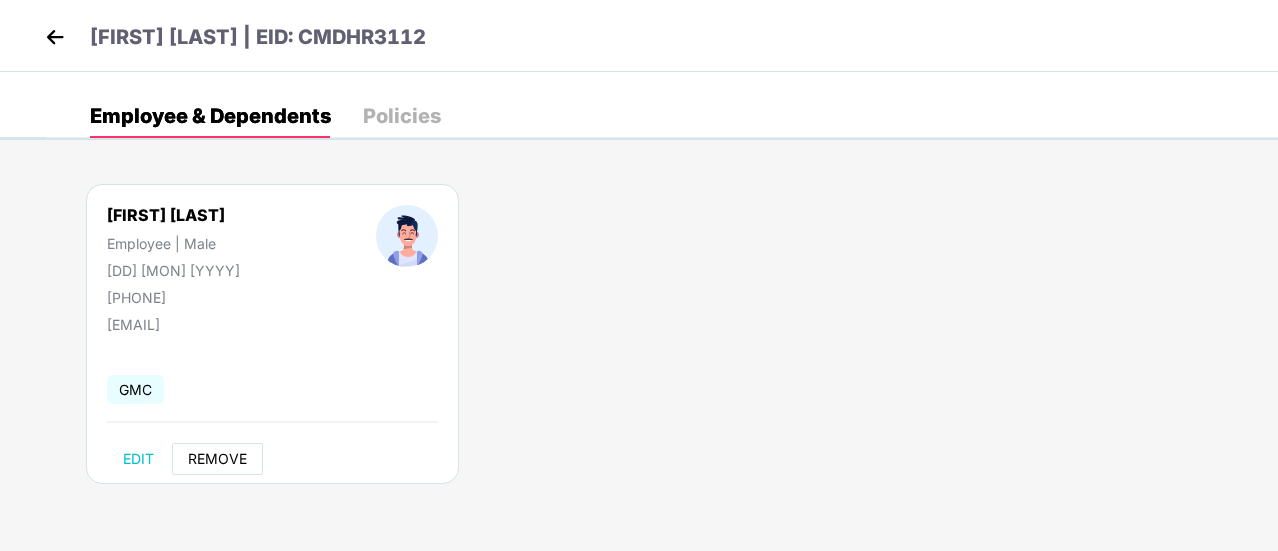 click on "REMOVE" at bounding box center [217, 459] 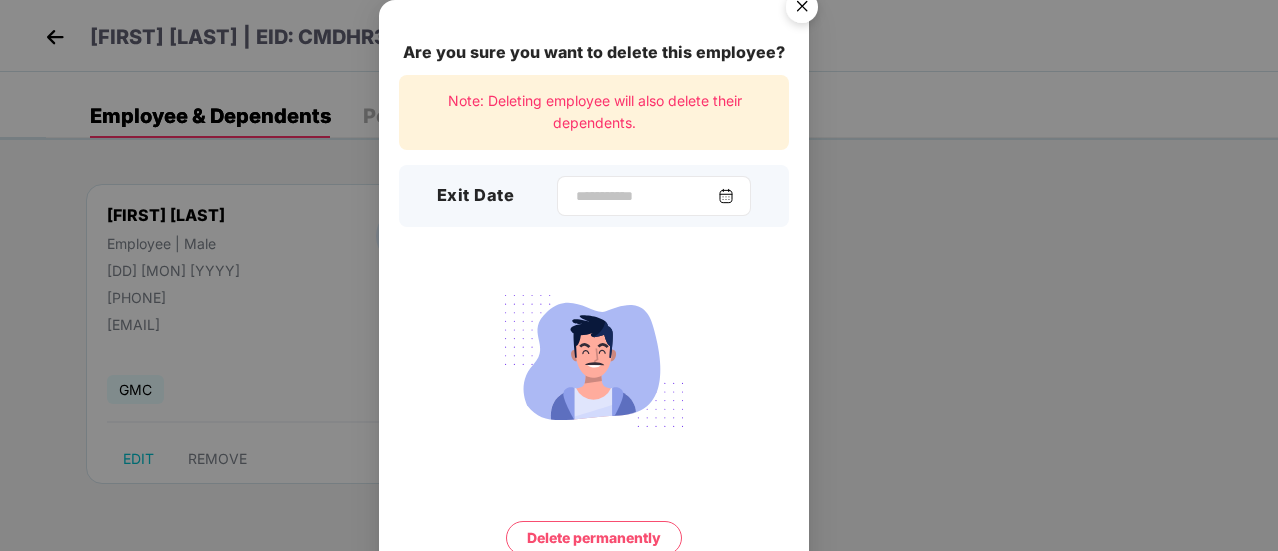 click at bounding box center (726, 196) 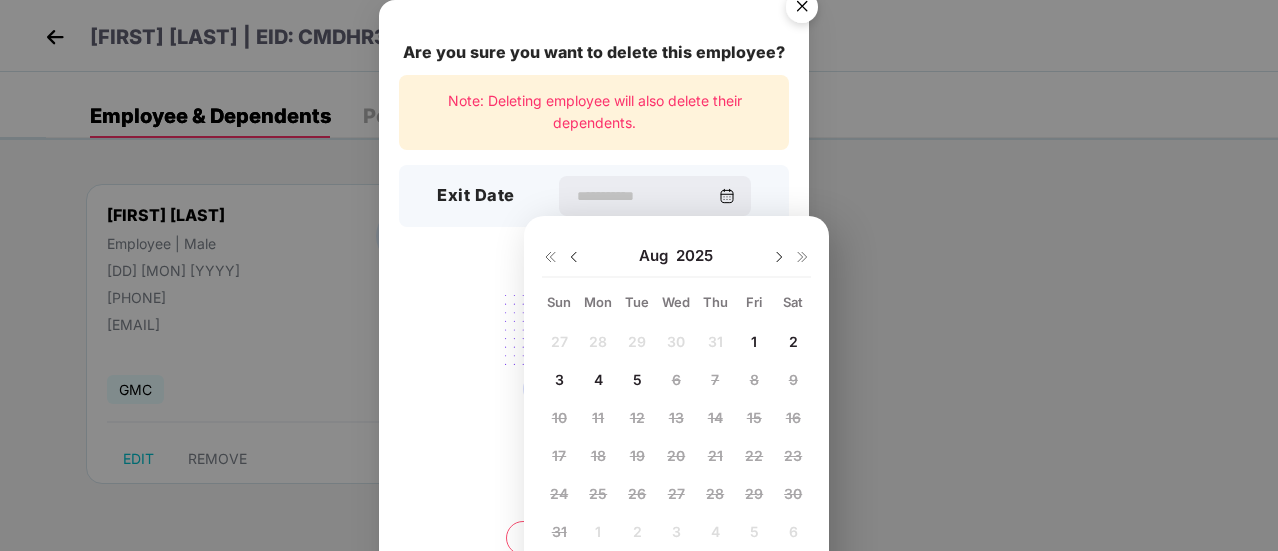 click at bounding box center (574, 257) 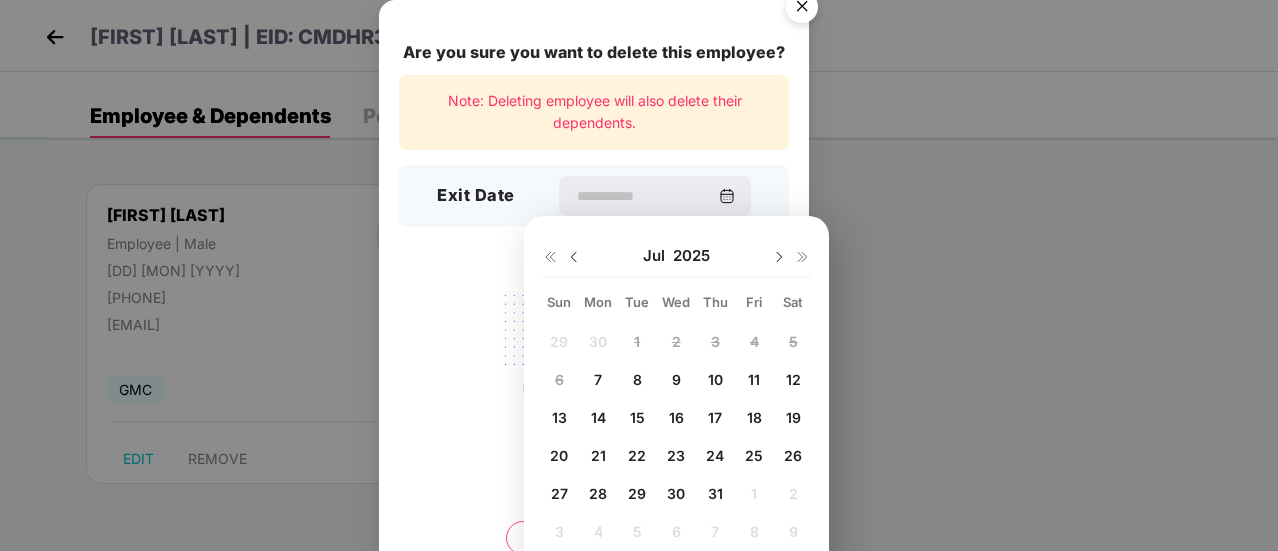 click on "7" at bounding box center [598, 379] 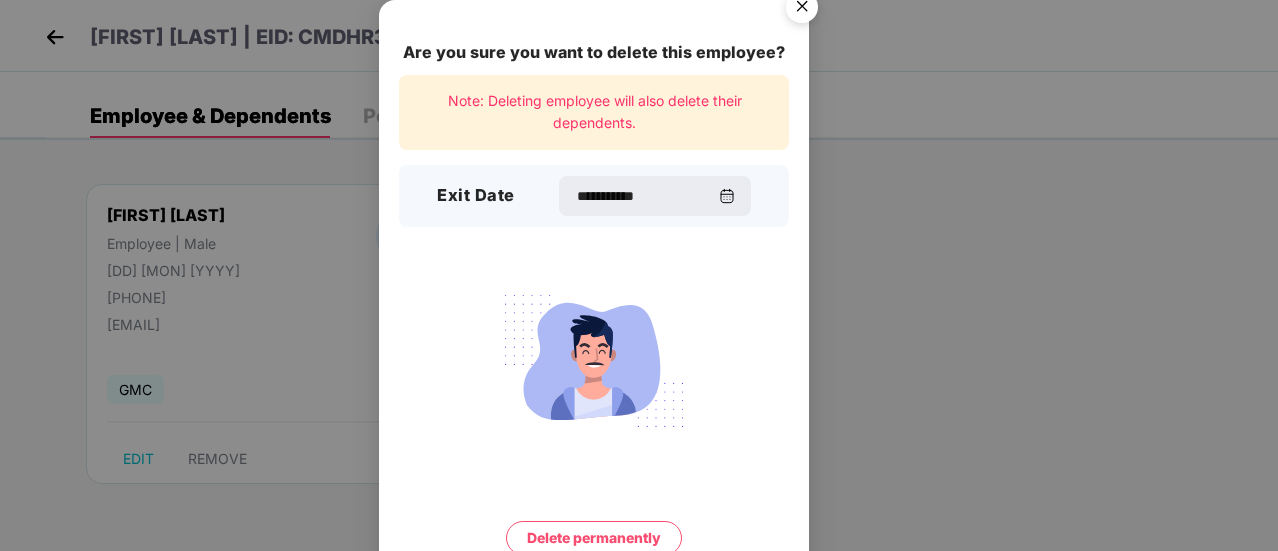 scroll, scrollTop: 86, scrollLeft: 0, axis: vertical 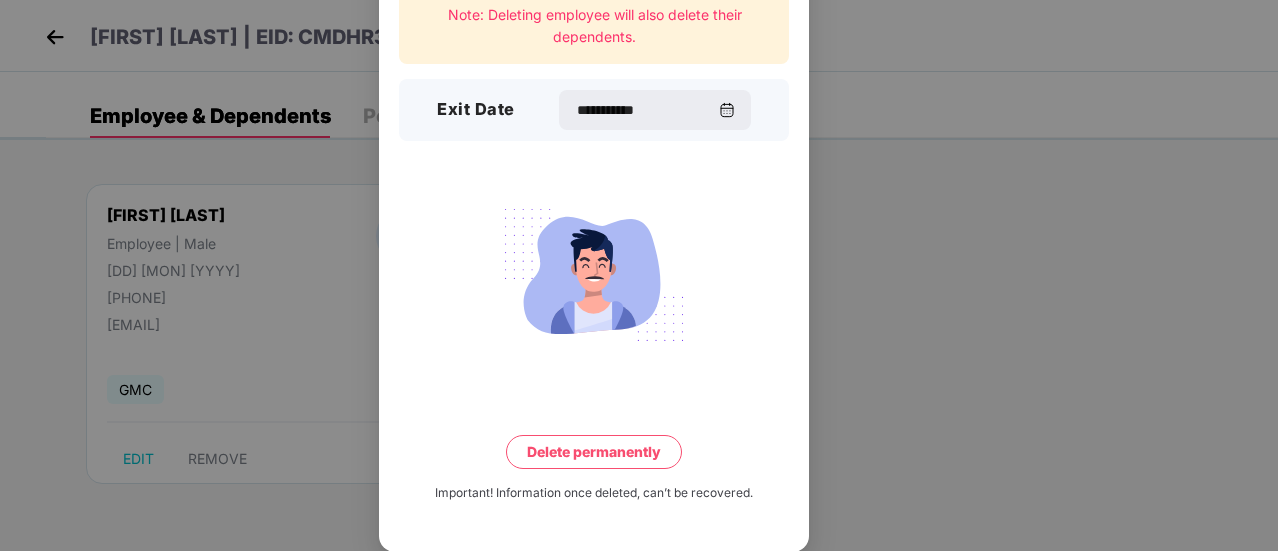 click on "Delete permanently" at bounding box center (594, 452) 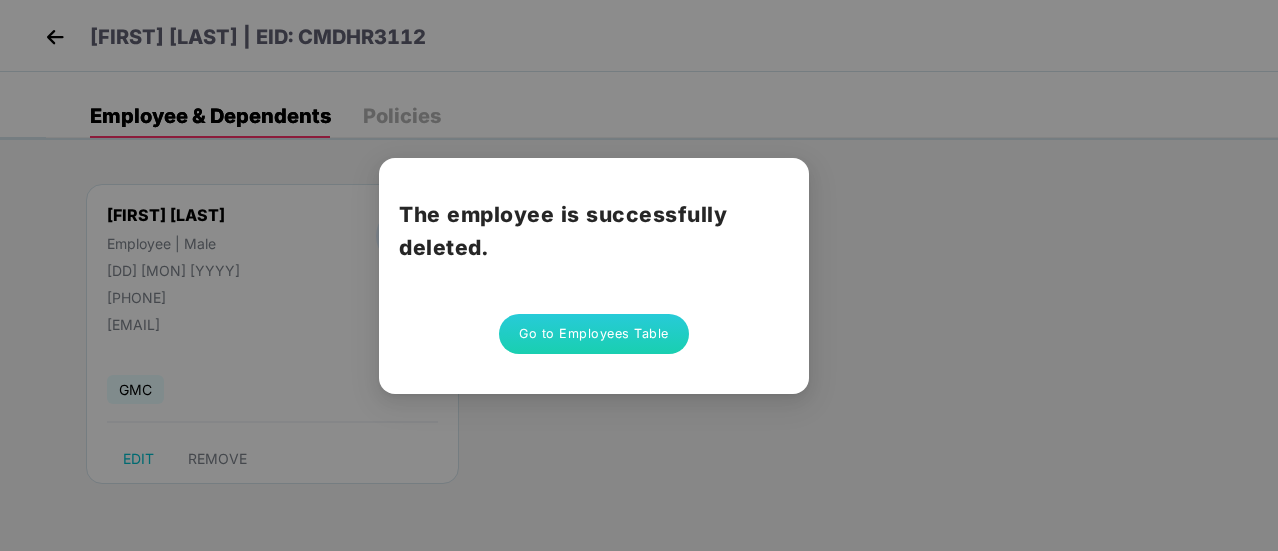 scroll, scrollTop: 0, scrollLeft: 0, axis: both 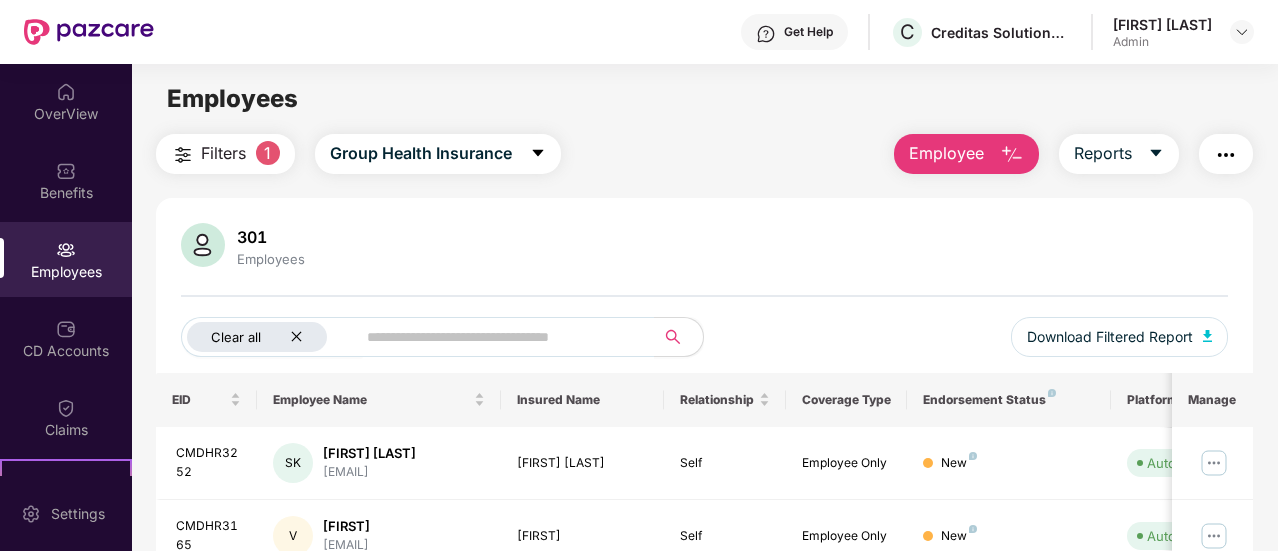 click 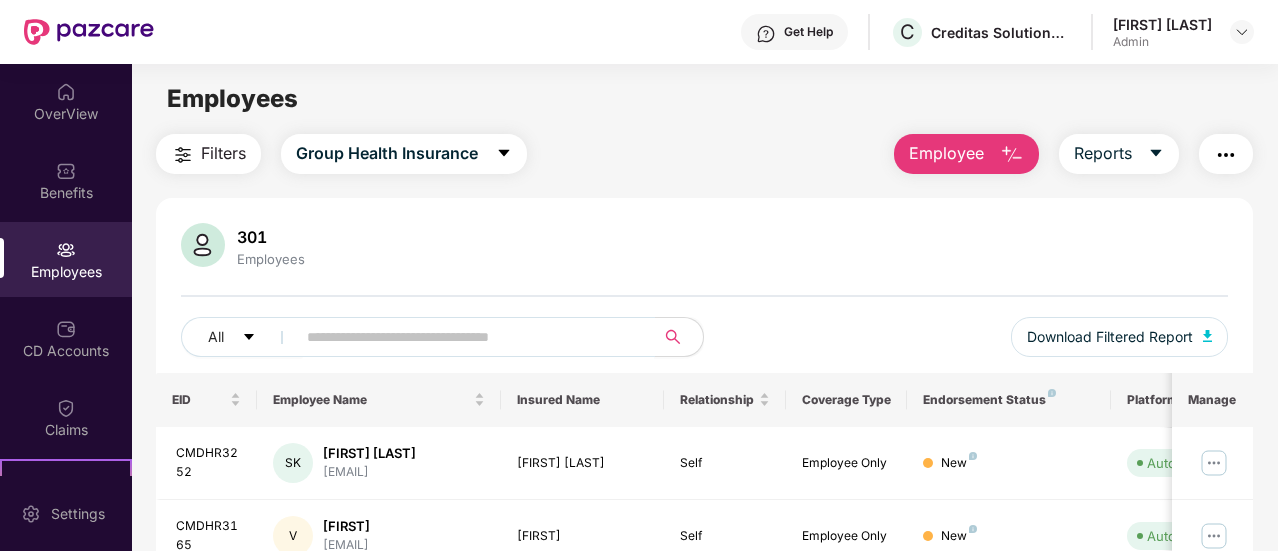 click at bounding box center [467, 337] 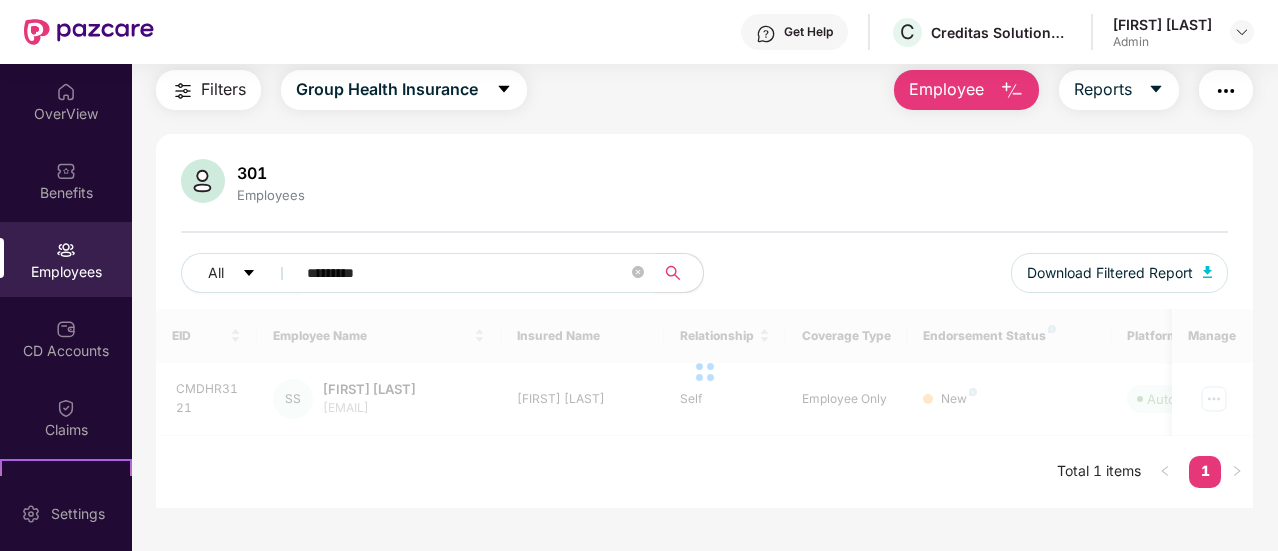 scroll, scrollTop: 64, scrollLeft: 0, axis: vertical 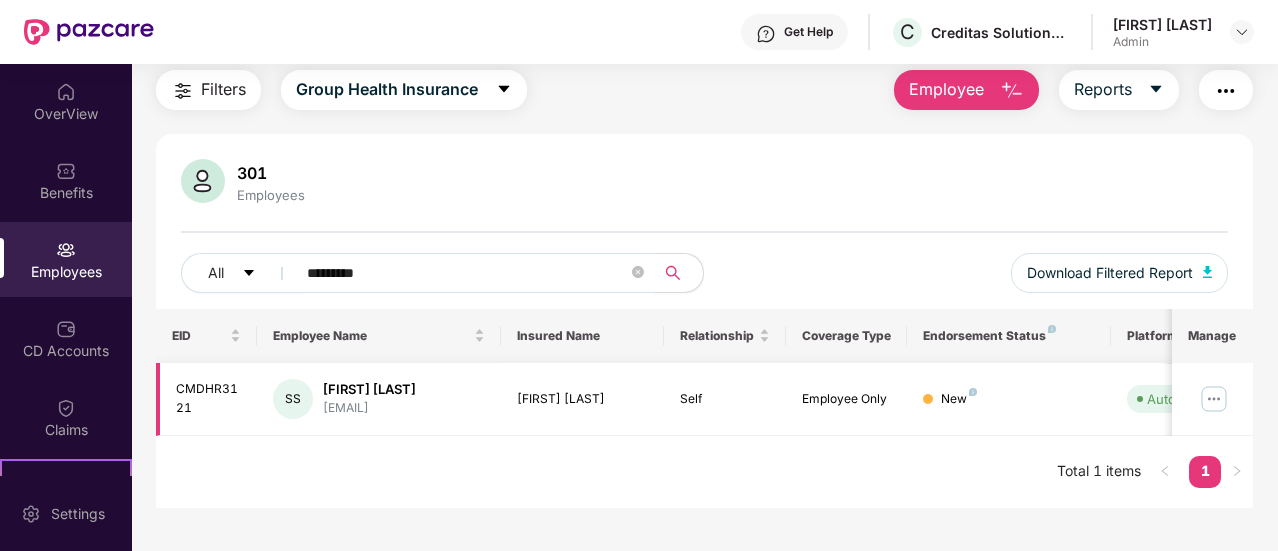 type on "*********" 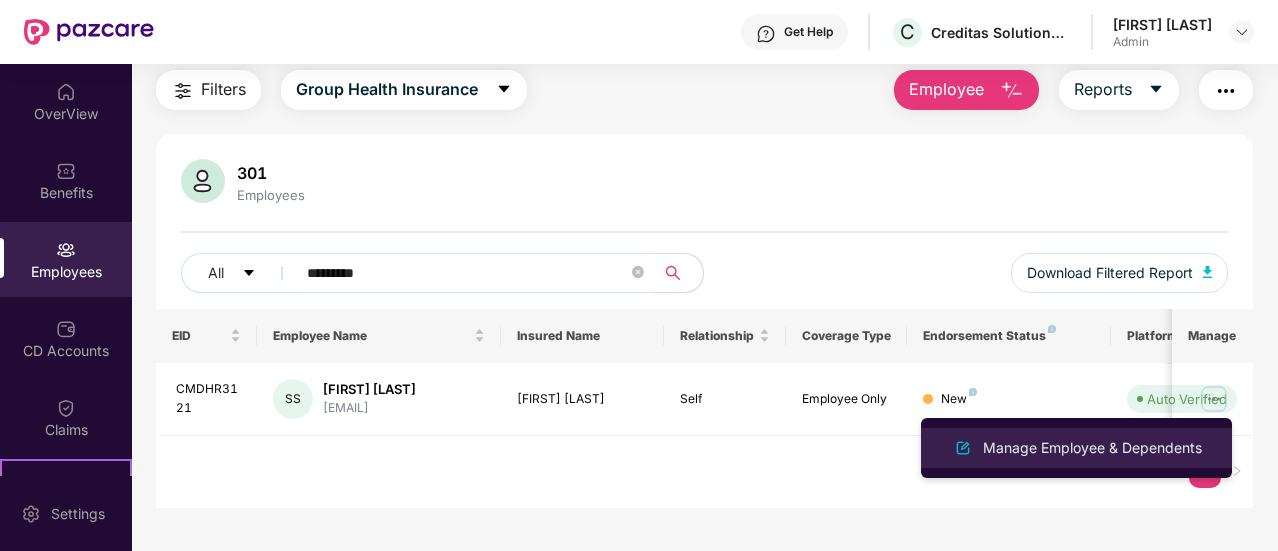 click on "Manage Employee & Dependents" at bounding box center [1092, 448] 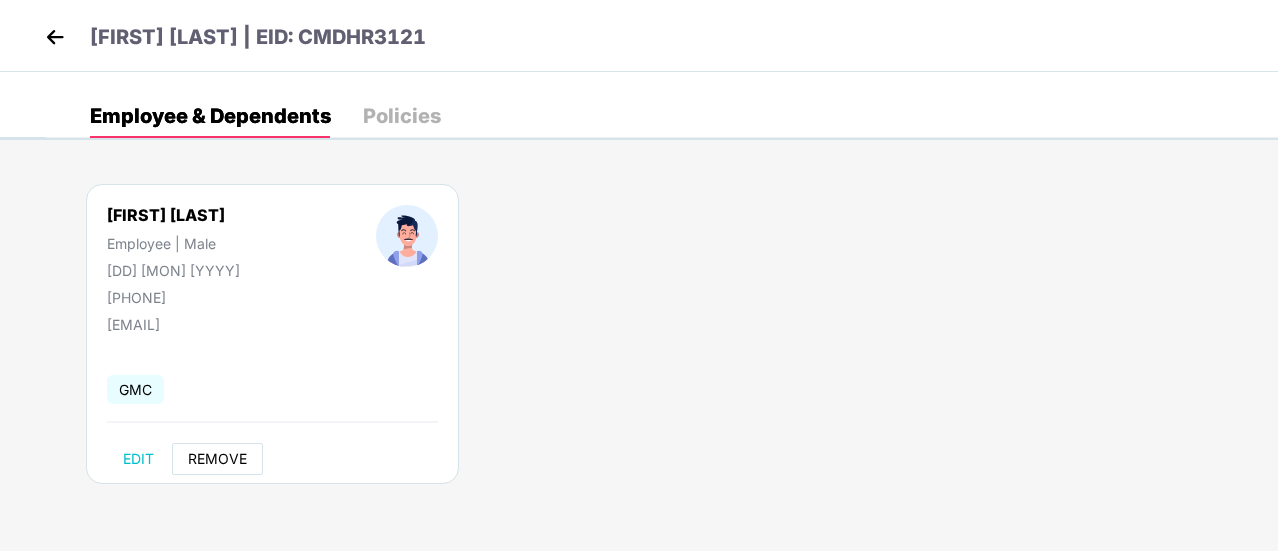 click on "REMOVE" at bounding box center (217, 459) 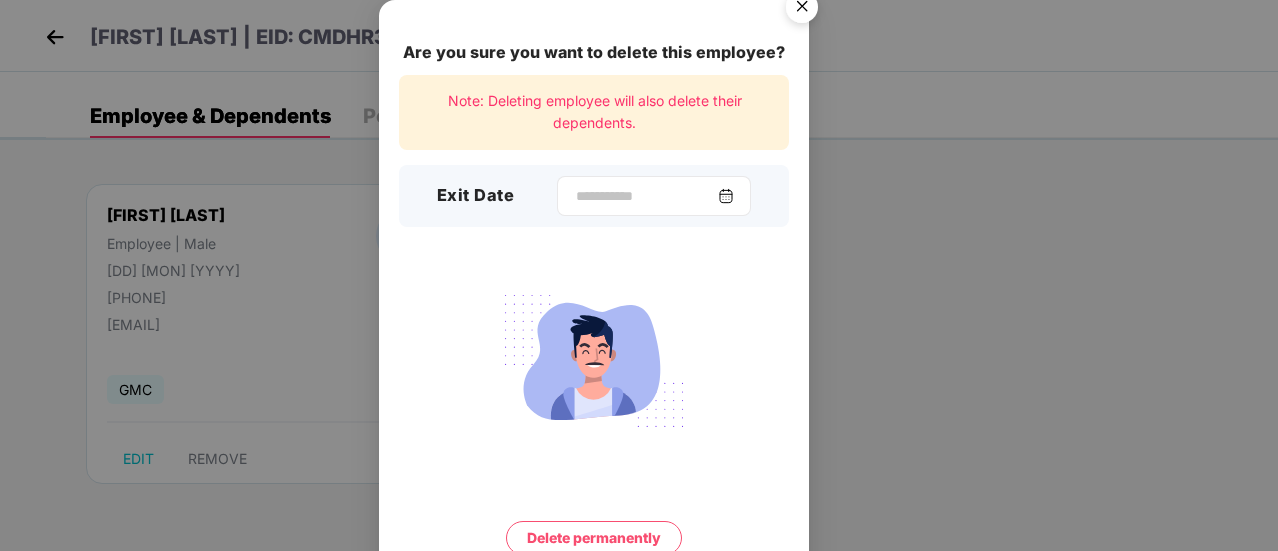 click at bounding box center [726, 196] 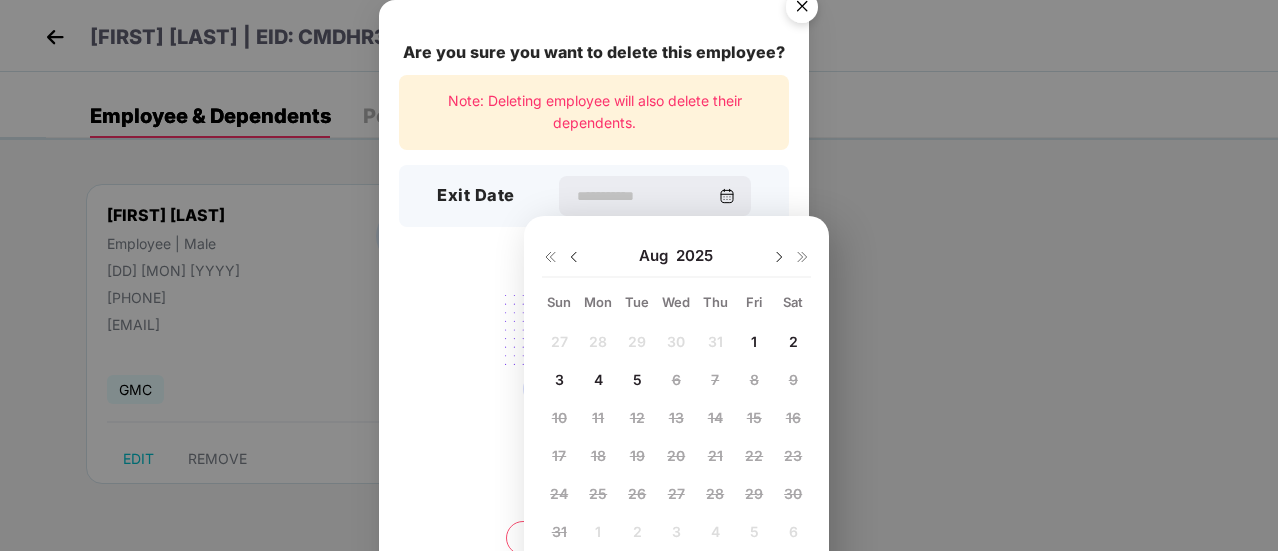 click at bounding box center (574, 257) 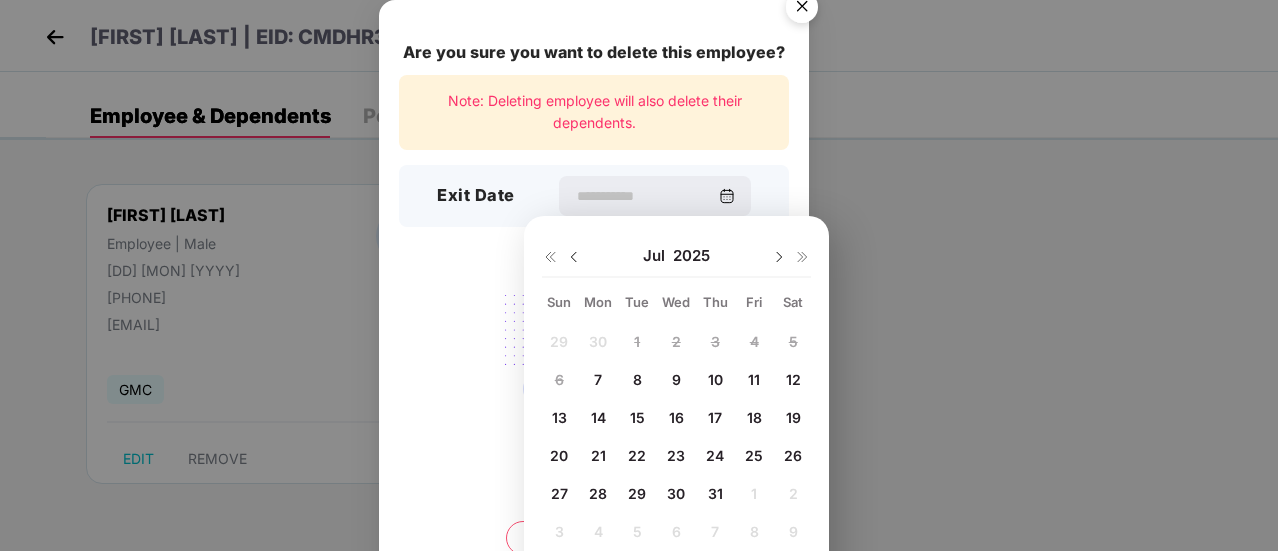 click on "7" at bounding box center [598, 379] 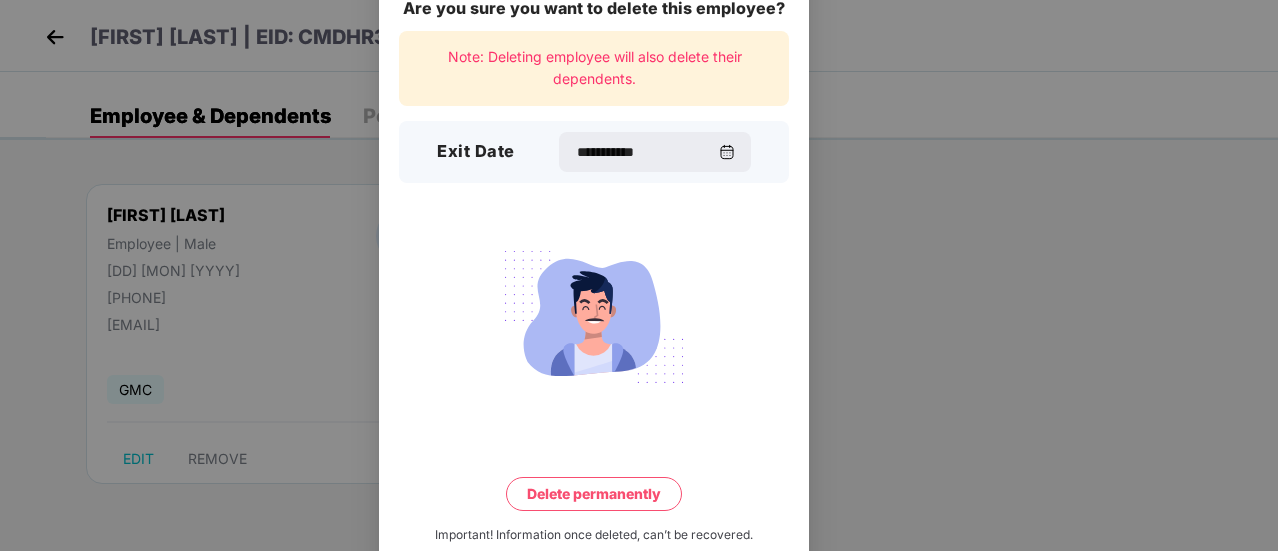 scroll, scrollTop: 86, scrollLeft: 0, axis: vertical 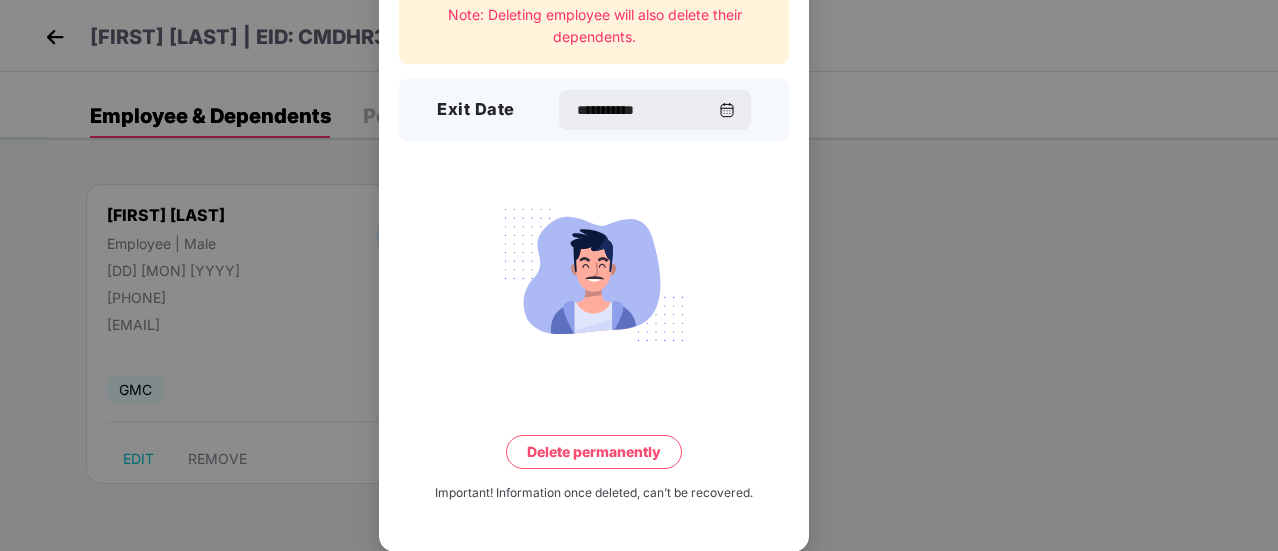 click on "Delete permanently" at bounding box center [594, 452] 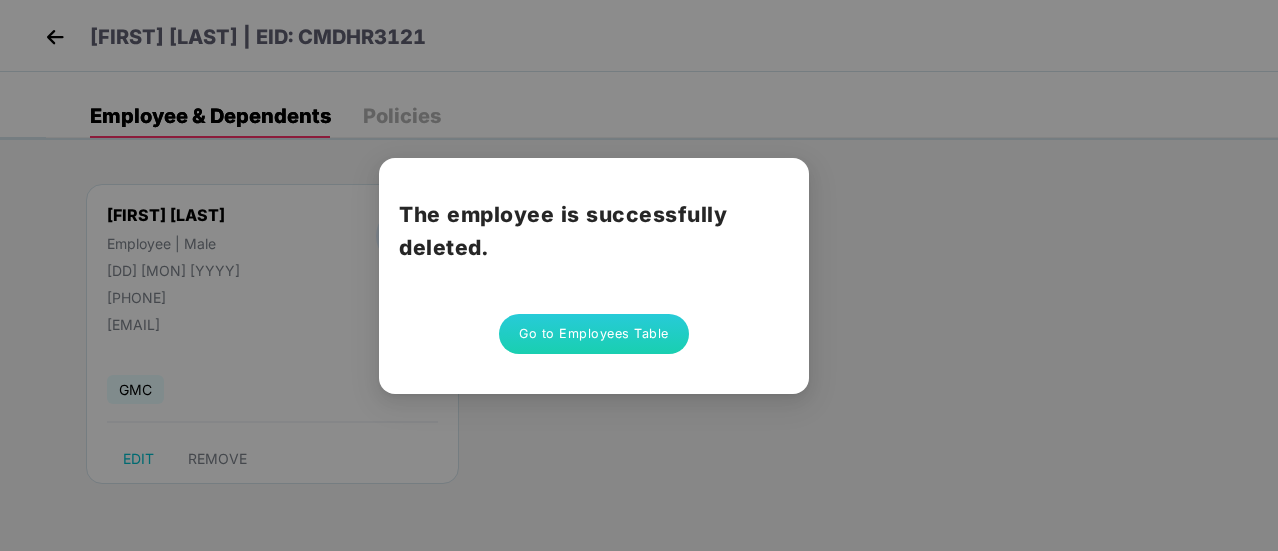 scroll, scrollTop: 0, scrollLeft: 0, axis: both 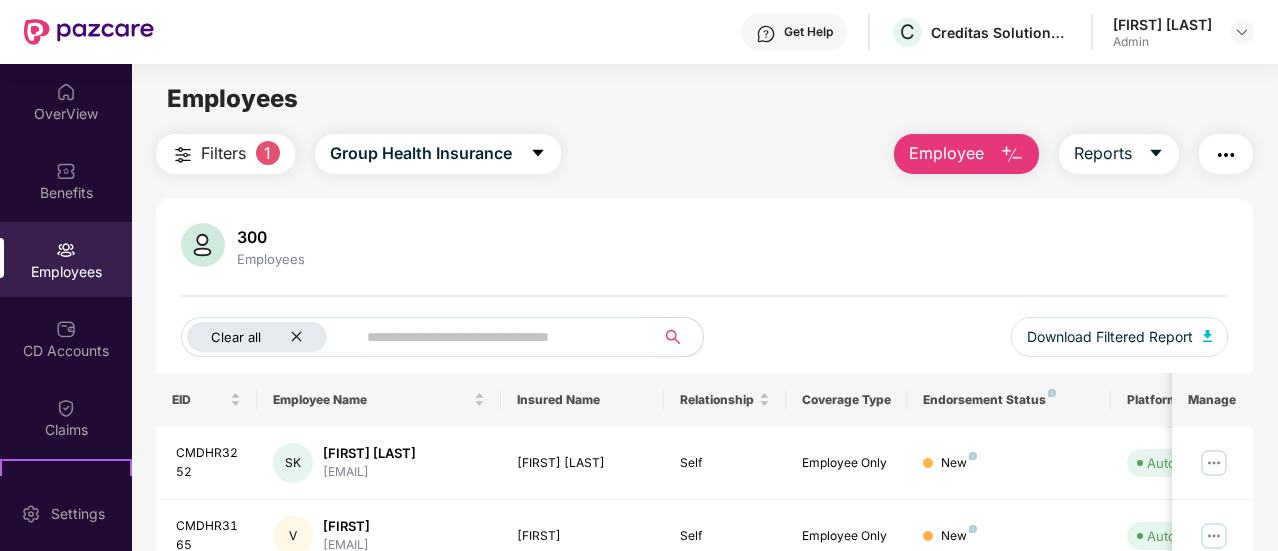 click 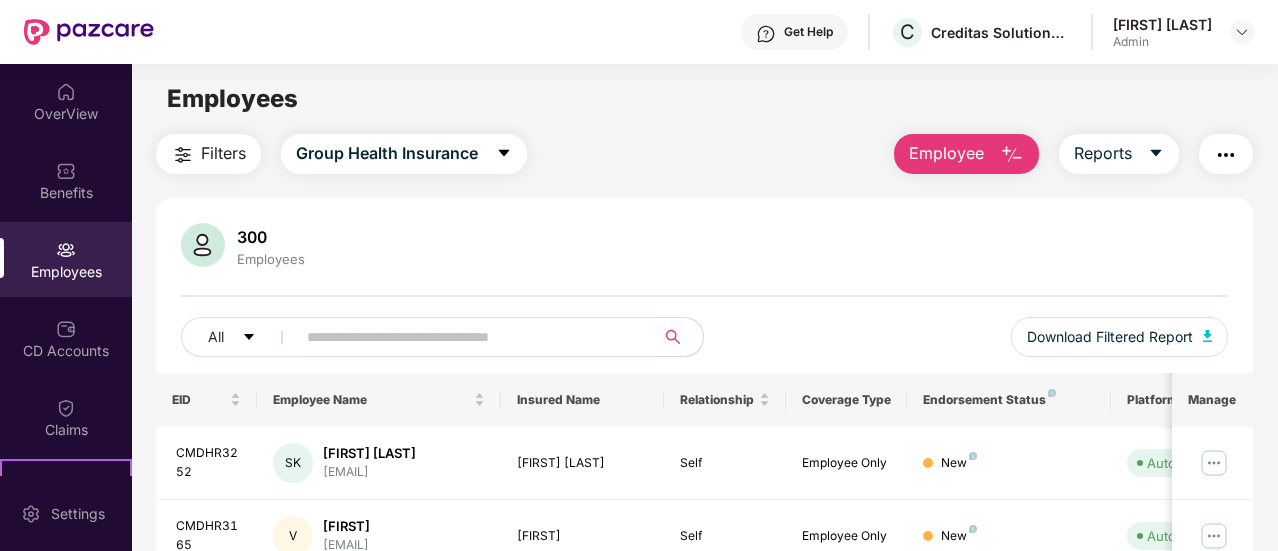 click at bounding box center [467, 337] 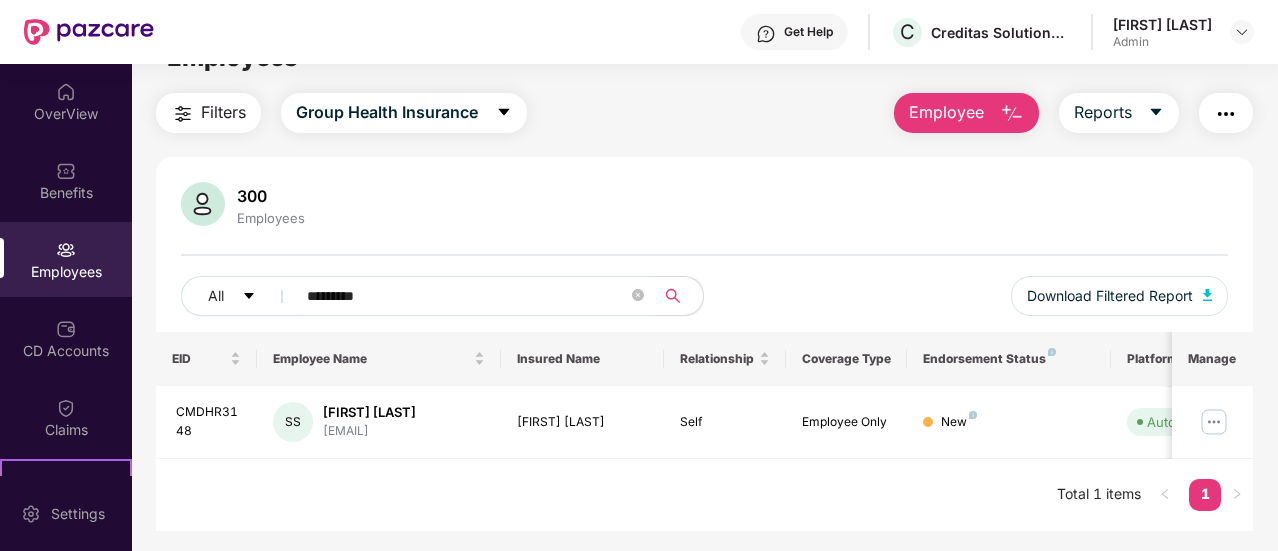 scroll, scrollTop: 64, scrollLeft: 0, axis: vertical 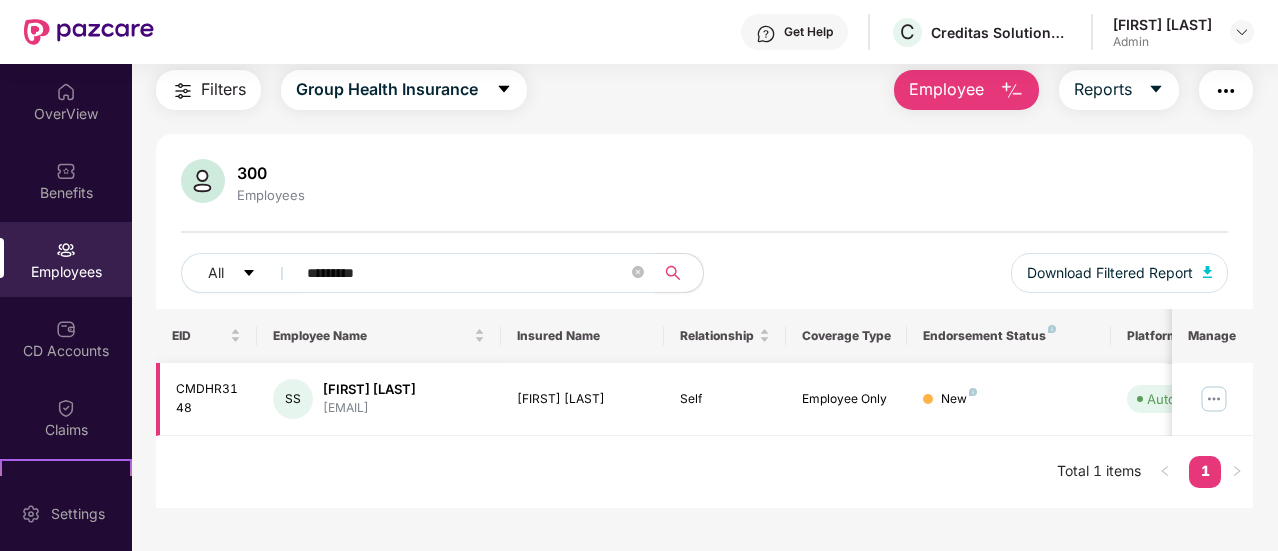 type on "*********" 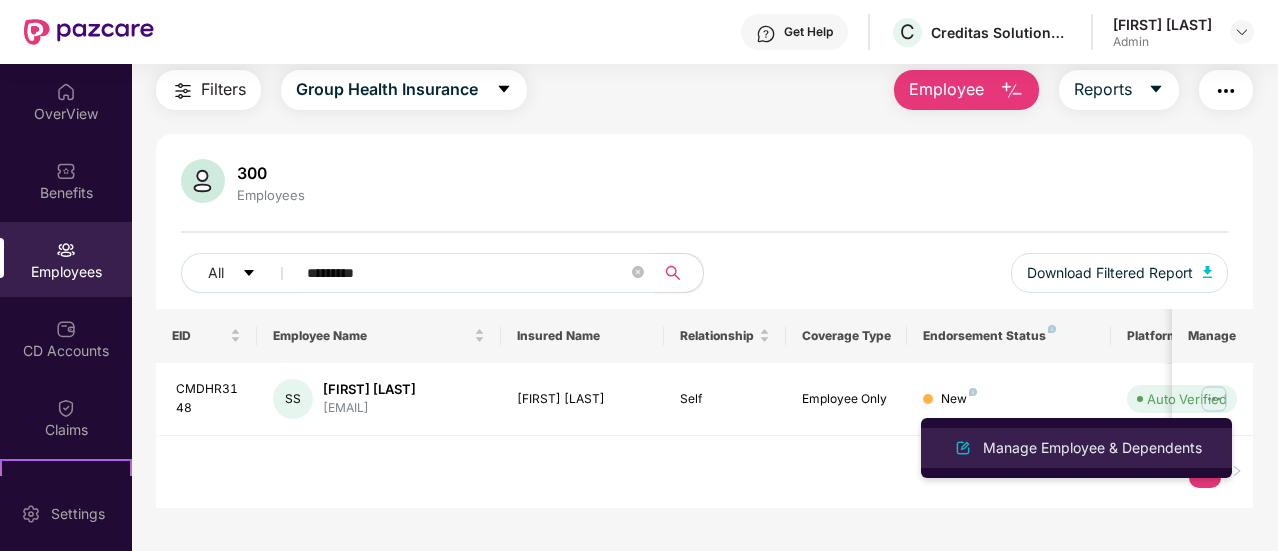 click on "Manage Employee & Dependents" at bounding box center [1092, 448] 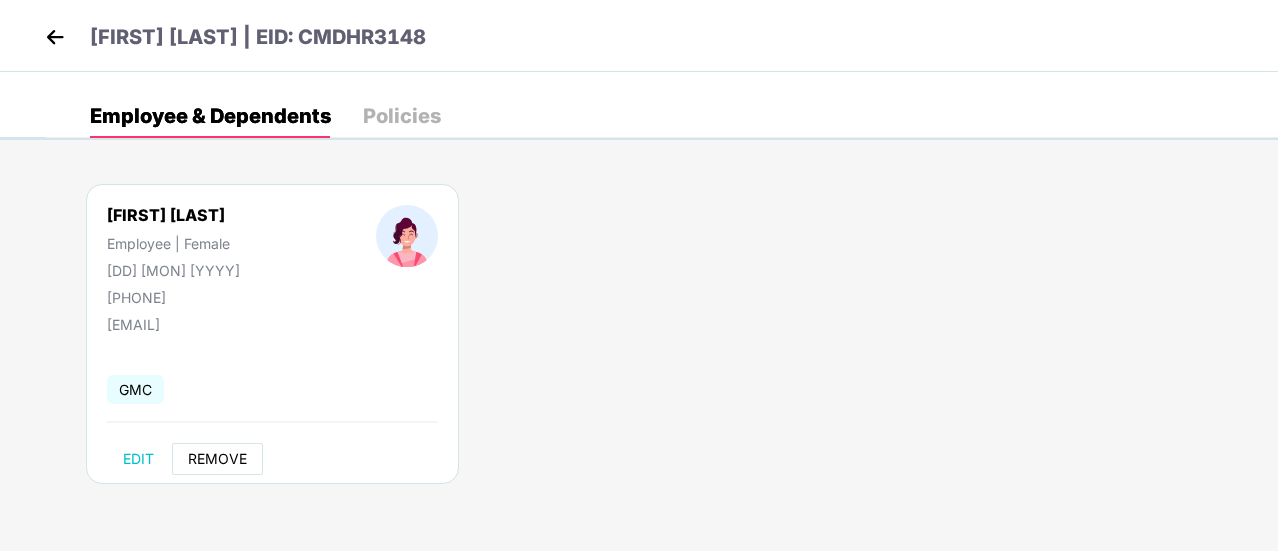 click on "REMOVE" at bounding box center [217, 459] 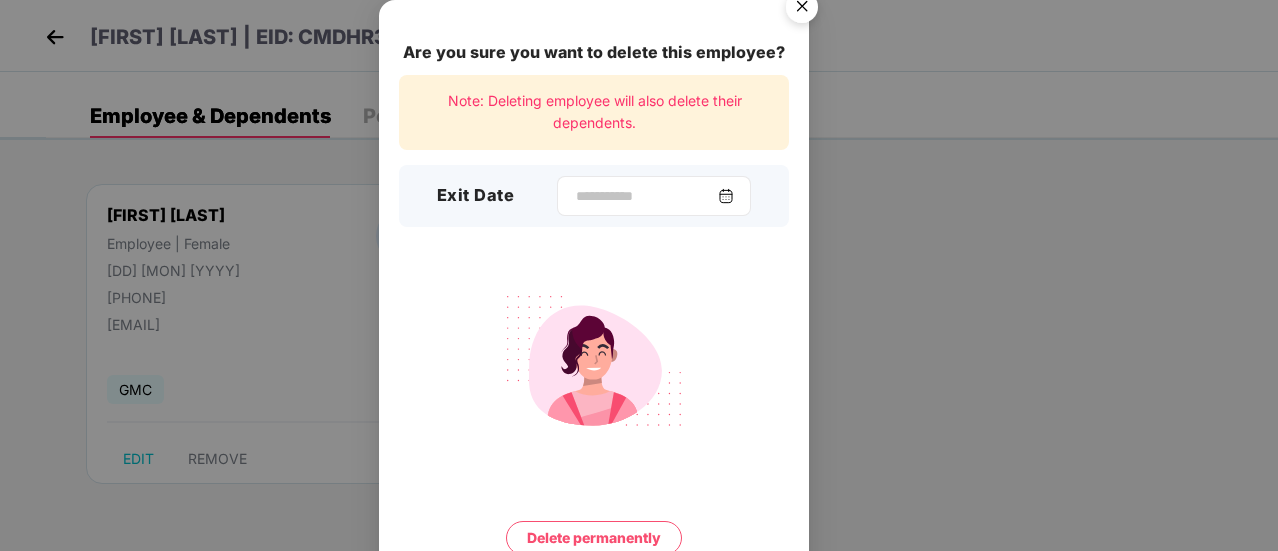 click at bounding box center (726, 196) 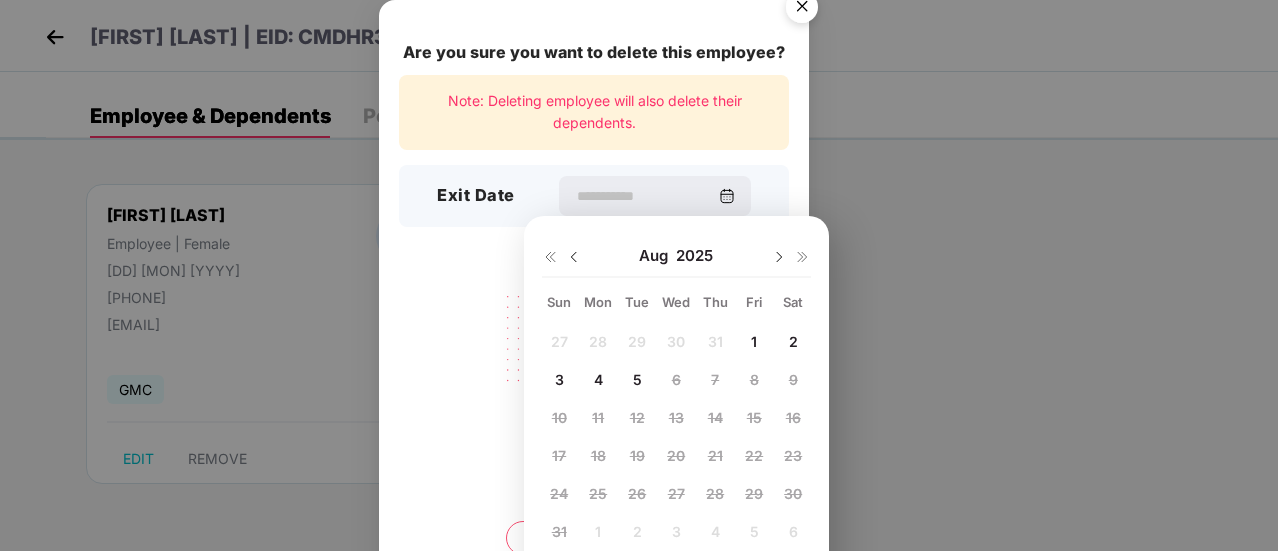 click at bounding box center (574, 257) 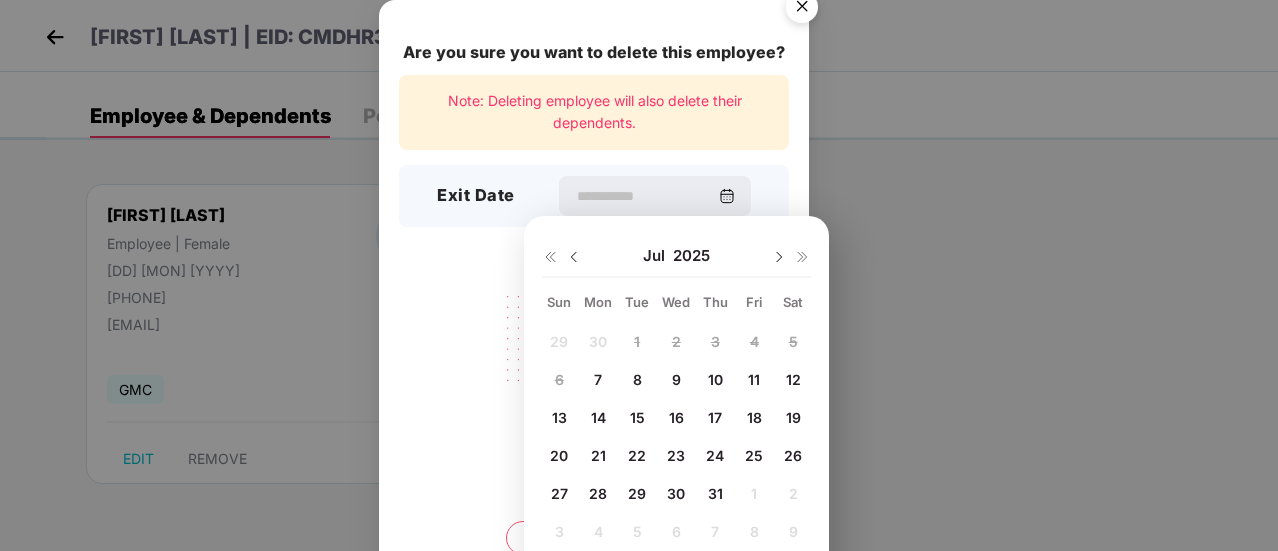 click on "7" at bounding box center (598, 379) 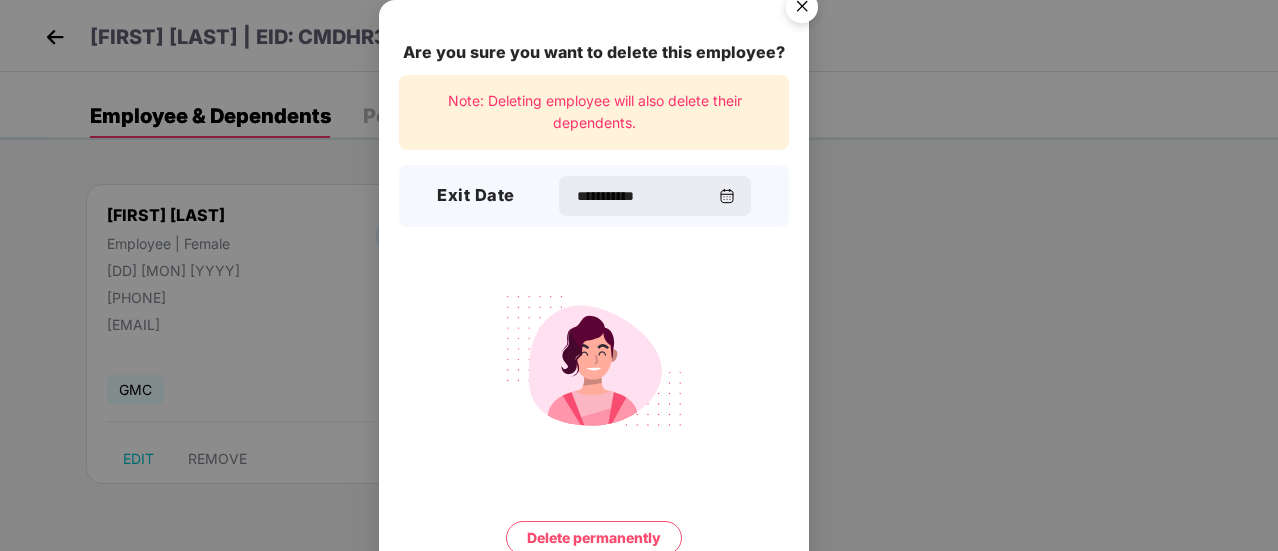 scroll, scrollTop: 86, scrollLeft: 0, axis: vertical 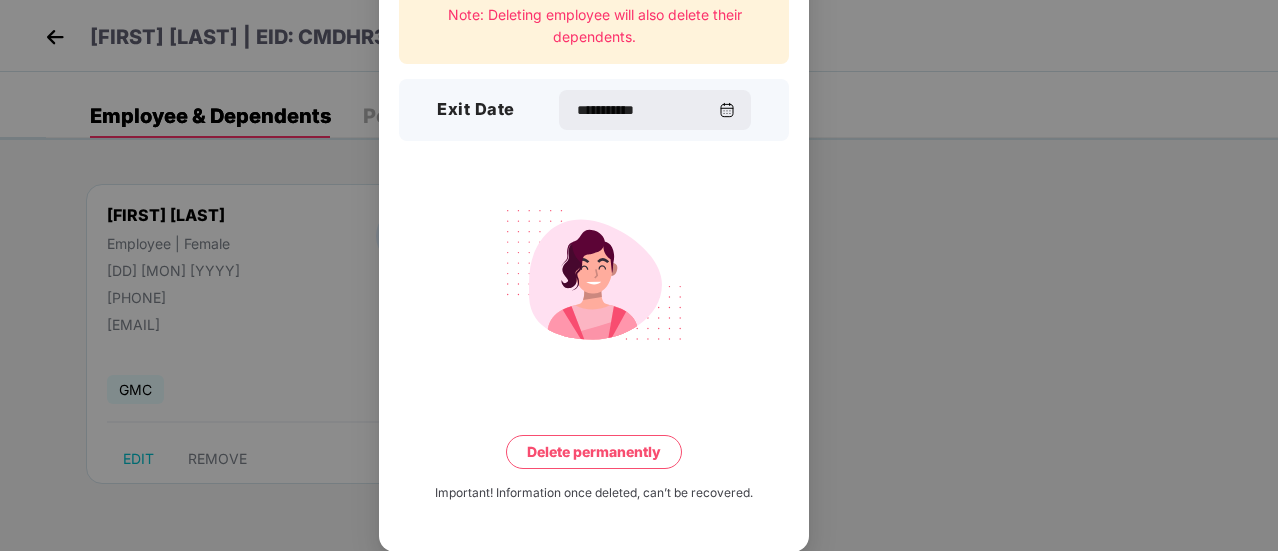 click on "Delete permanently" at bounding box center (594, 452) 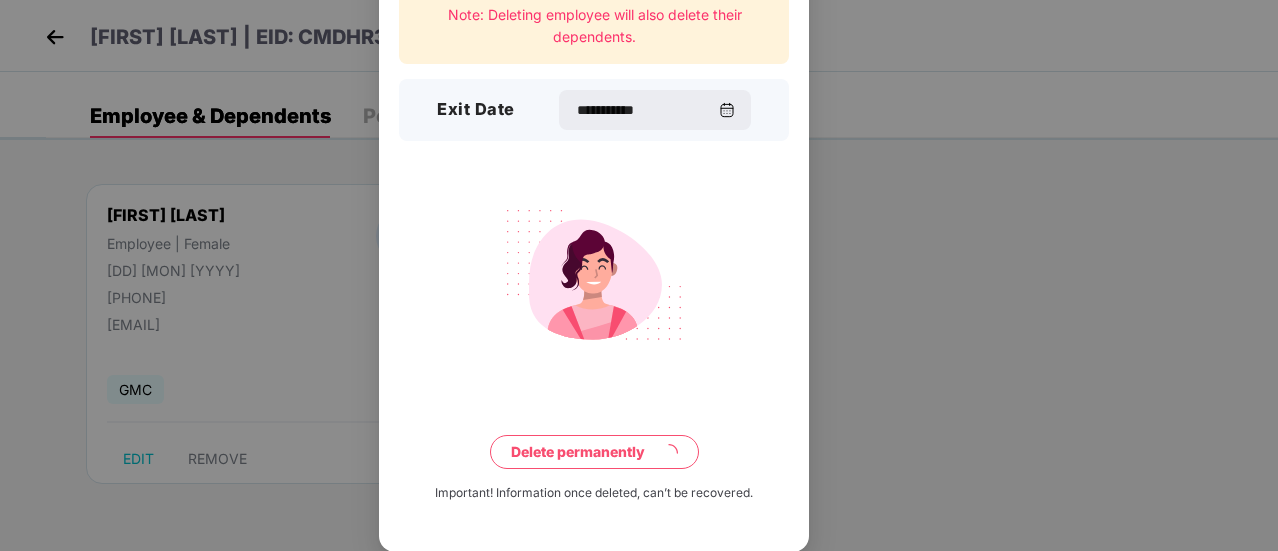 scroll, scrollTop: 0, scrollLeft: 0, axis: both 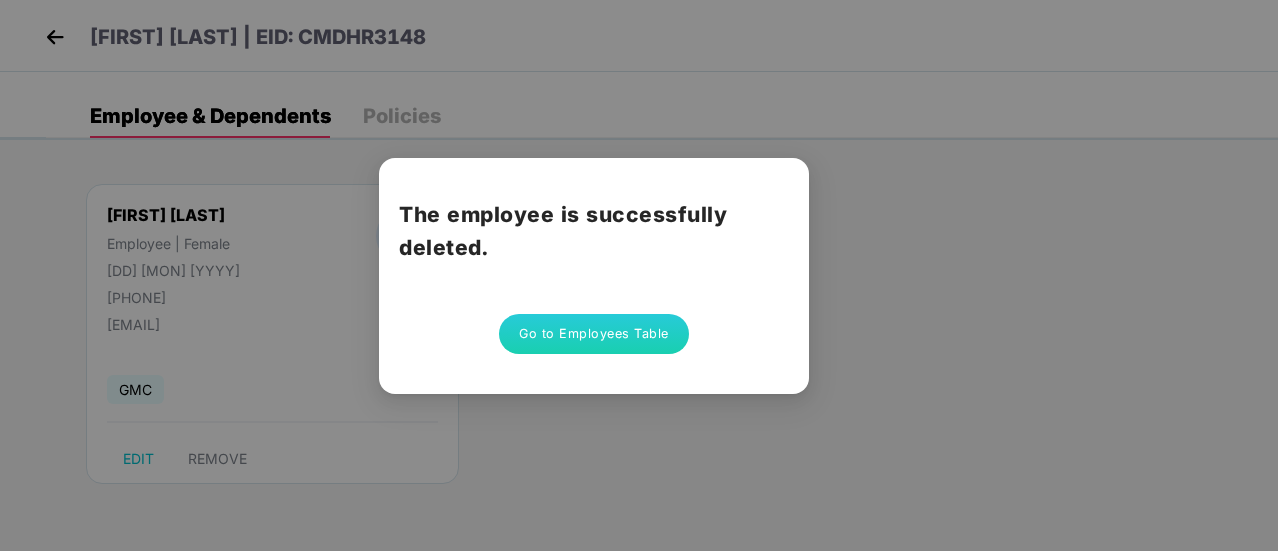 click on "Go to Employees Table" at bounding box center [594, 334] 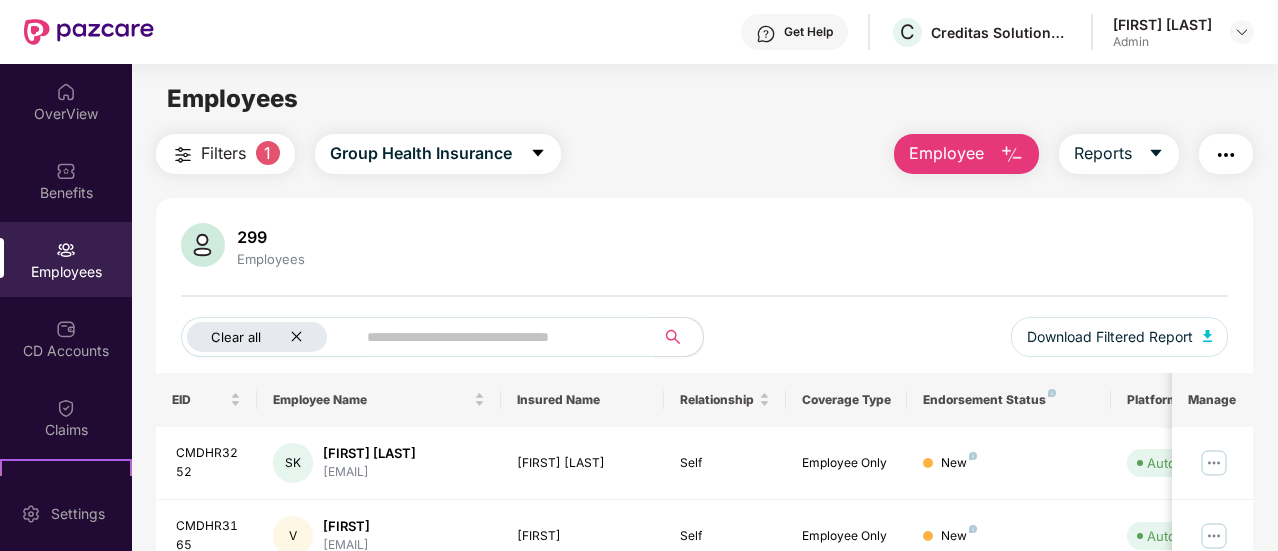click 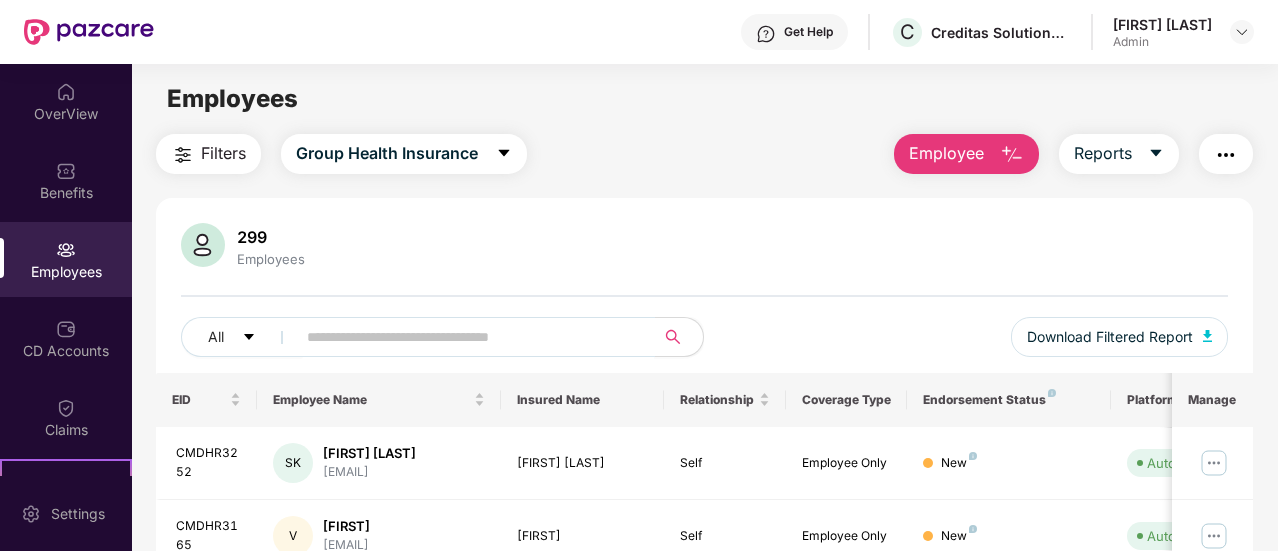 click at bounding box center [467, 337] 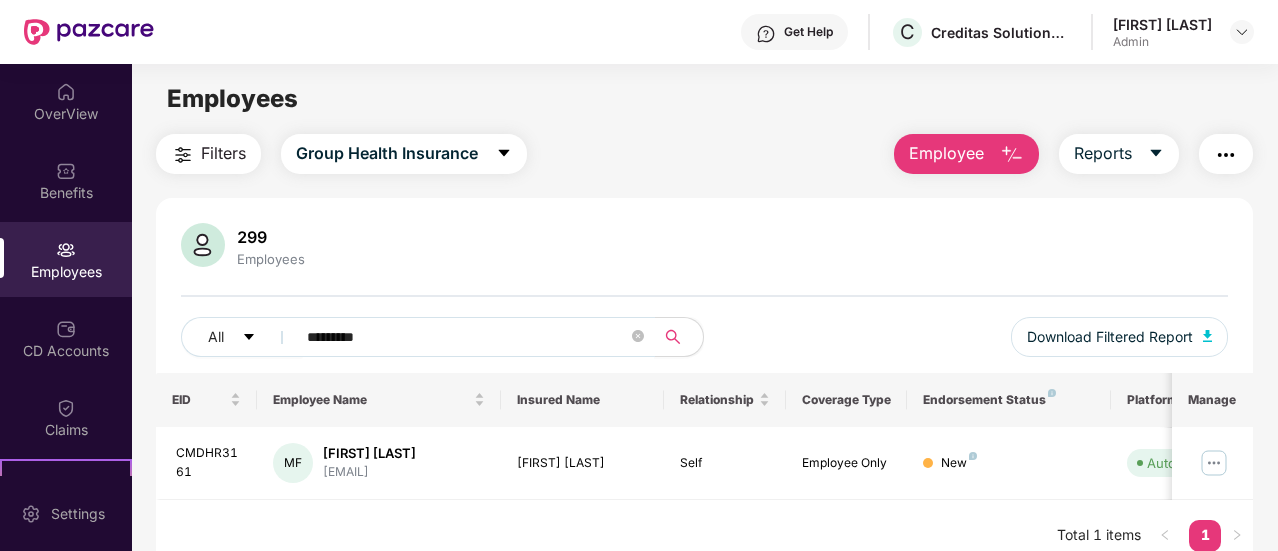 scroll, scrollTop: 64, scrollLeft: 0, axis: vertical 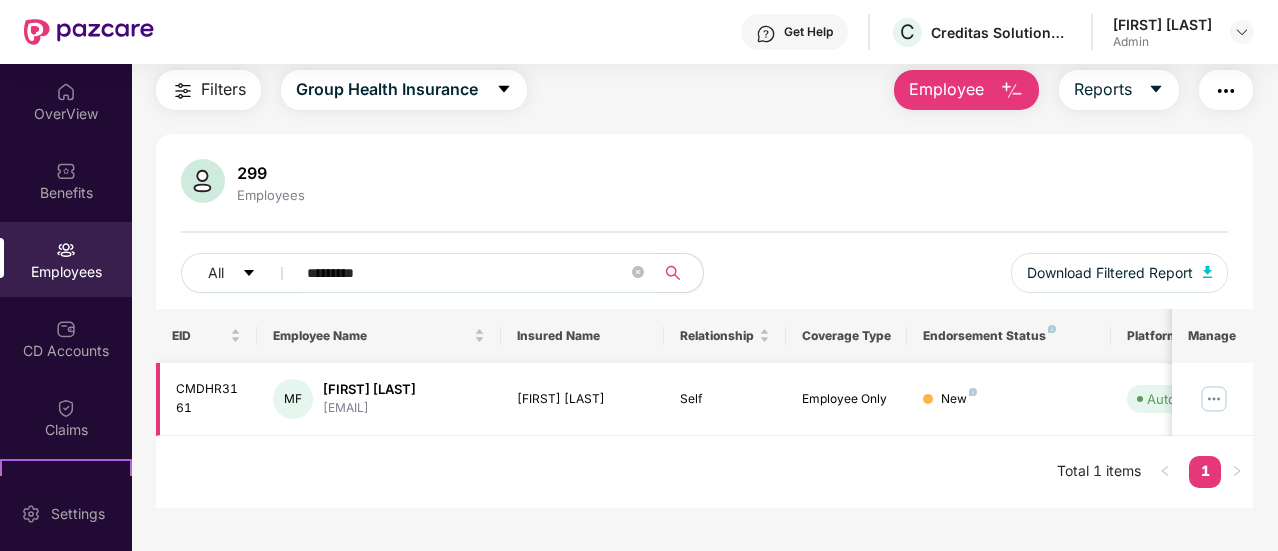 type on "*********" 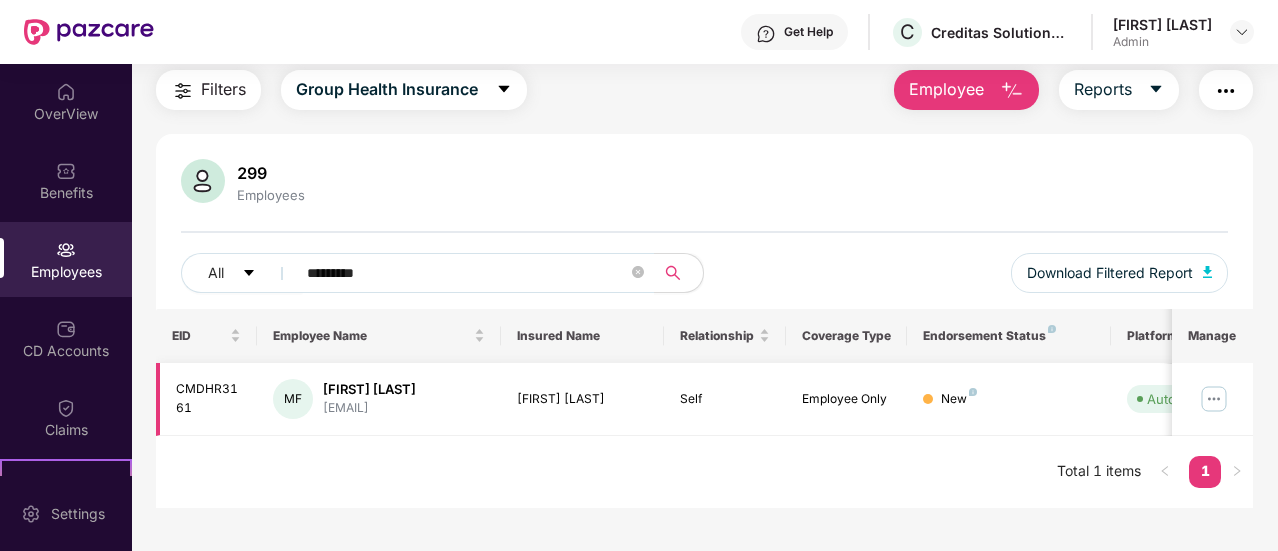 click at bounding box center (1214, 399) 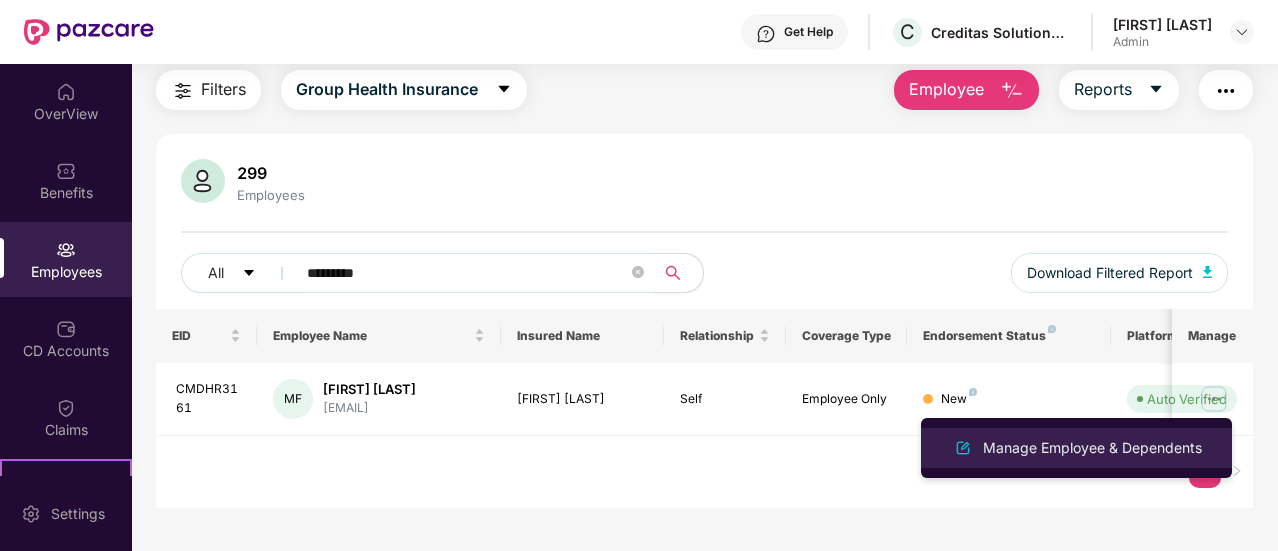 click on "Manage Employee & Dependents" at bounding box center [1092, 448] 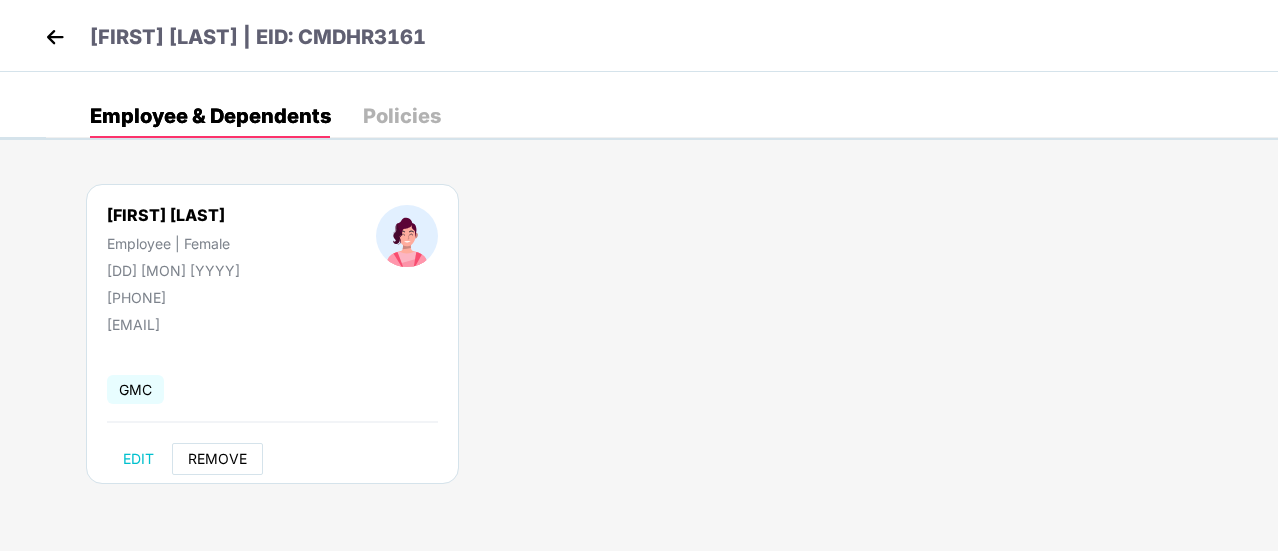 click on "REMOVE" at bounding box center [217, 459] 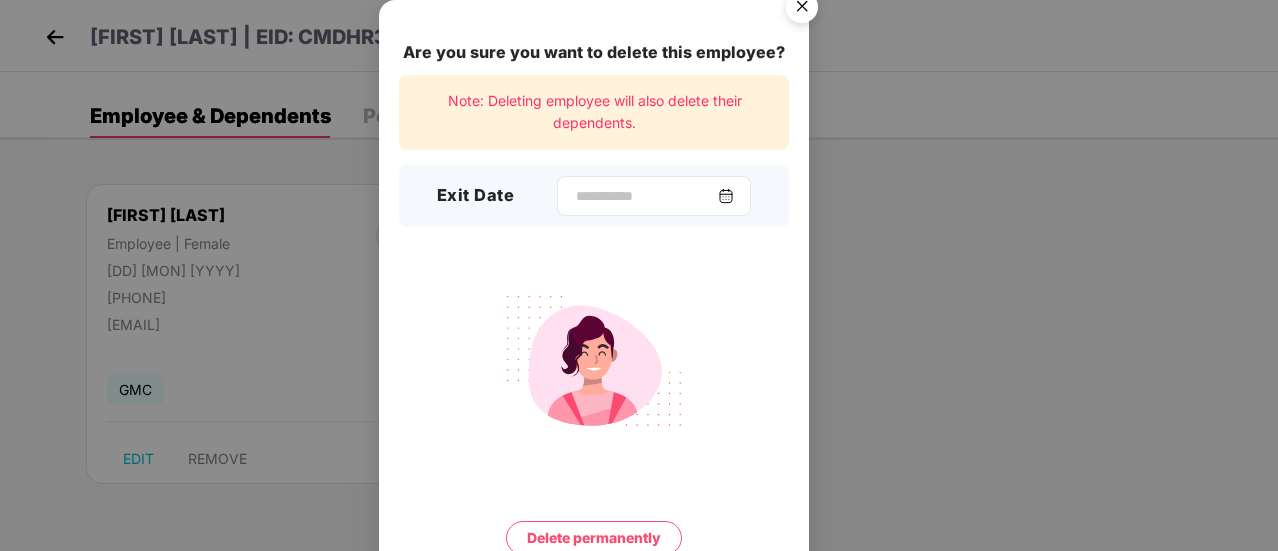 click at bounding box center [726, 196] 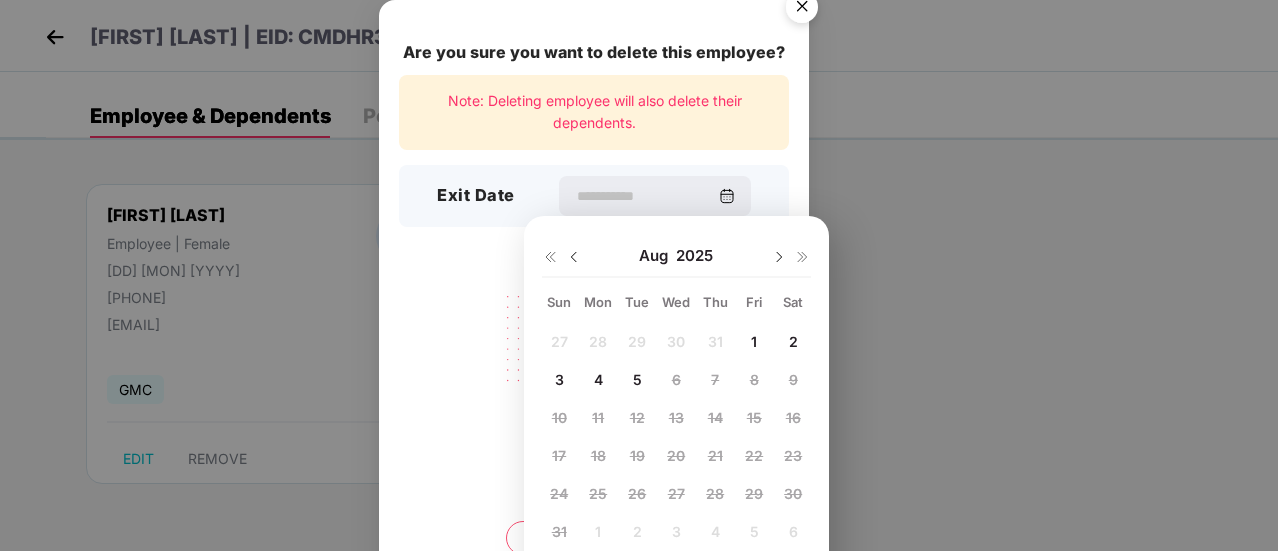 click at bounding box center (574, 257) 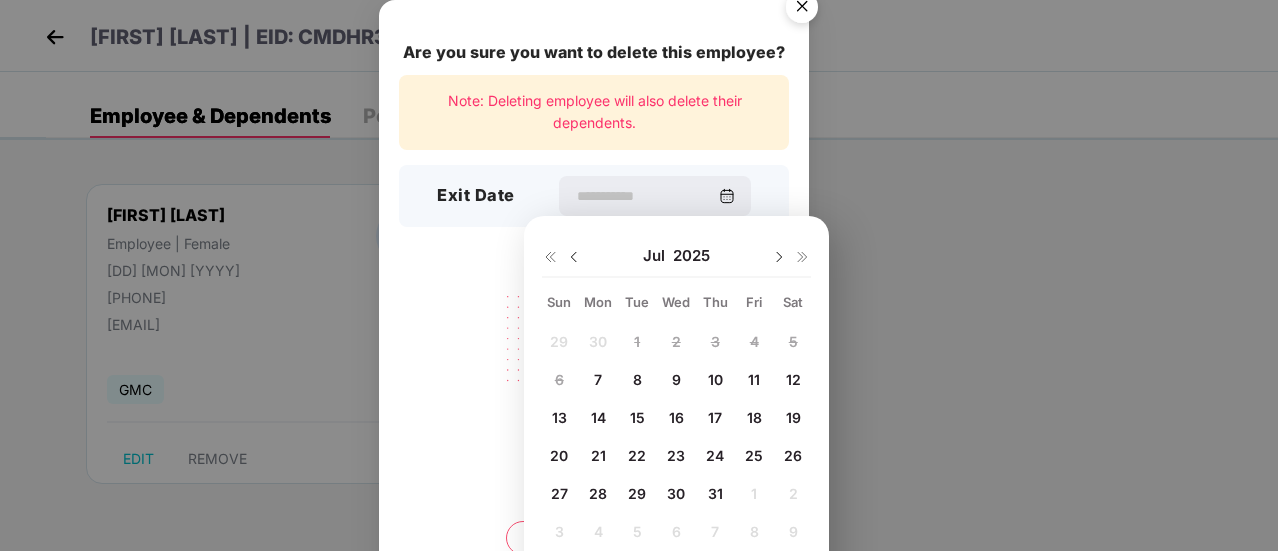click on "7" at bounding box center [598, 379] 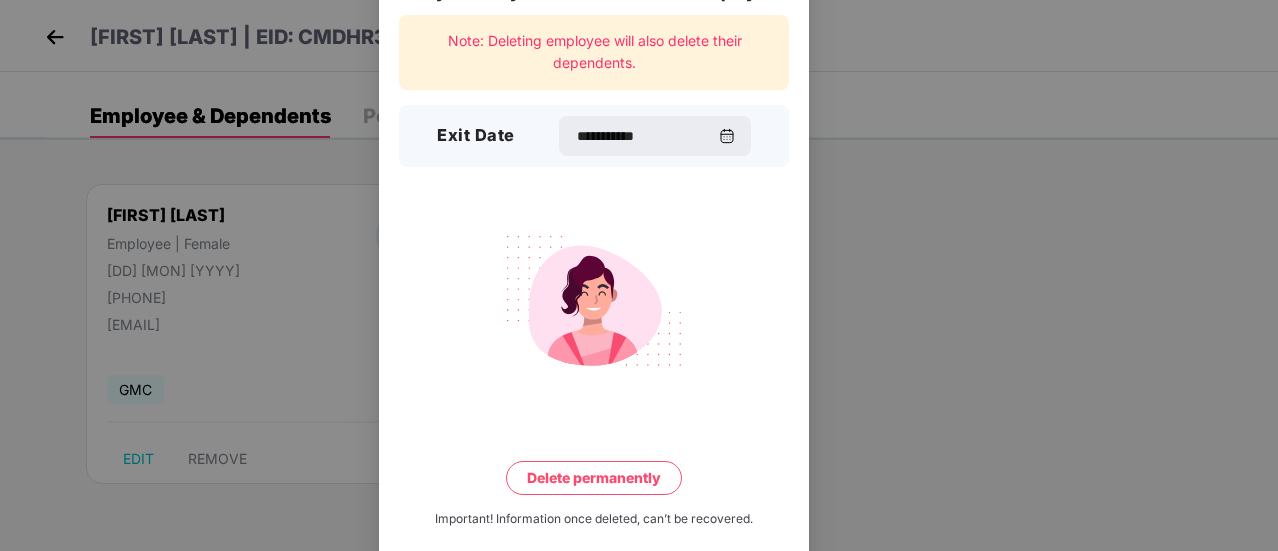 scroll, scrollTop: 86, scrollLeft: 0, axis: vertical 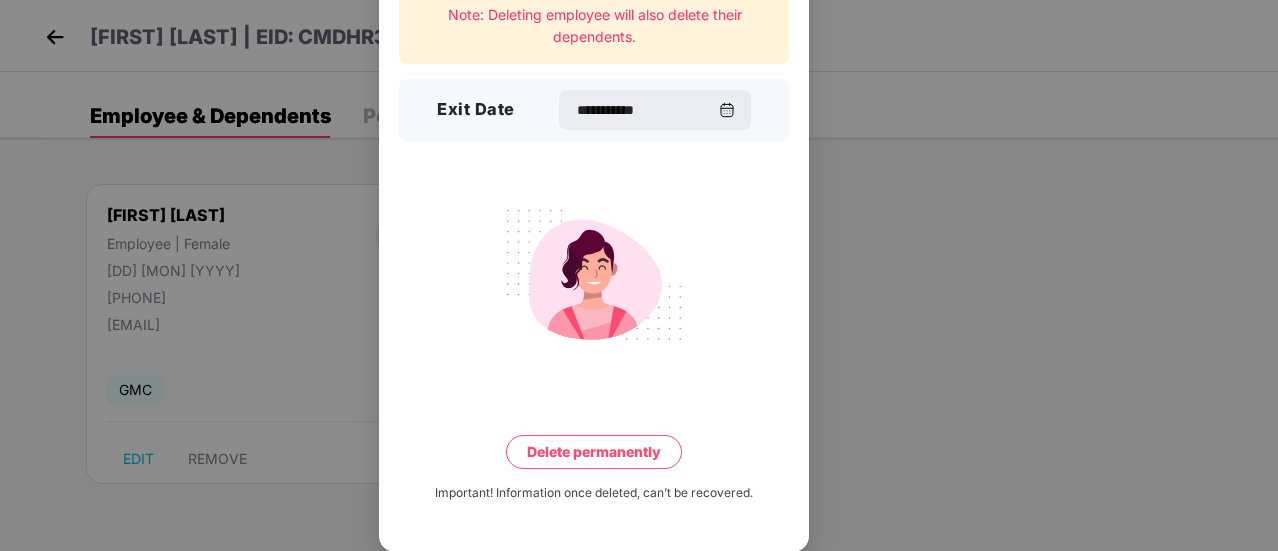 click on "Delete permanently" at bounding box center (594, 452) 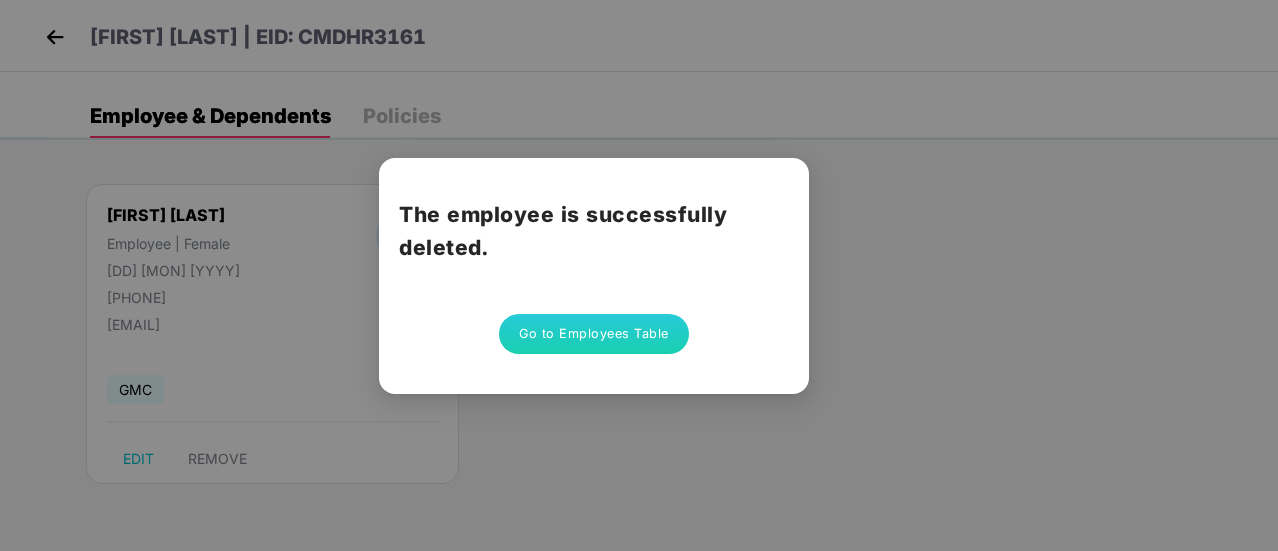 scroll, scrollTop: 0, scrollLeft: 0, axis: both 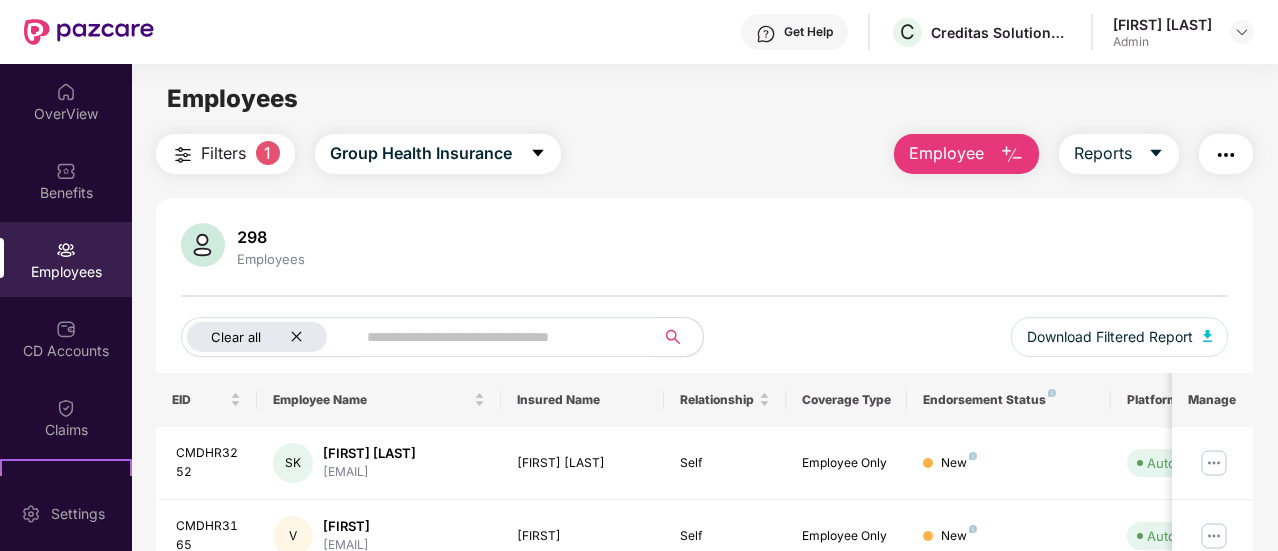 click 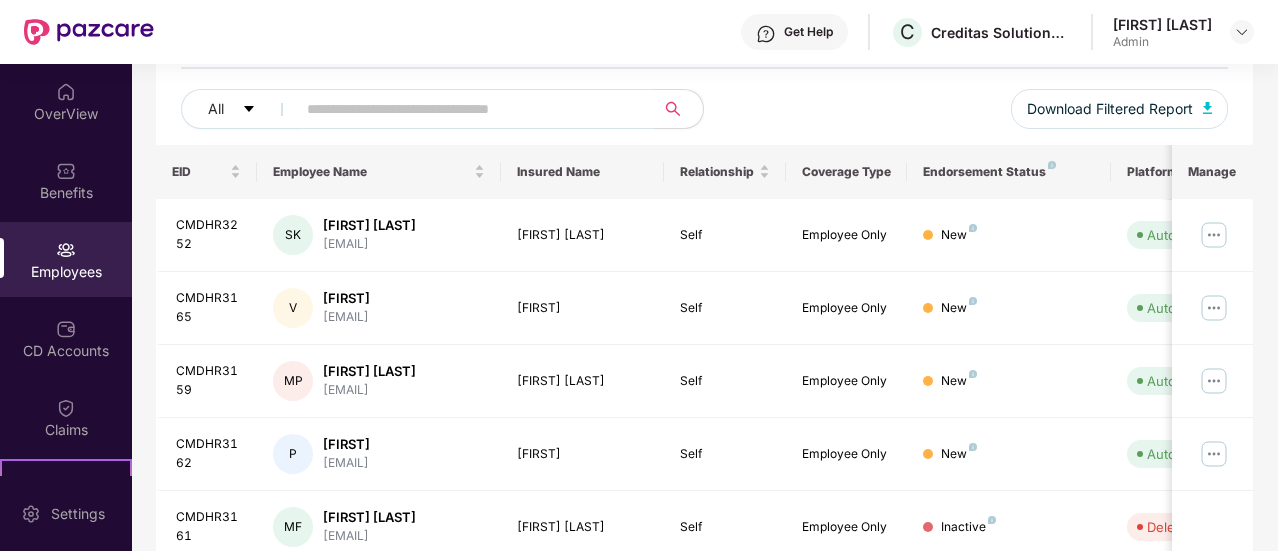 scroll, scrollTop: 236, scrollLeft: 0, axis: vertical 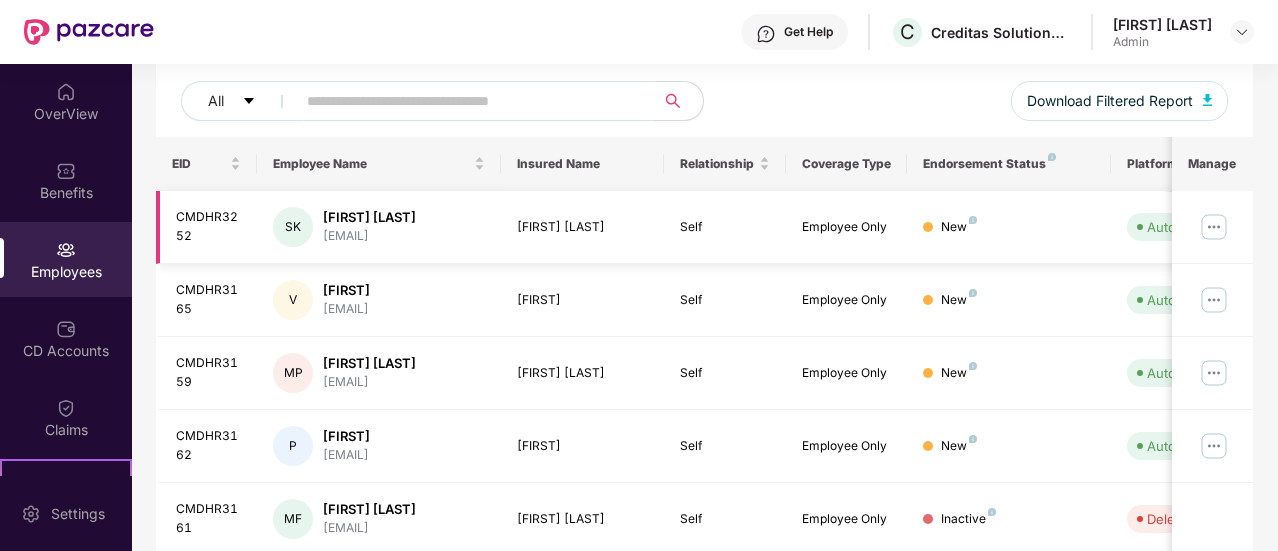 click at bounding box center [1214, 227] 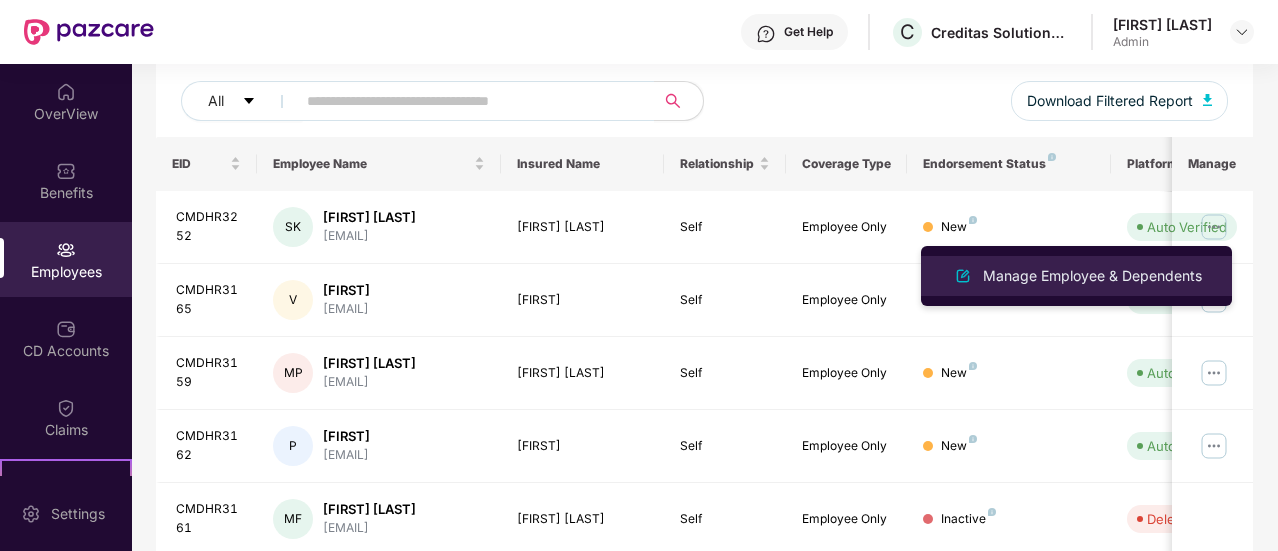 click on "Manage Employee & Dependents" at bounding box center [1092, 276] 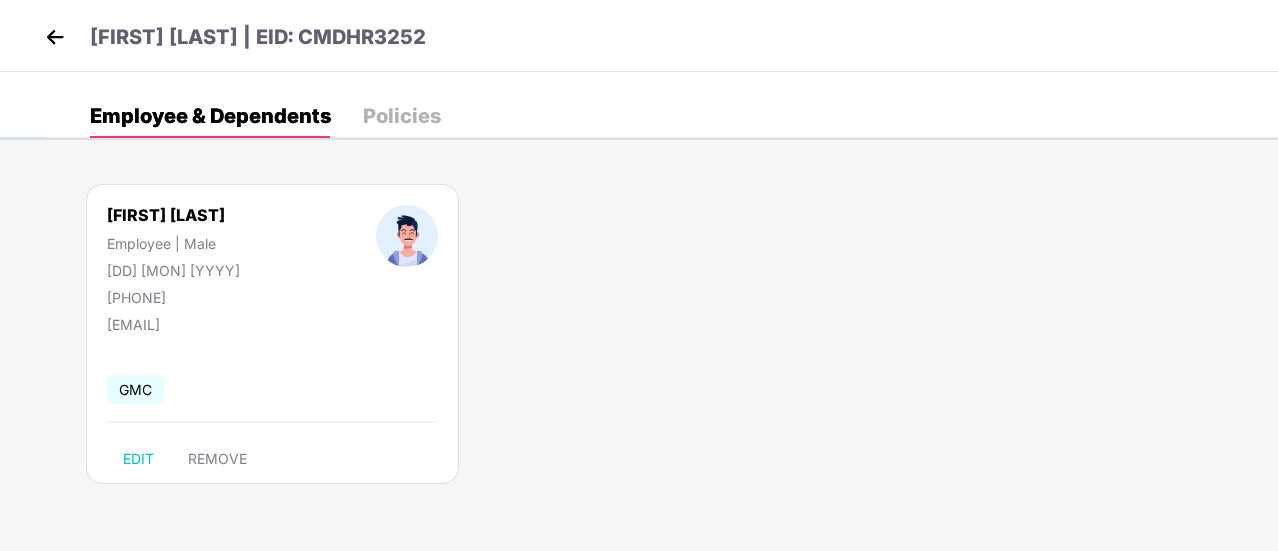 click at bounding box center [55, 37] 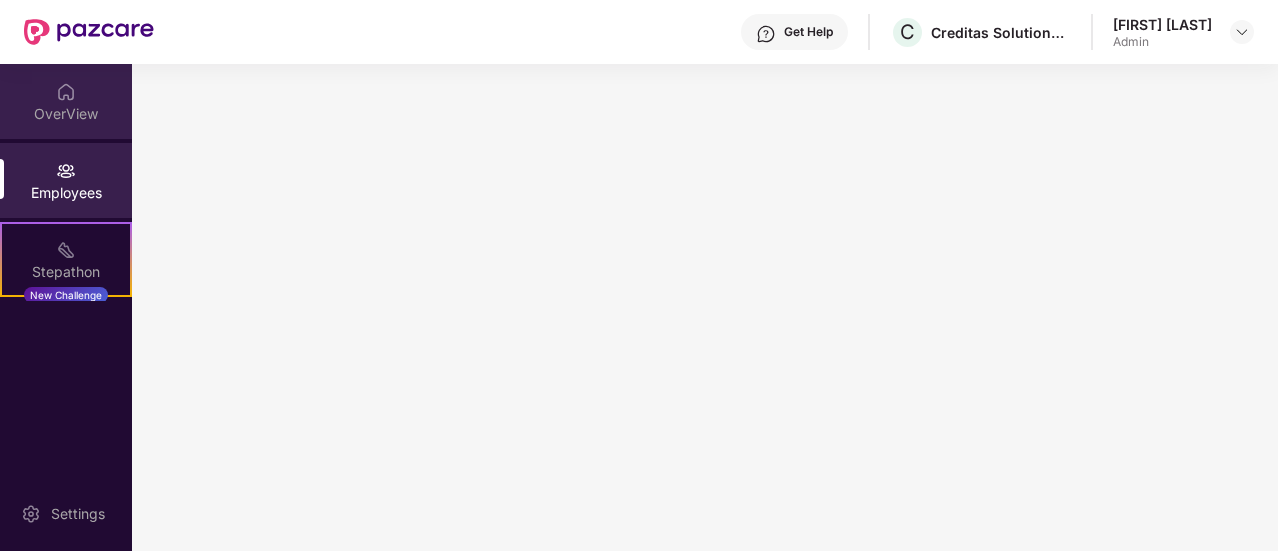 click on "OverView" at bounding box center (66, 101) 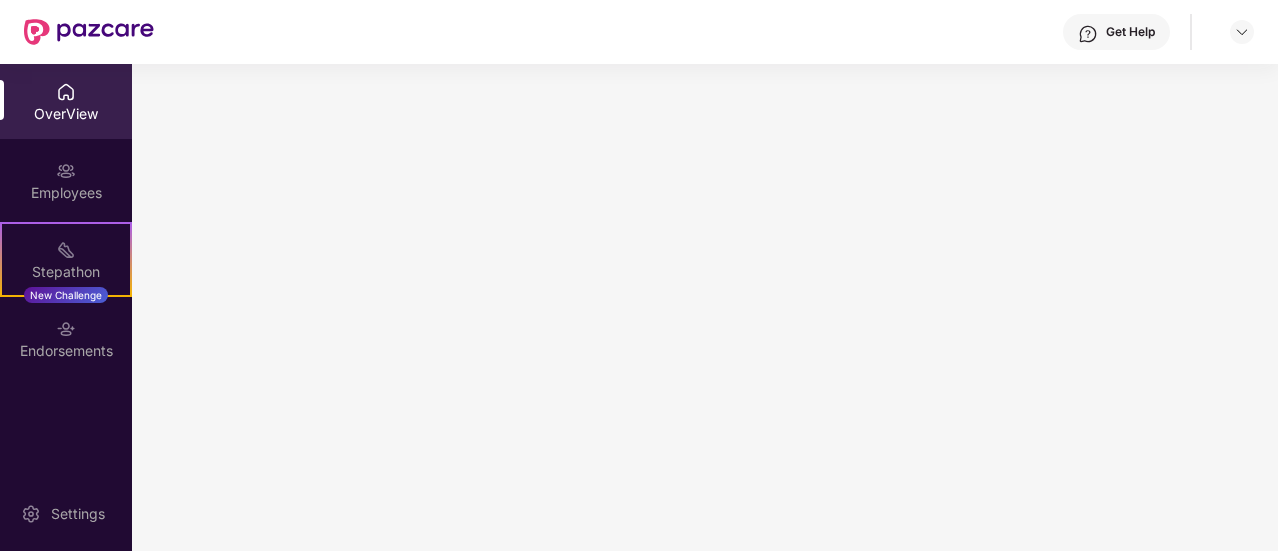 scroll, scrollTop: 0, scrollLeft: 0, axis: both 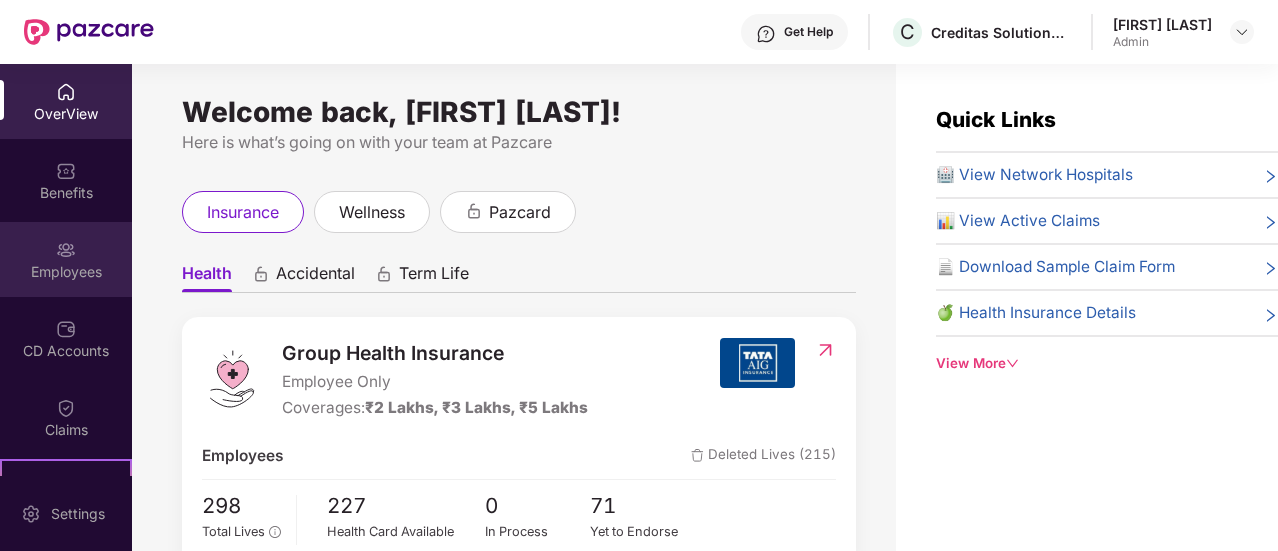 click on "Employees" at bounding box center [66, 259] 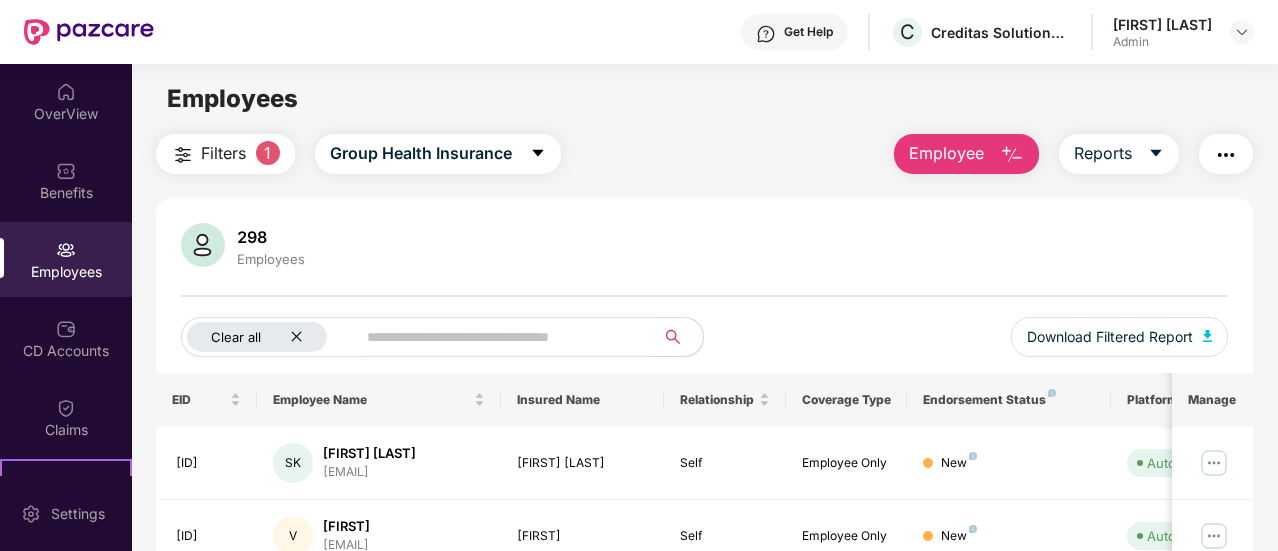 click 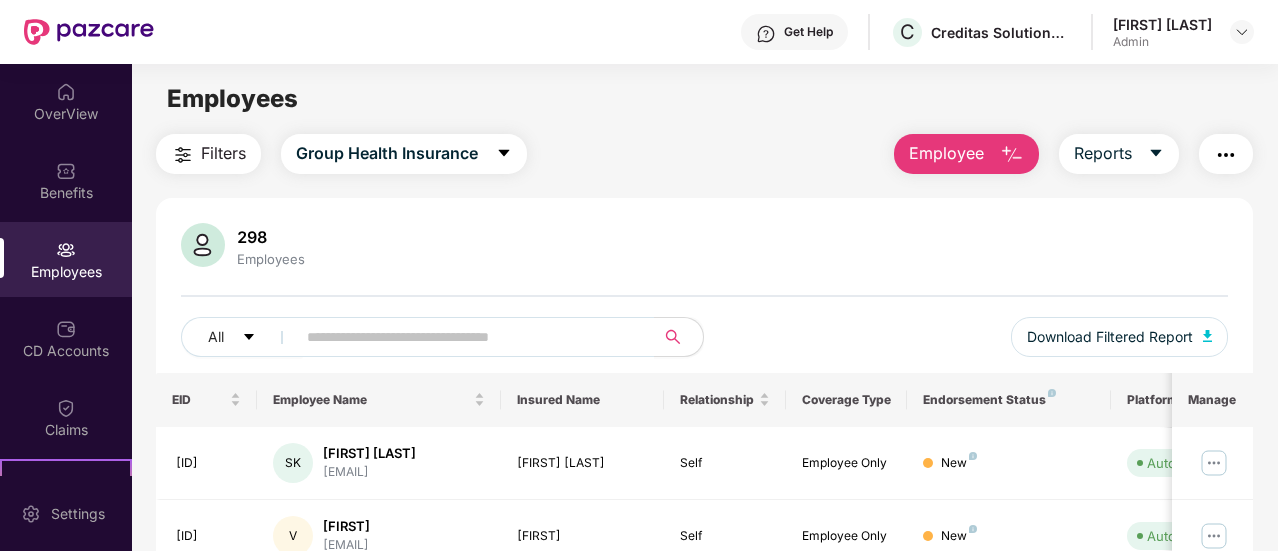 click on "Employee" at bounding box center (946, 153) 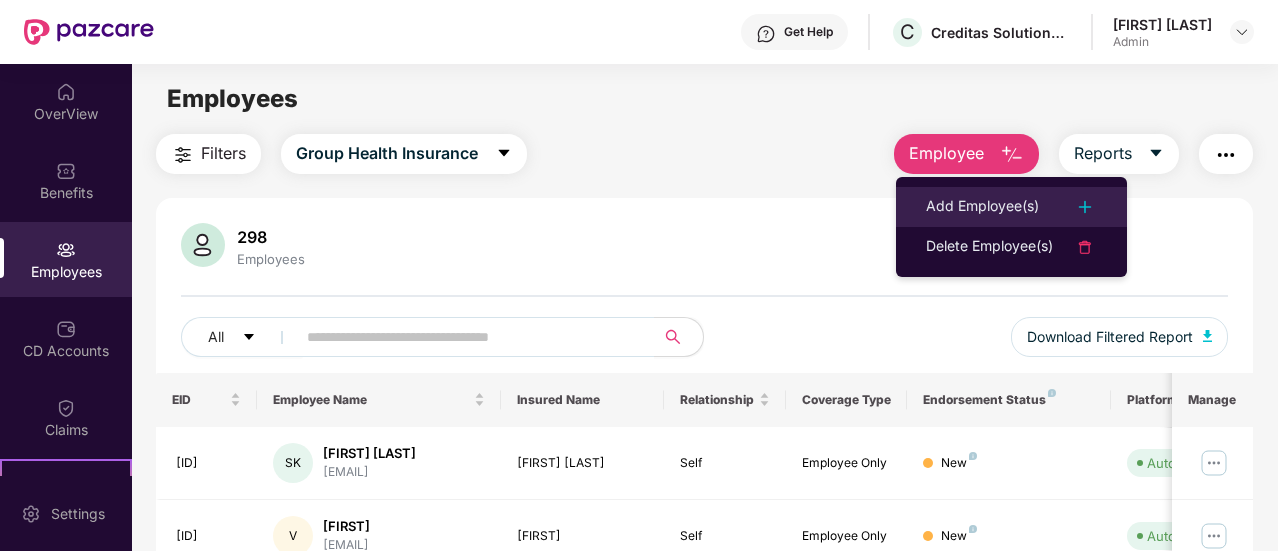 click on "Add Employee(s)" at bounding box center [982, 207] 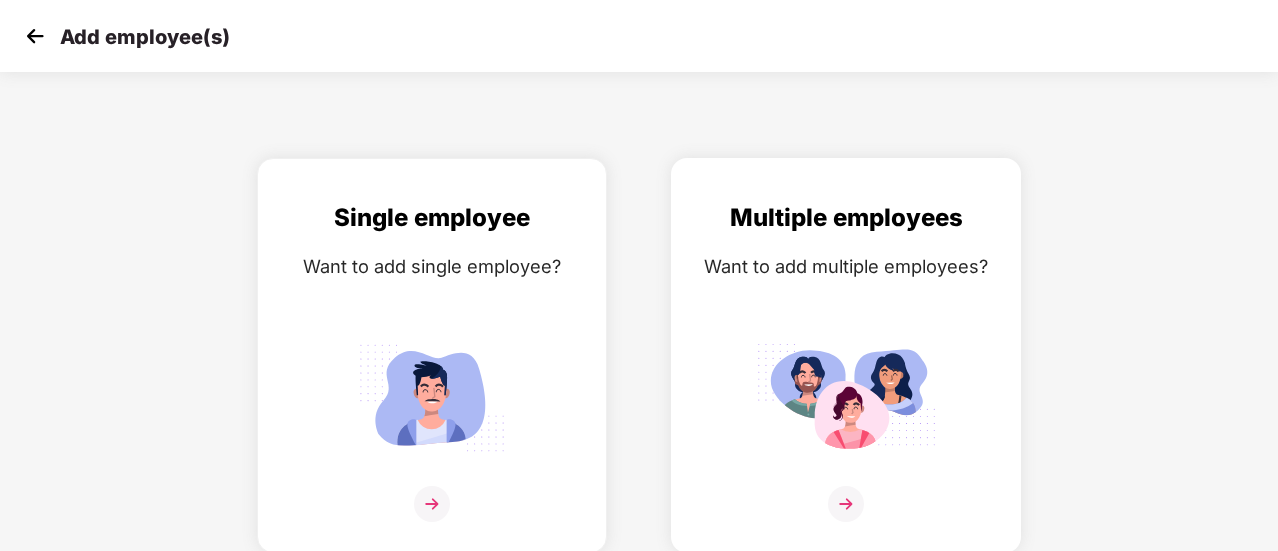 click at bounding box center (846, 504) 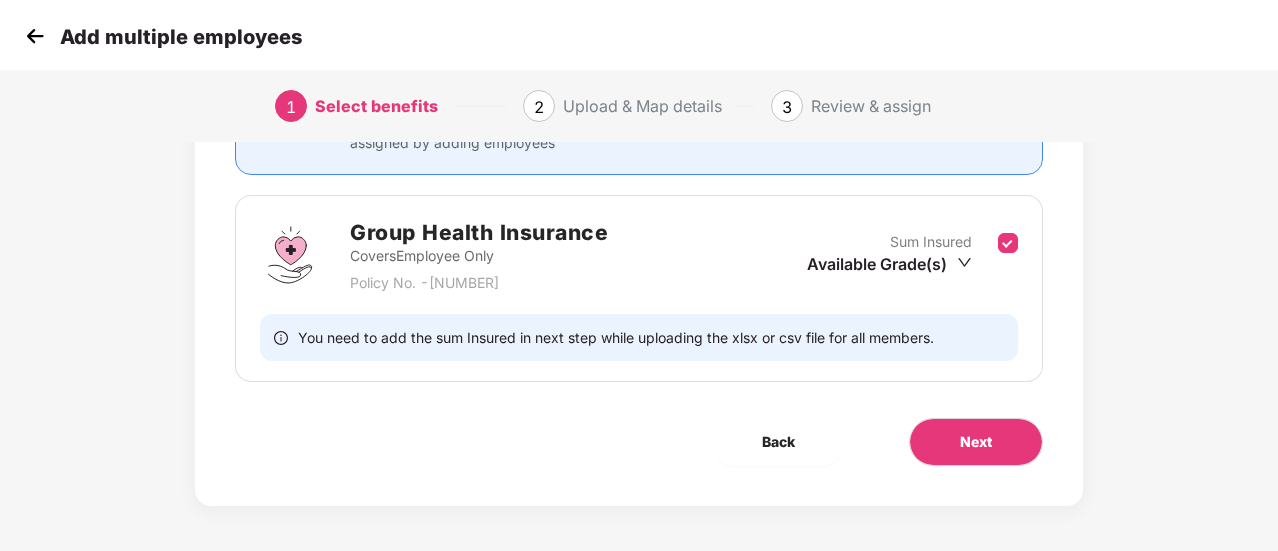 scroll, scrollTop: 253, scrollLeft: 0, axis: vertical 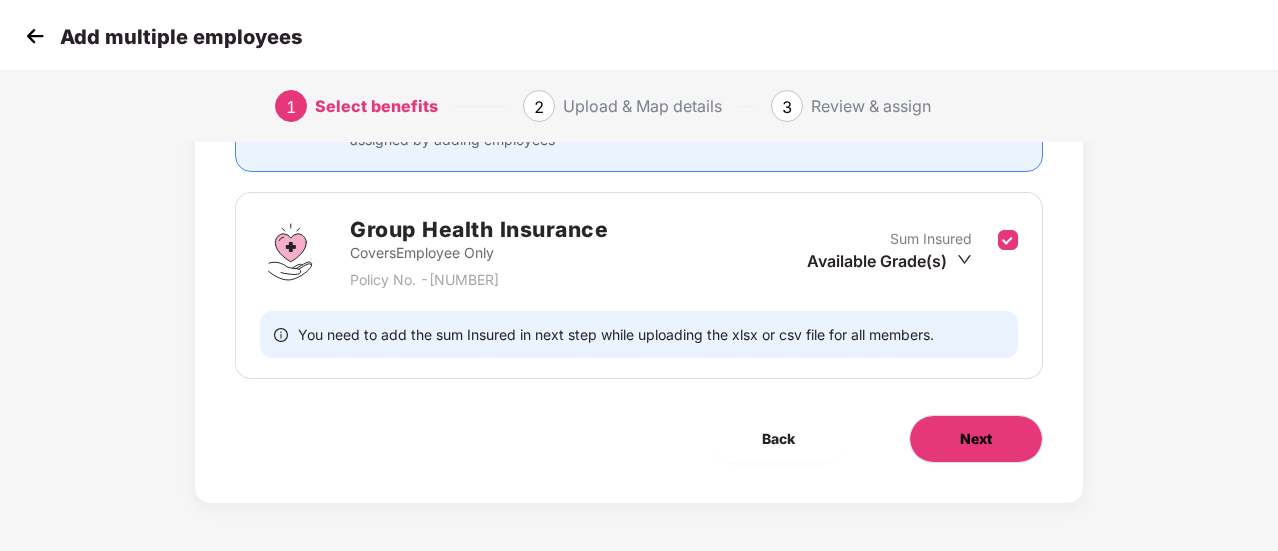 click on "Next" at bounding box center [976, 439] 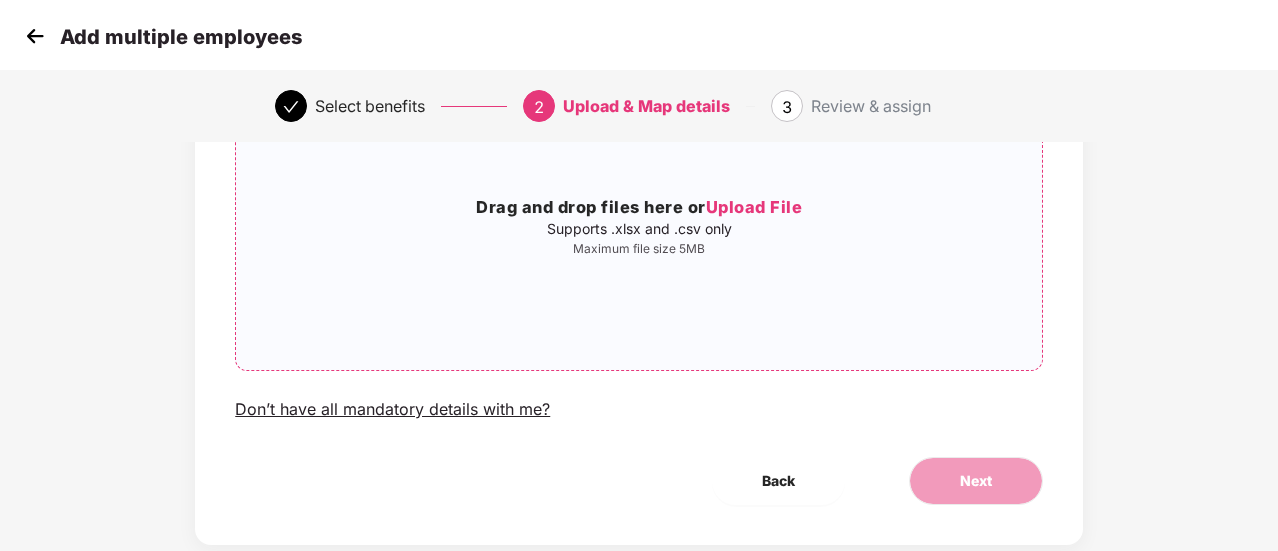 scroll, scrollTop: 252, scrollLeft: 0, axis: vertical 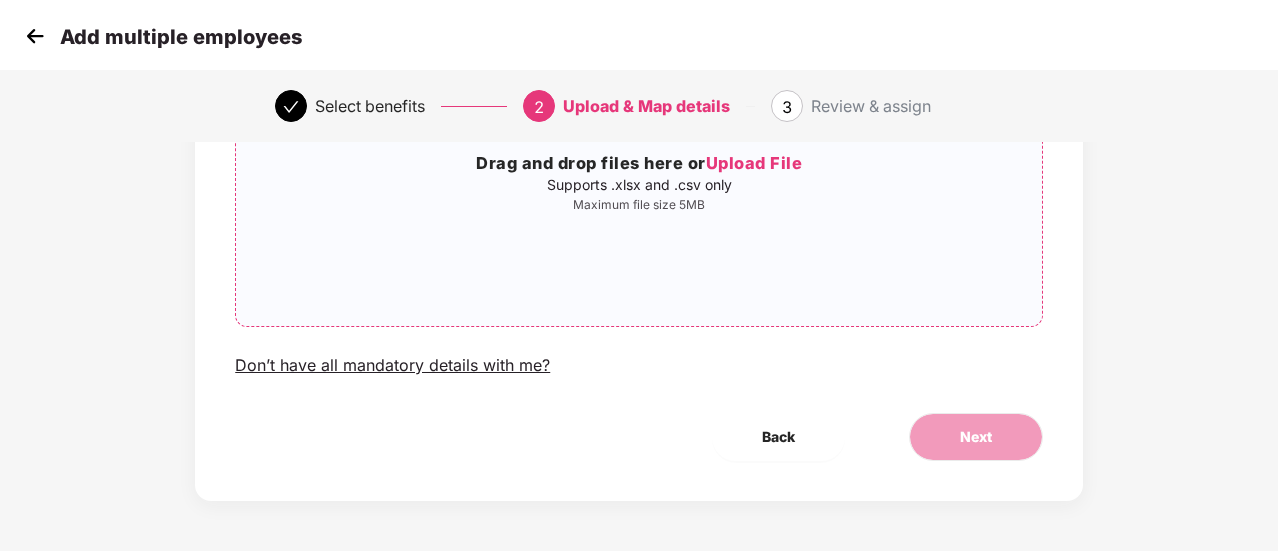 click on "Upload File" at bounding box center (754, 163) 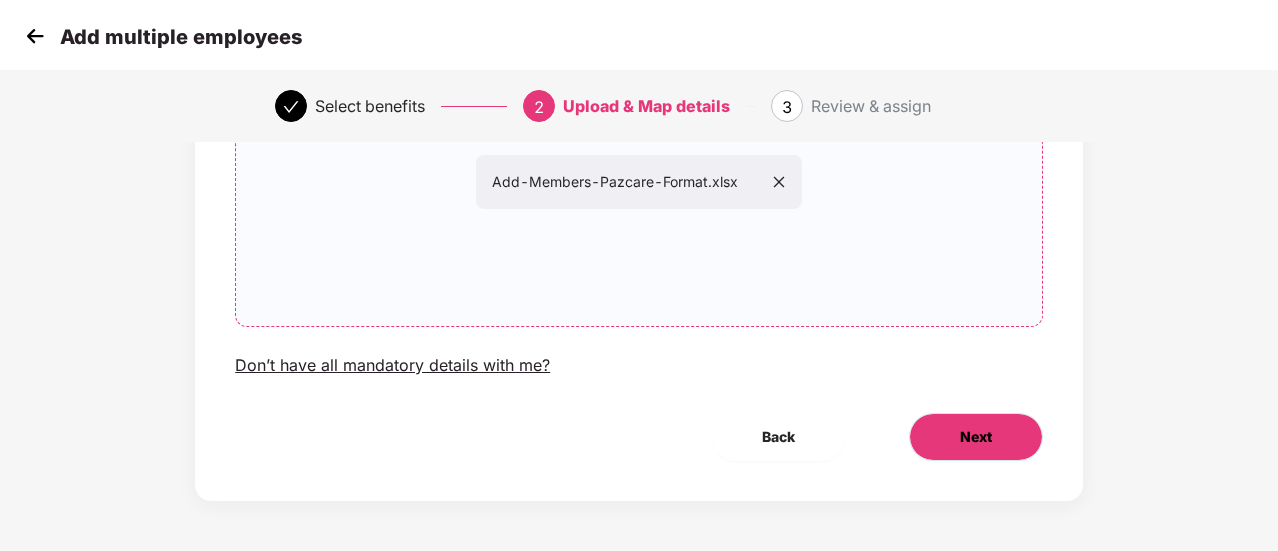 click on "Next" at bounding box center (976, 437) 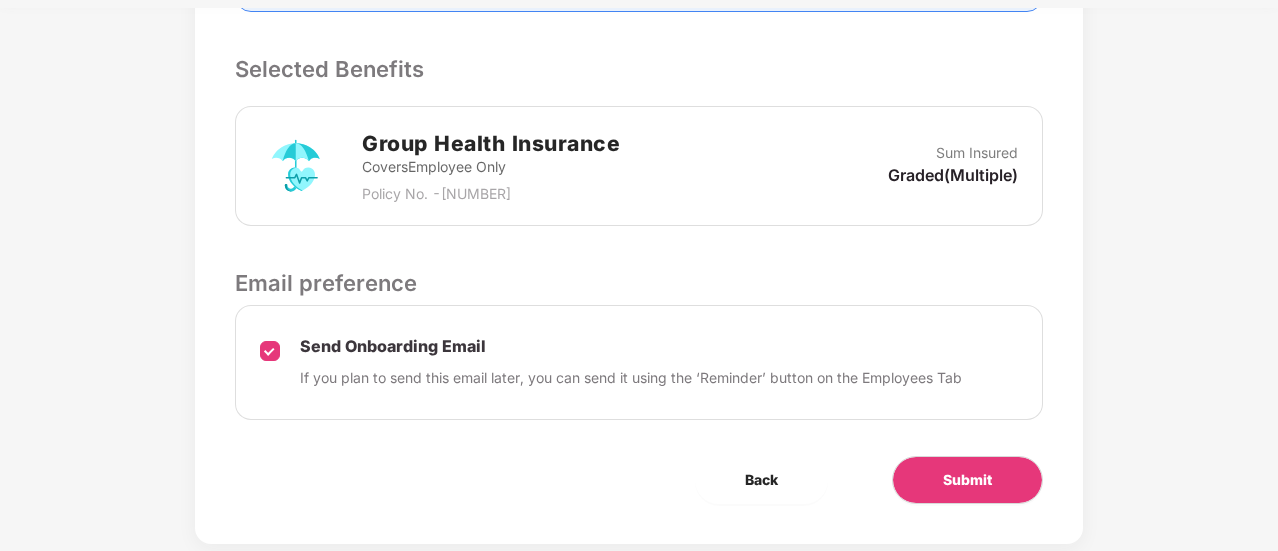 scroll, scrollTop: 583, scrollLeft: 0, axis: vertical 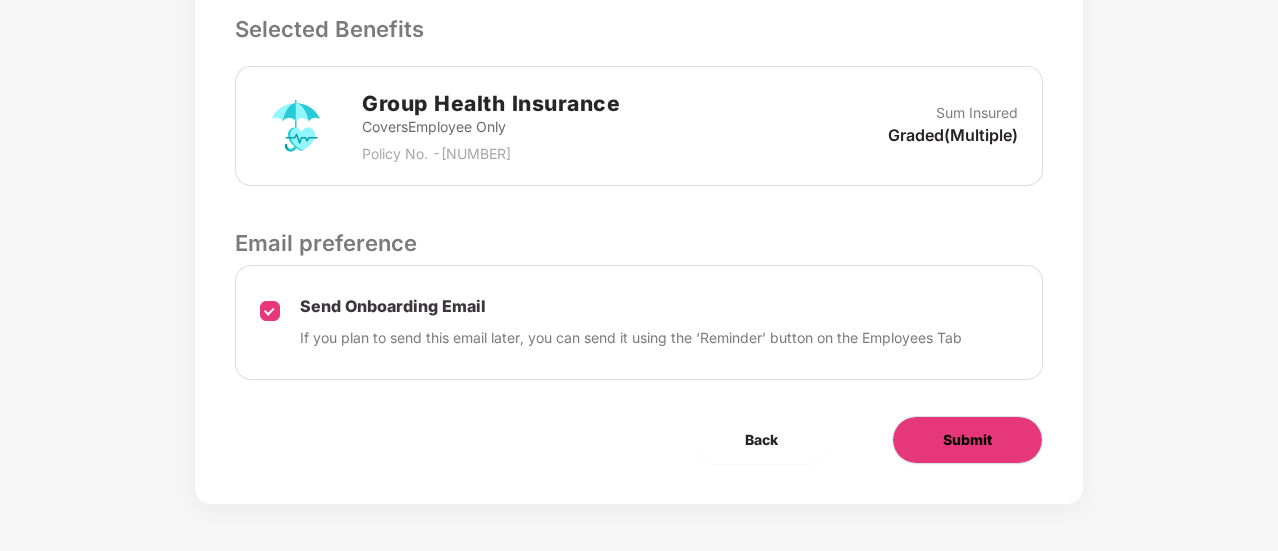 click on "Submit" at bounding box center (967, 440) 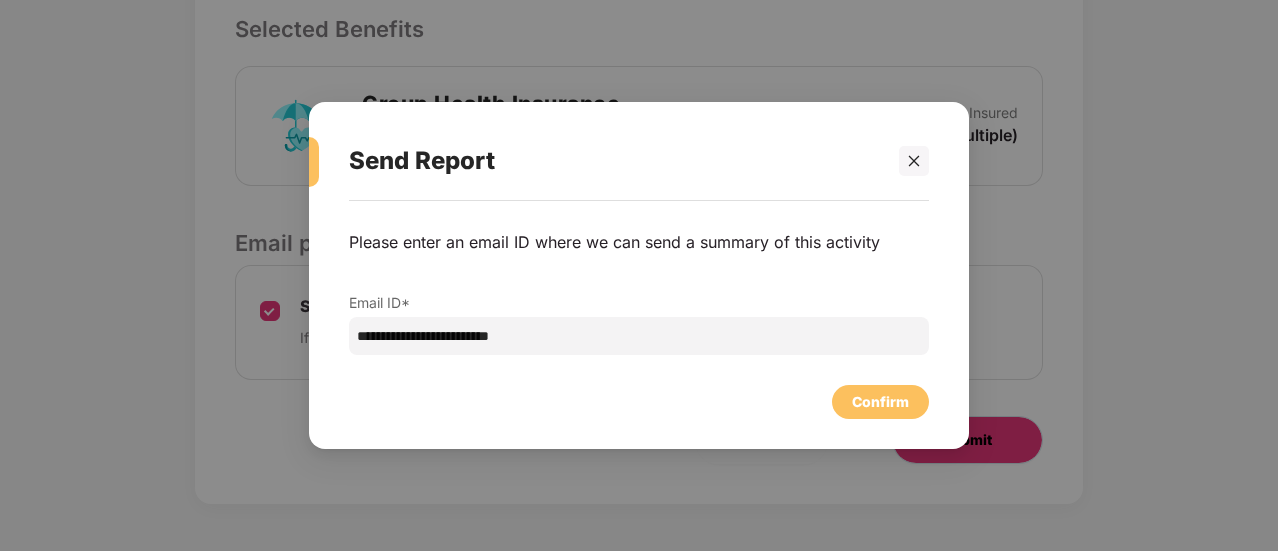 scroll, scrollTop: 0, scrollLeft: 0, axis: both 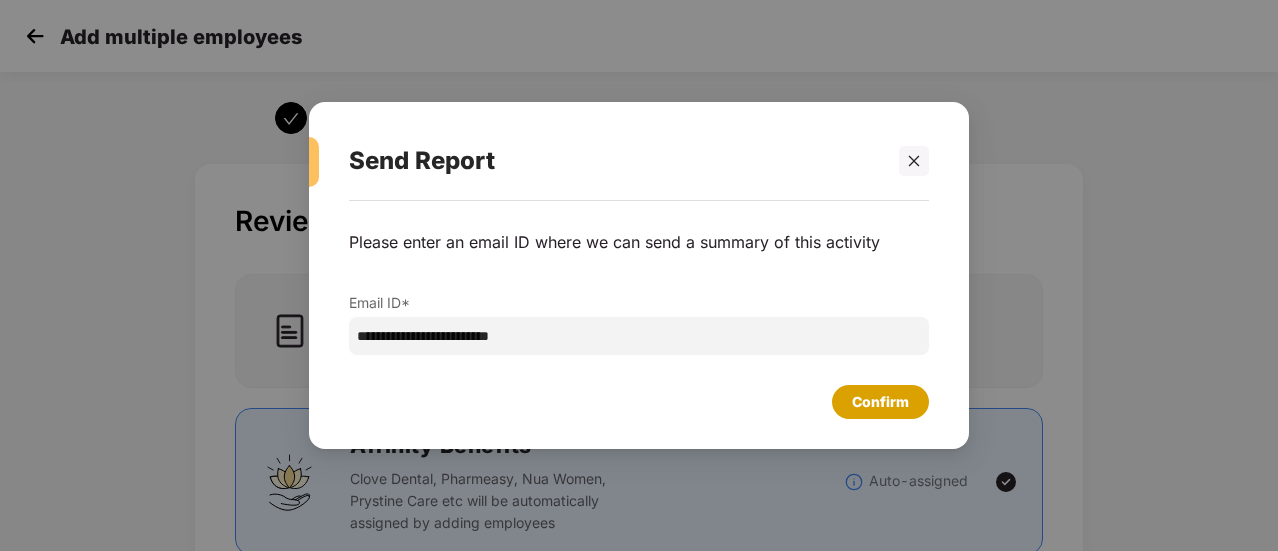 click on "Confirm" at bounding box center (880, 402) 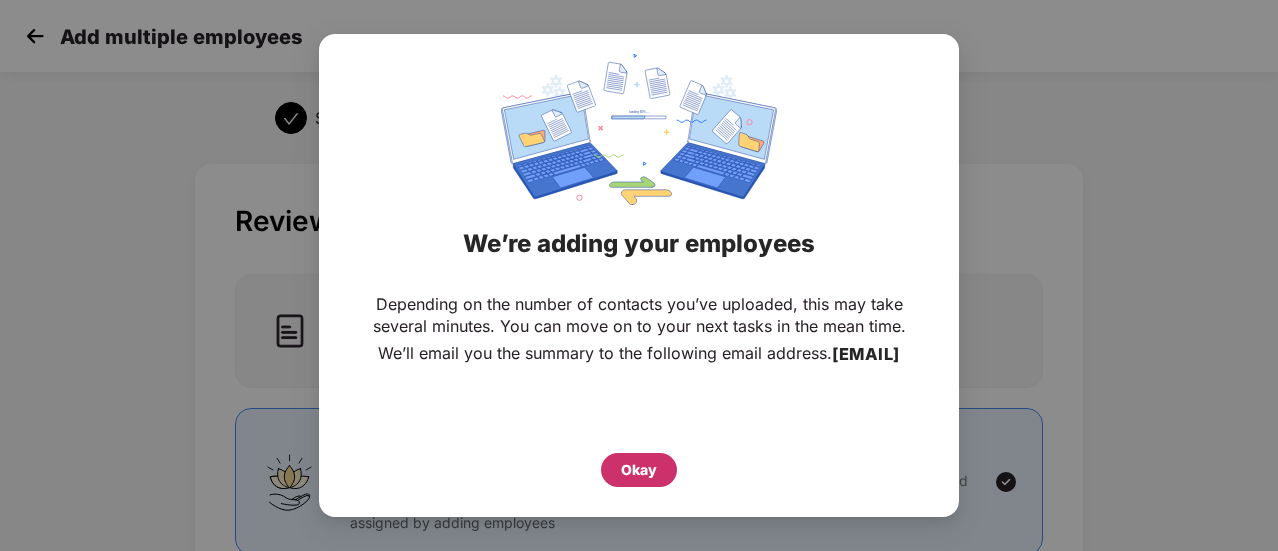 click on "Okay" at bounding box center [639, 470] 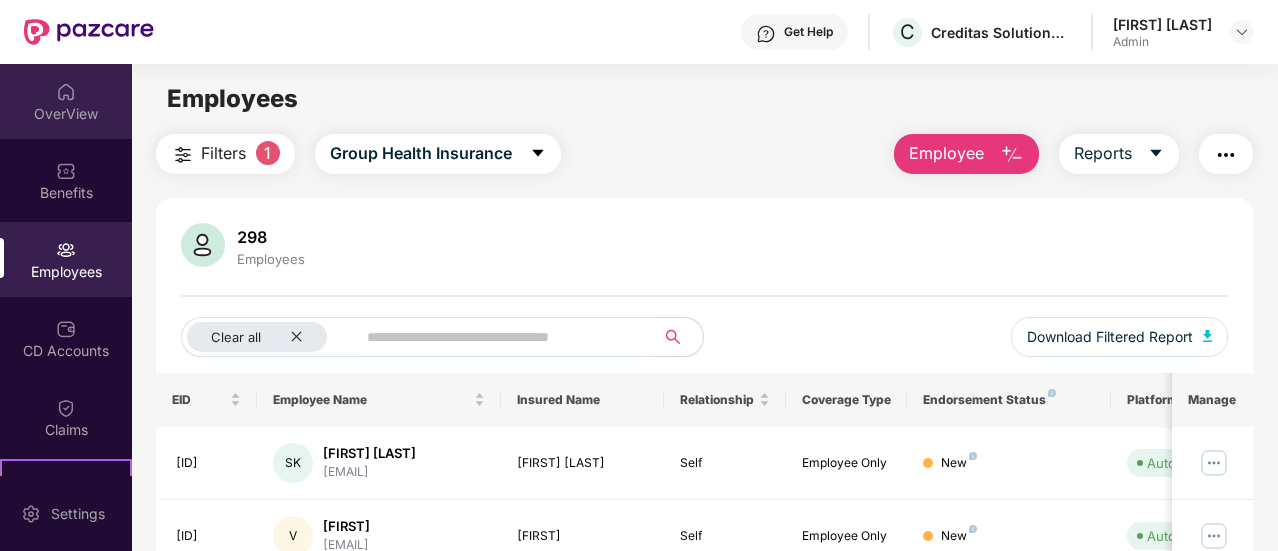 click at bounding box center (66, 92) 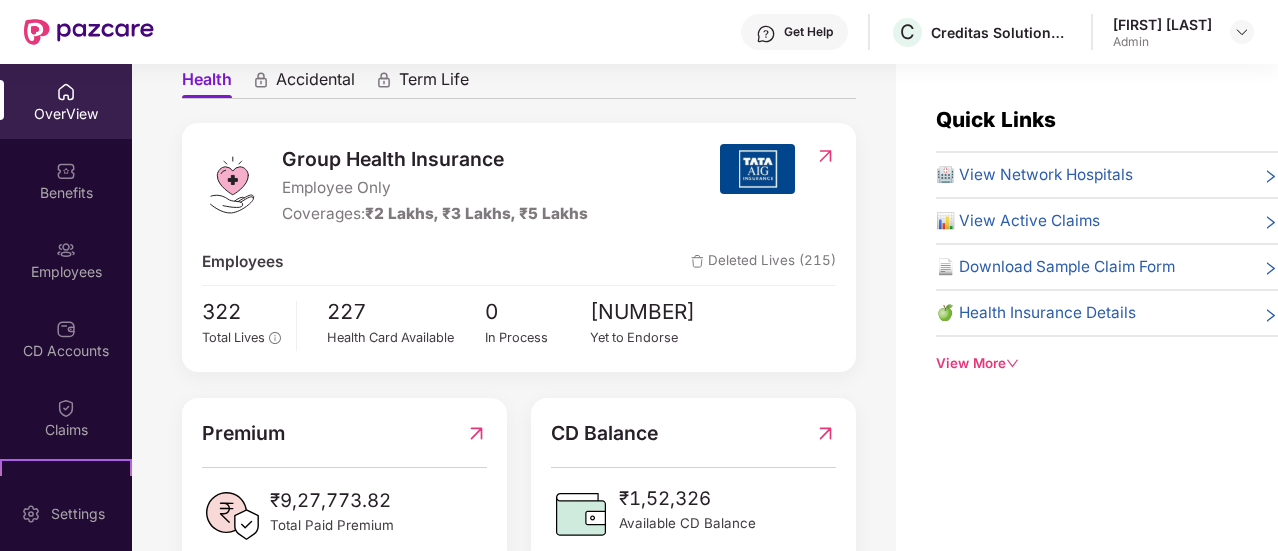 scroll, scrollTop: 200, scrollLeft: 0, axis: vertical 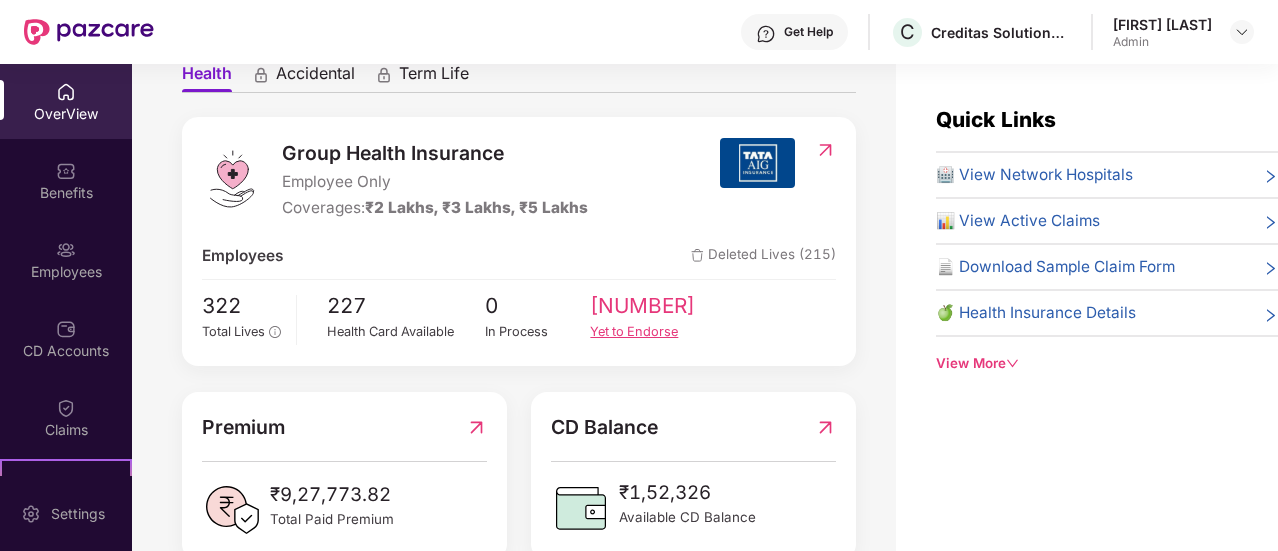 click on "95" at bounding box center [643, 306] 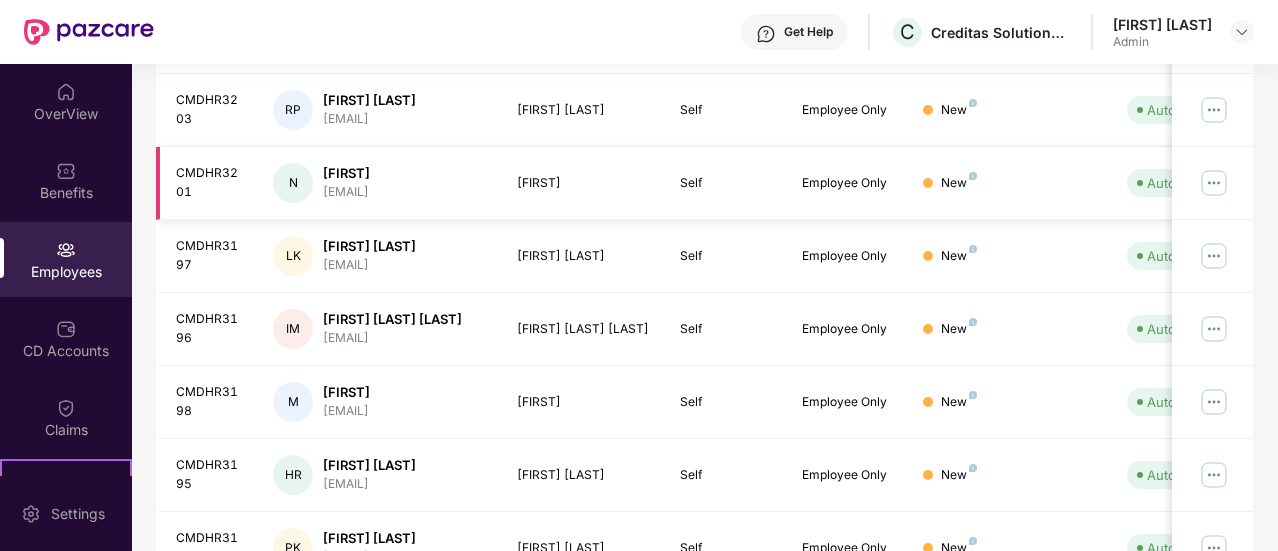 scroll, scrollTop: 673, scrollLeft: 0, axis: vertical 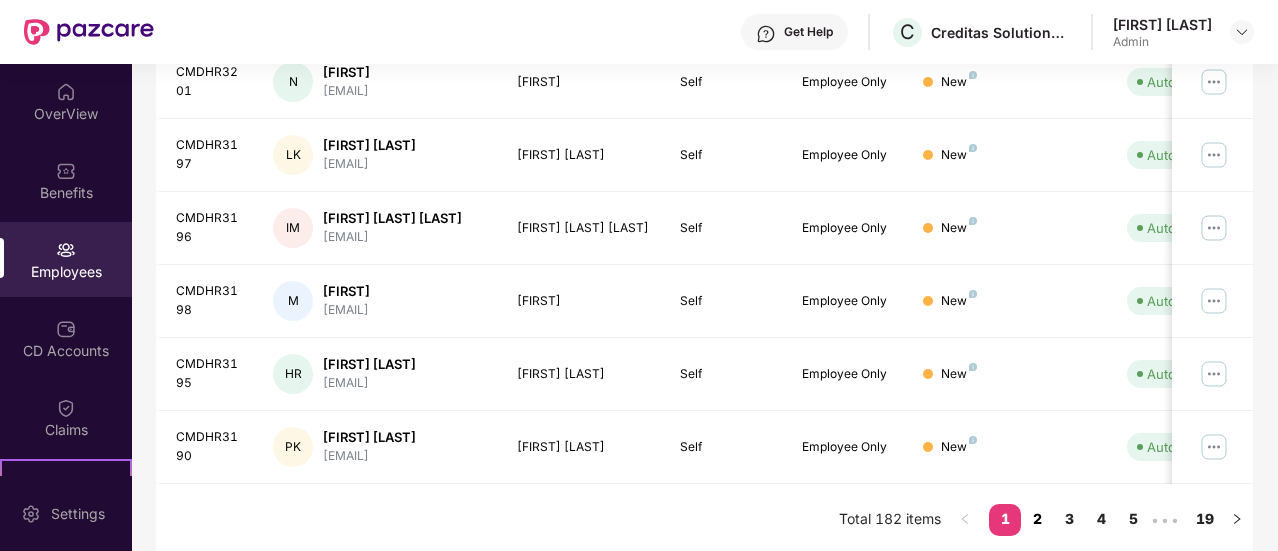 click on "2" at bounding box center (1037, 519) 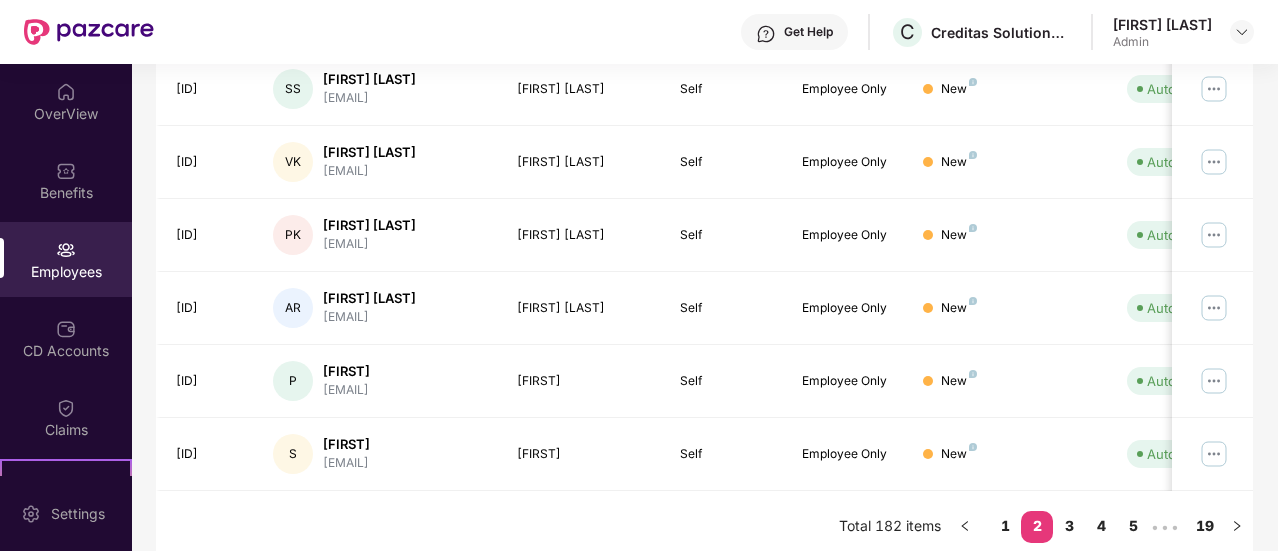 scroll, scrollTop: 673, scrollLeft: 0, axis: vertical 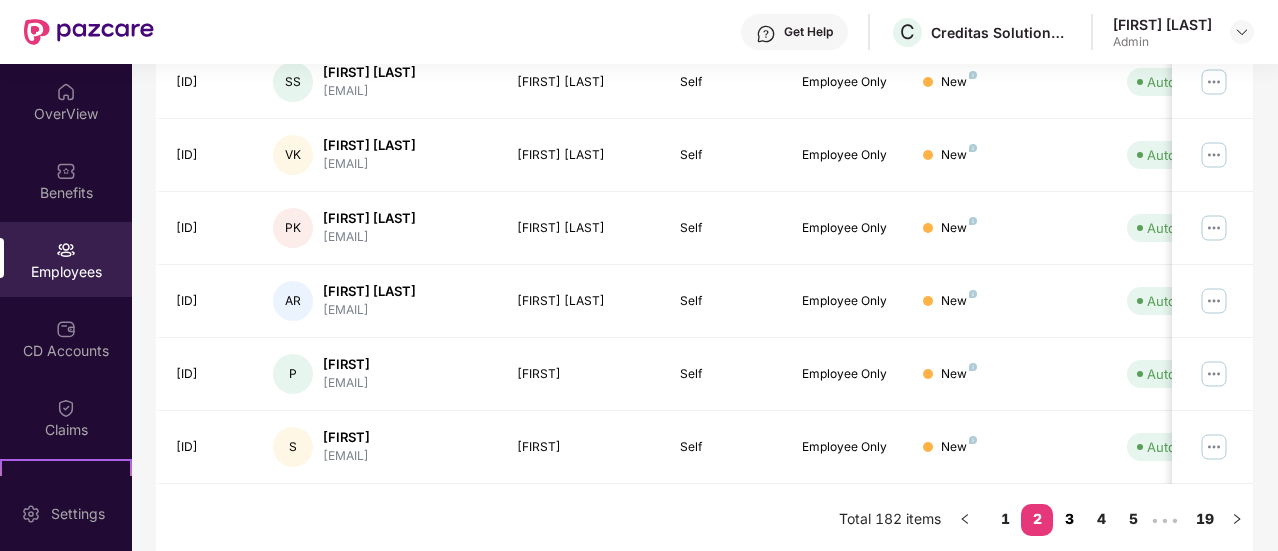 click on "3" at bounding box center (1069, 519) 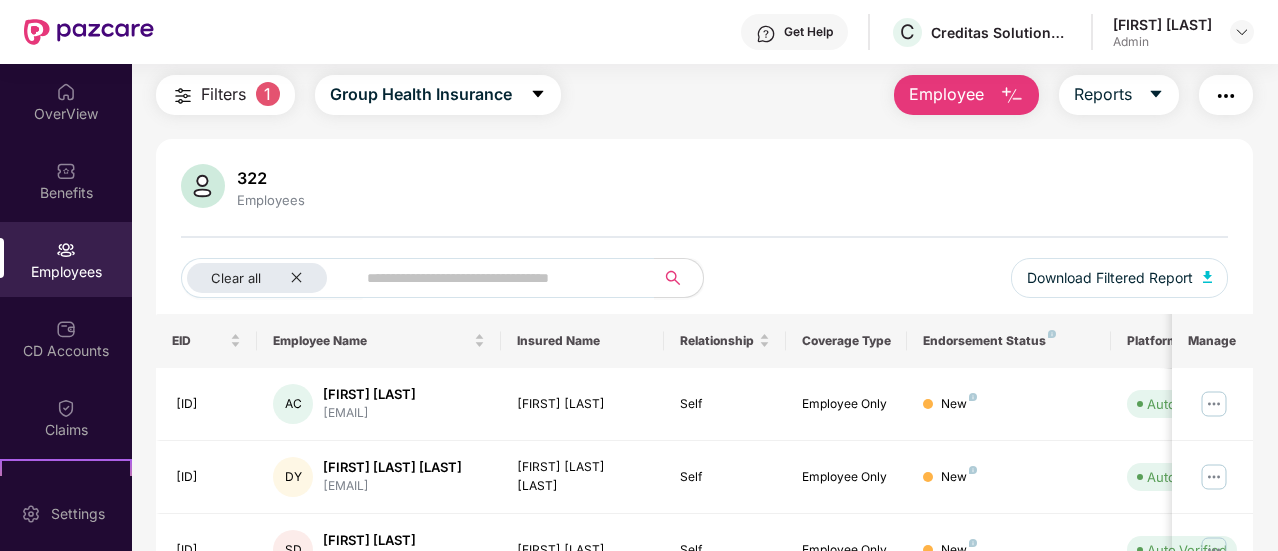 scroll, scrollTop: 0, scrollLeft: 0, axis: both 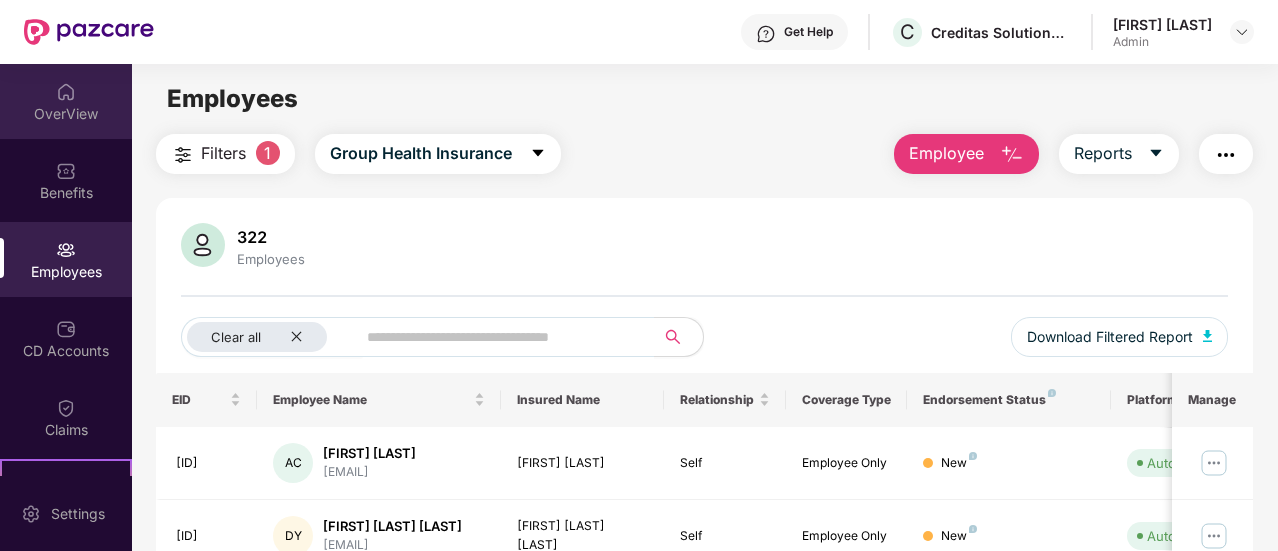 click on "OverView" at bounding box center [66, 101] 